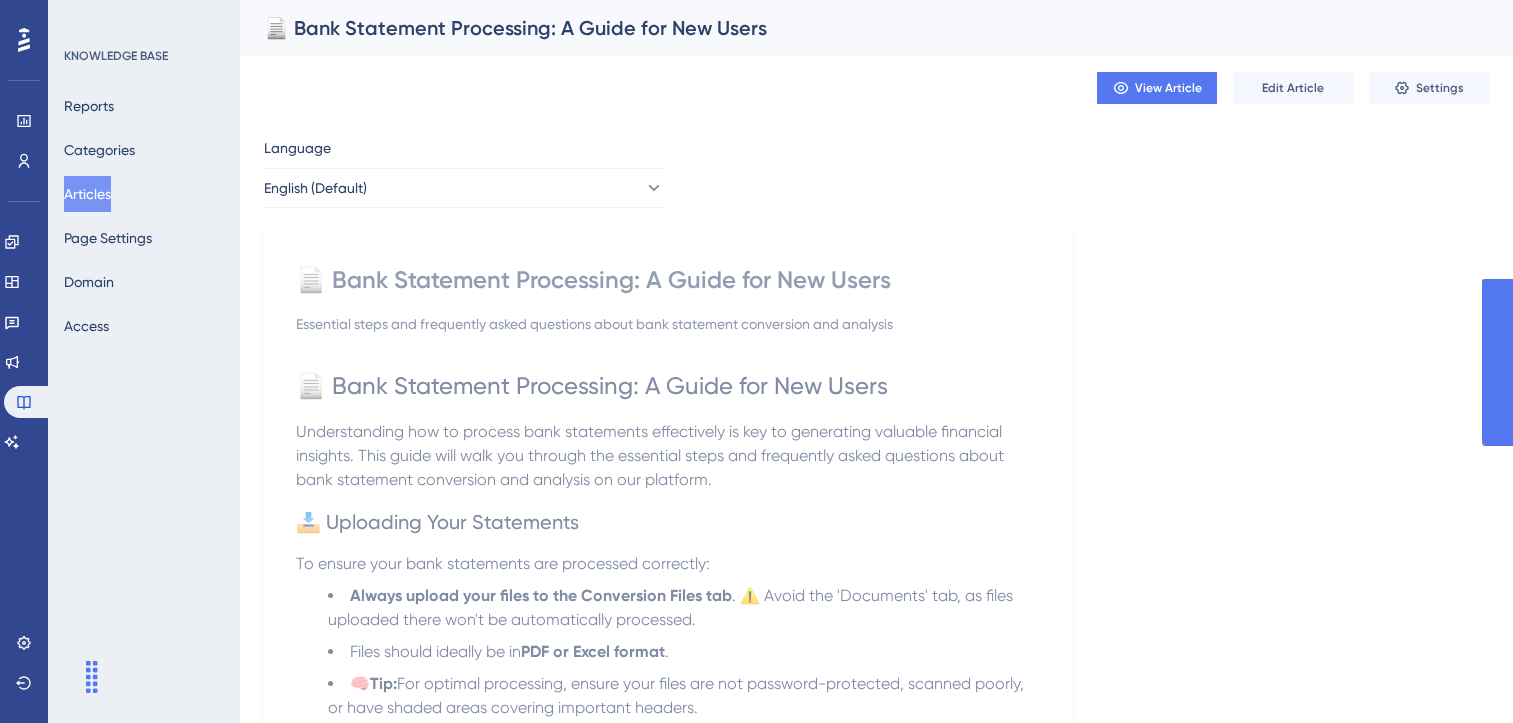 scroll, scrollTop: 0, scrollLeft: 0, axis: both 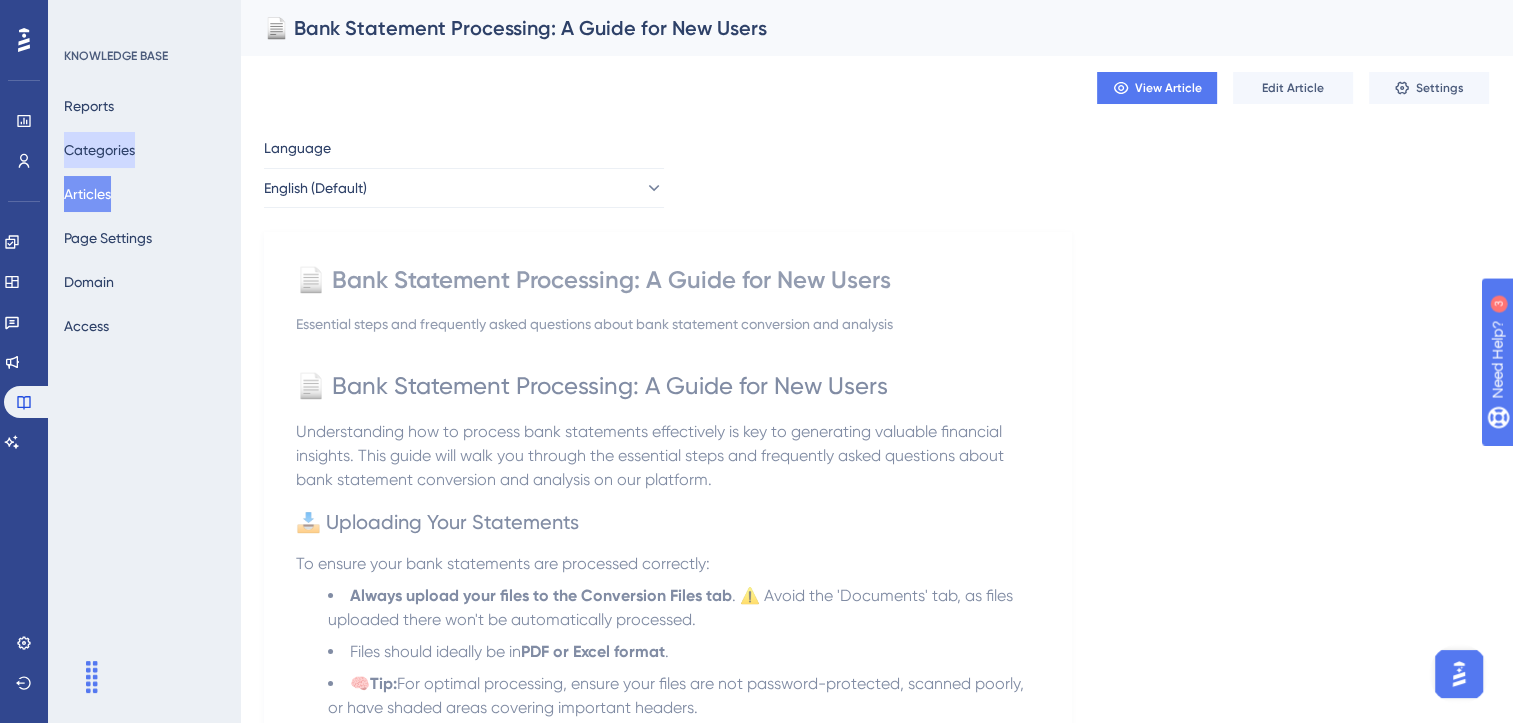 click on "Categories" at bounding box center [99, 150] 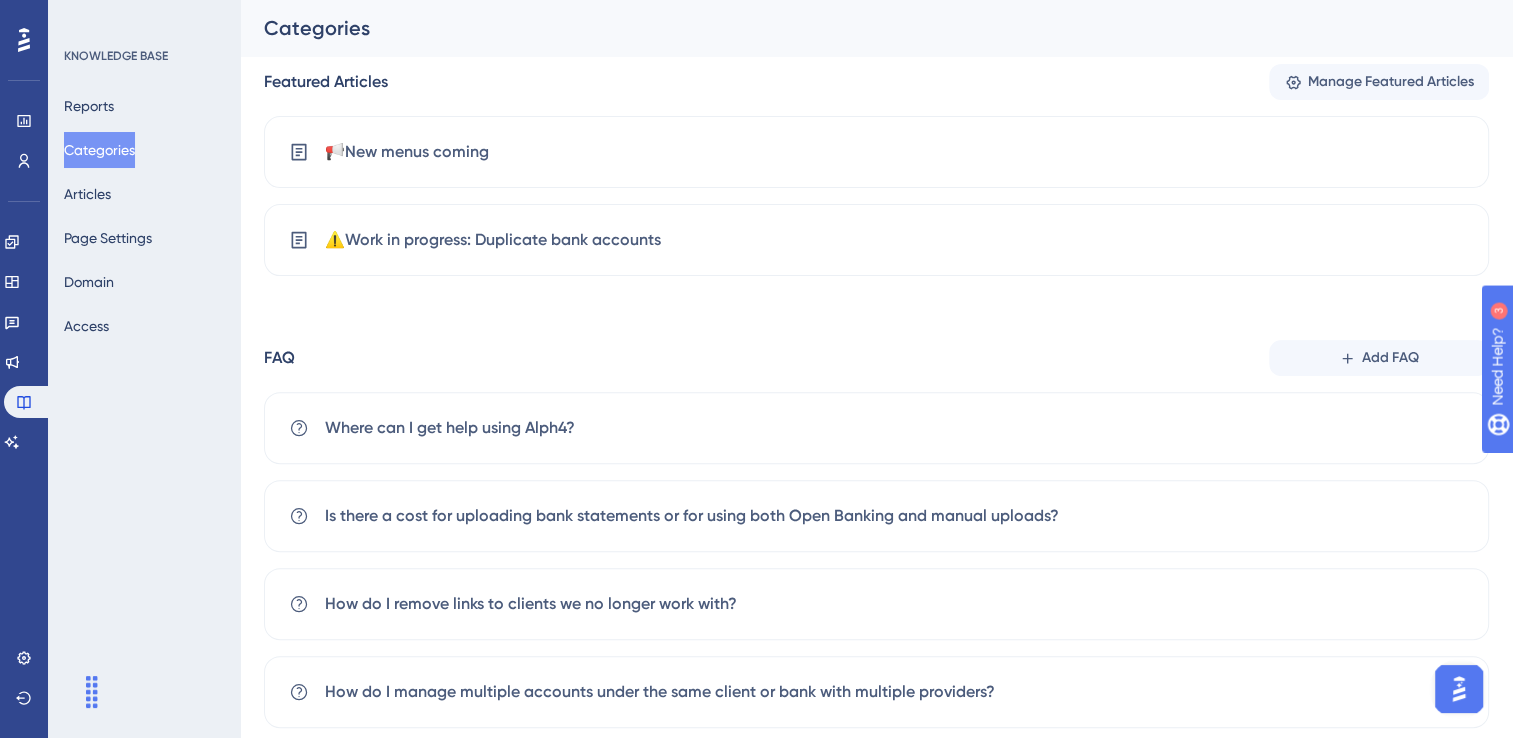 scroll, scrollTop: 579, scrollLeft: 0, axis: vertical 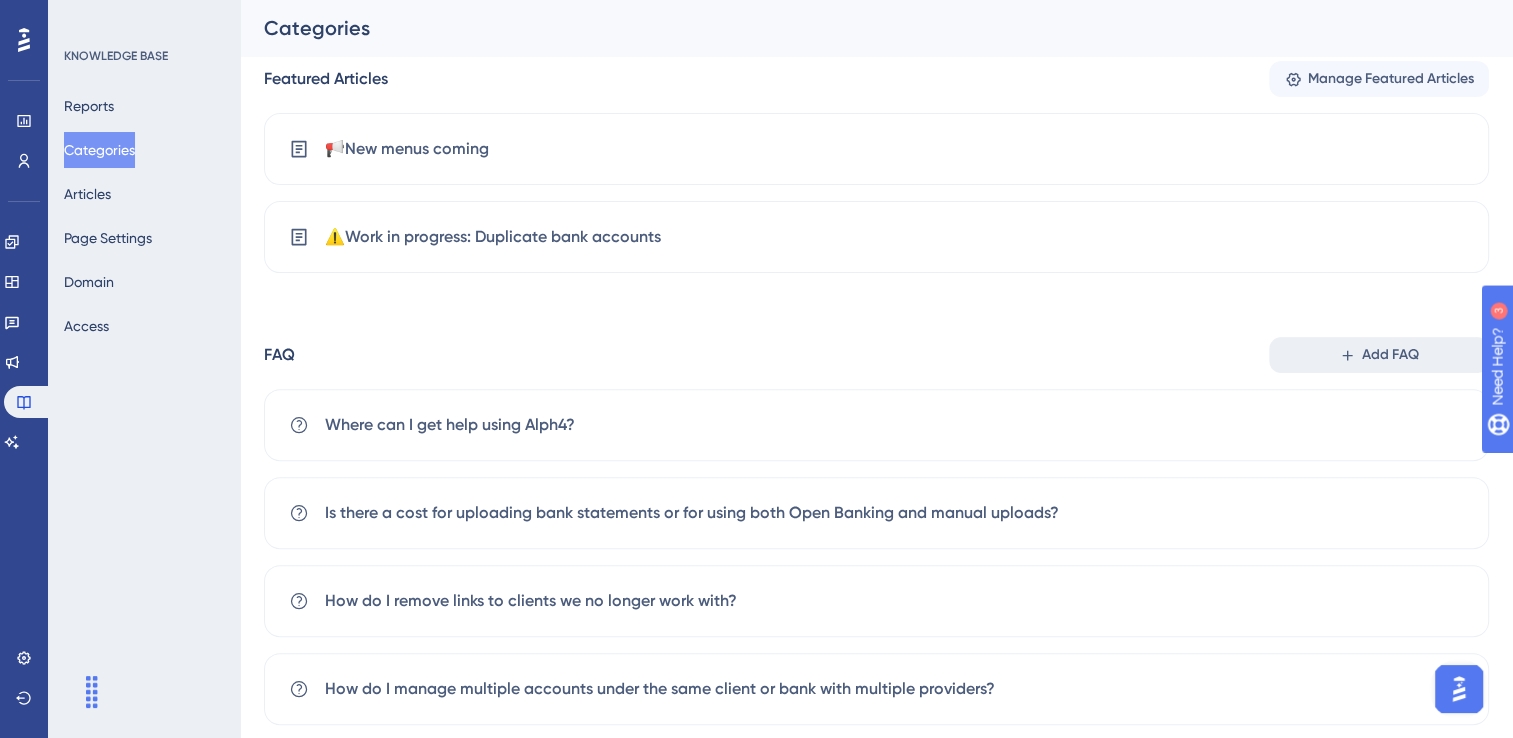 click on "Add FAQ" at bounding box center [1379, 355] 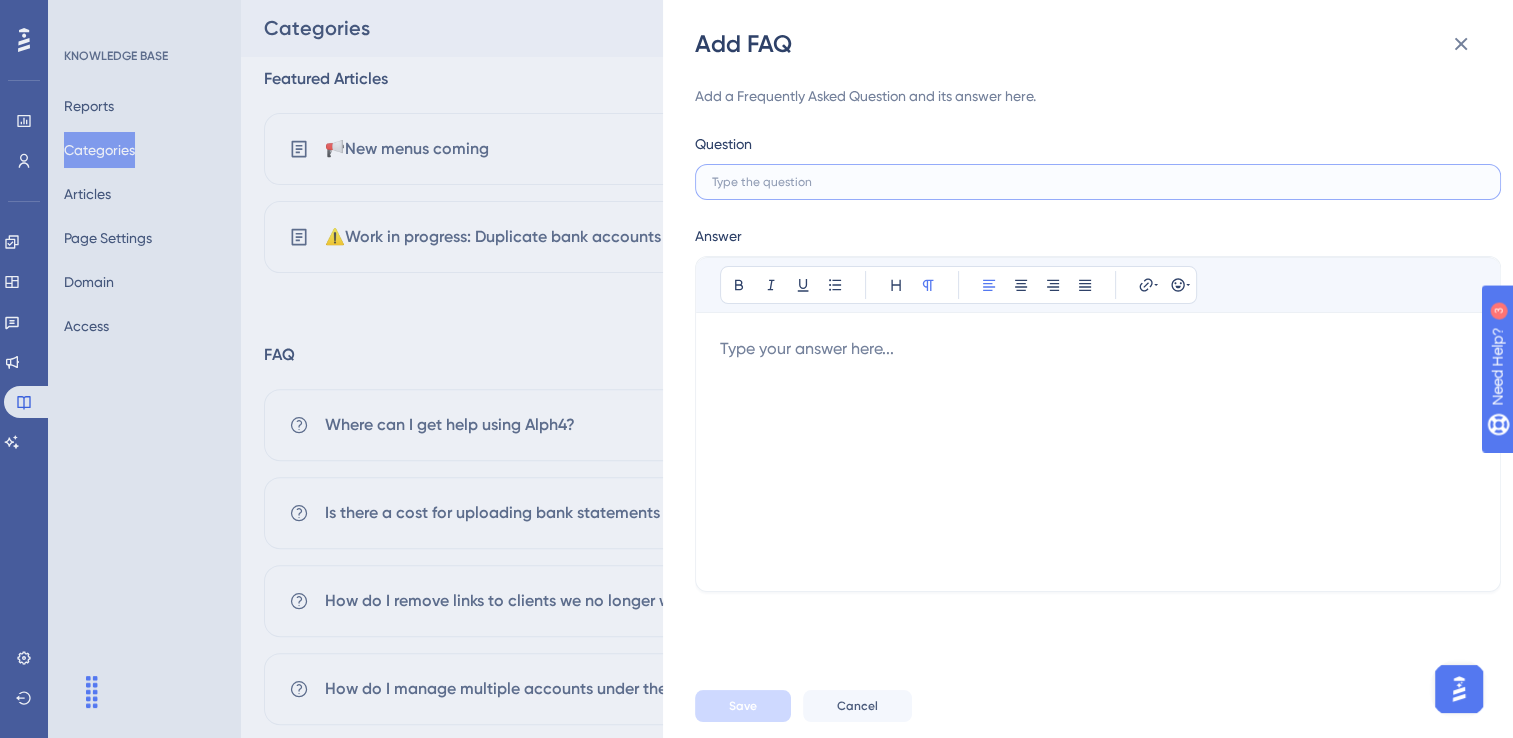 click at bounding box center [1098, 182] 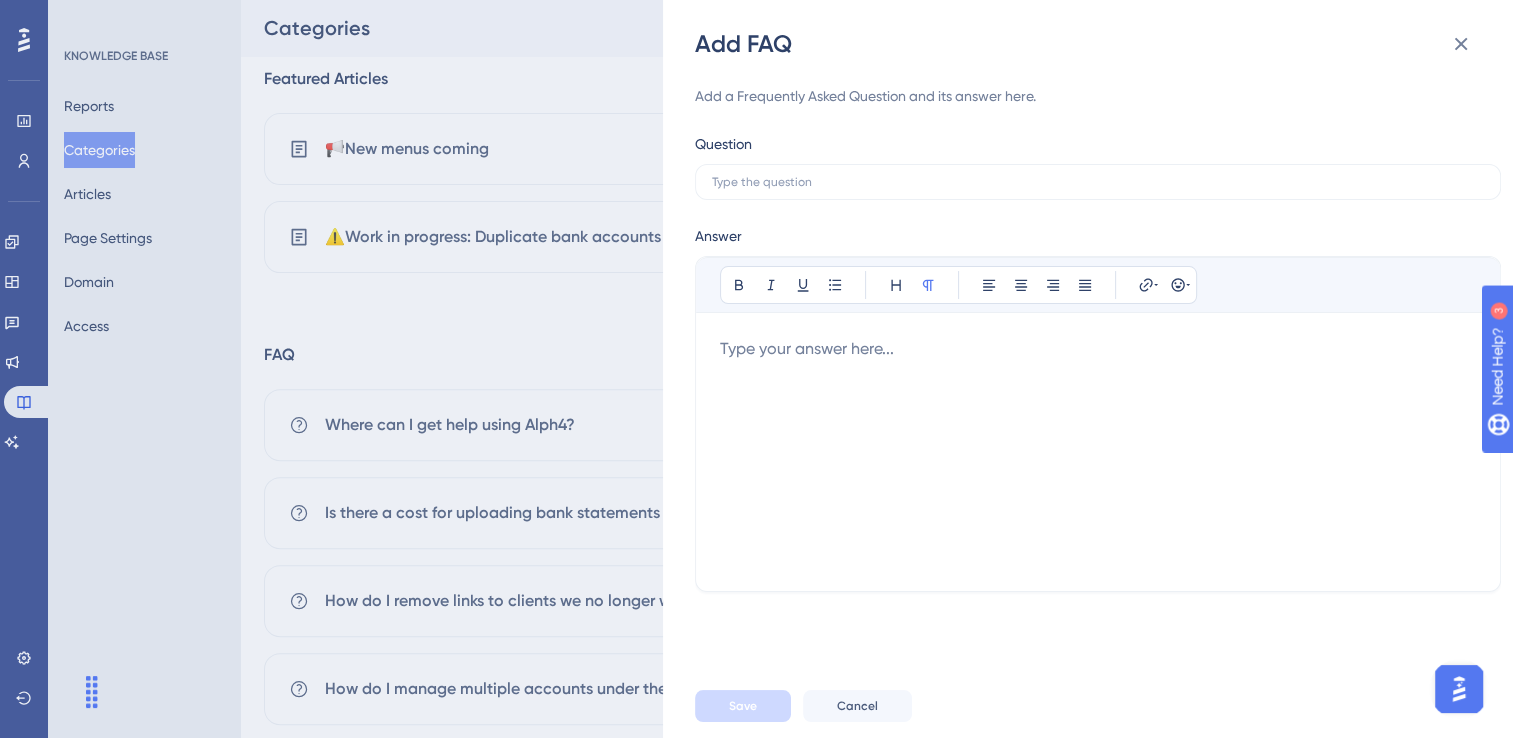 click at bounding box center [1098, 452] 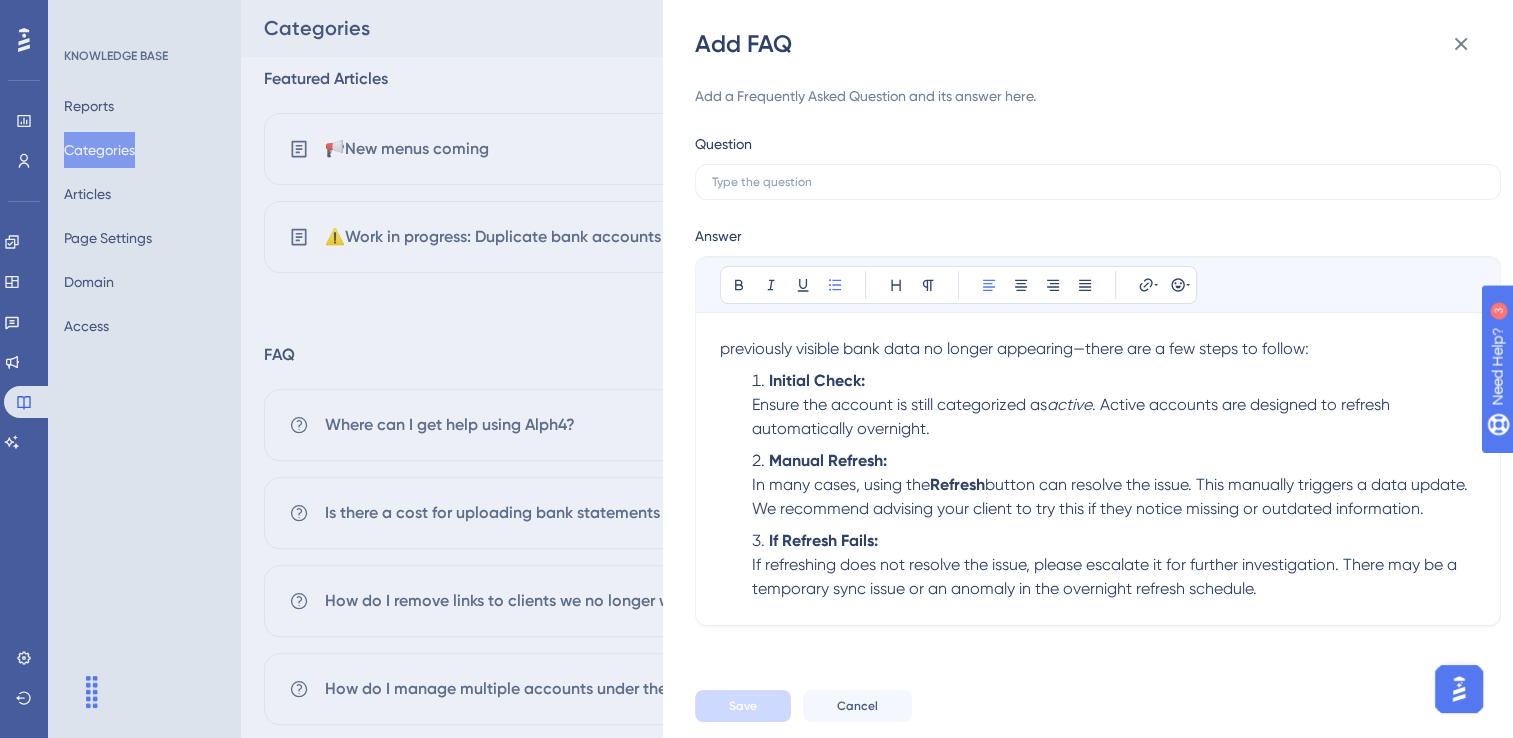 scroll, scrollTop: 538, scrollLeft: 0, axis: vertical 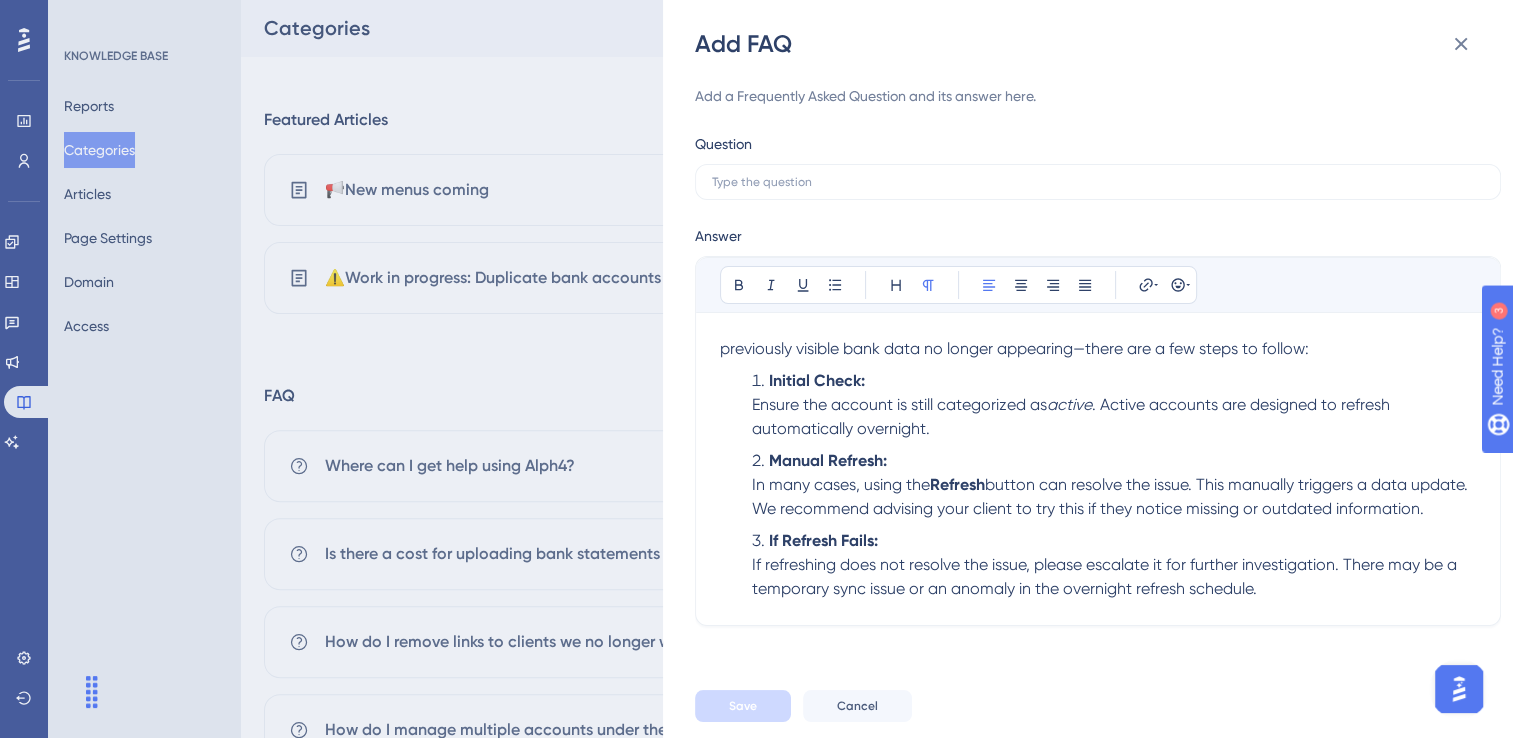 click on "previously visible bank data no longer appearing—there are a few steps to follow:" at bounding box center [1014, 348] 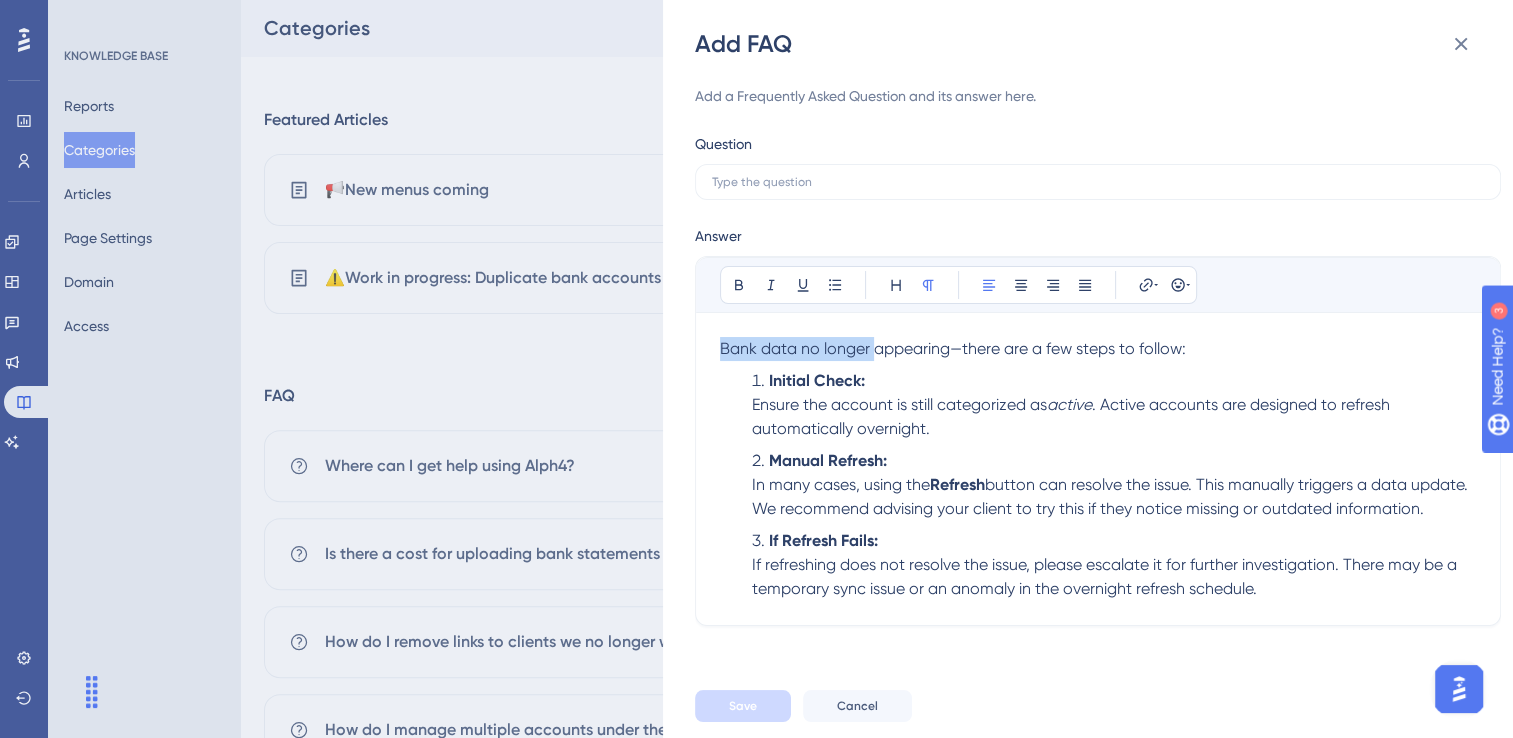 copy on "Bank data no longer" 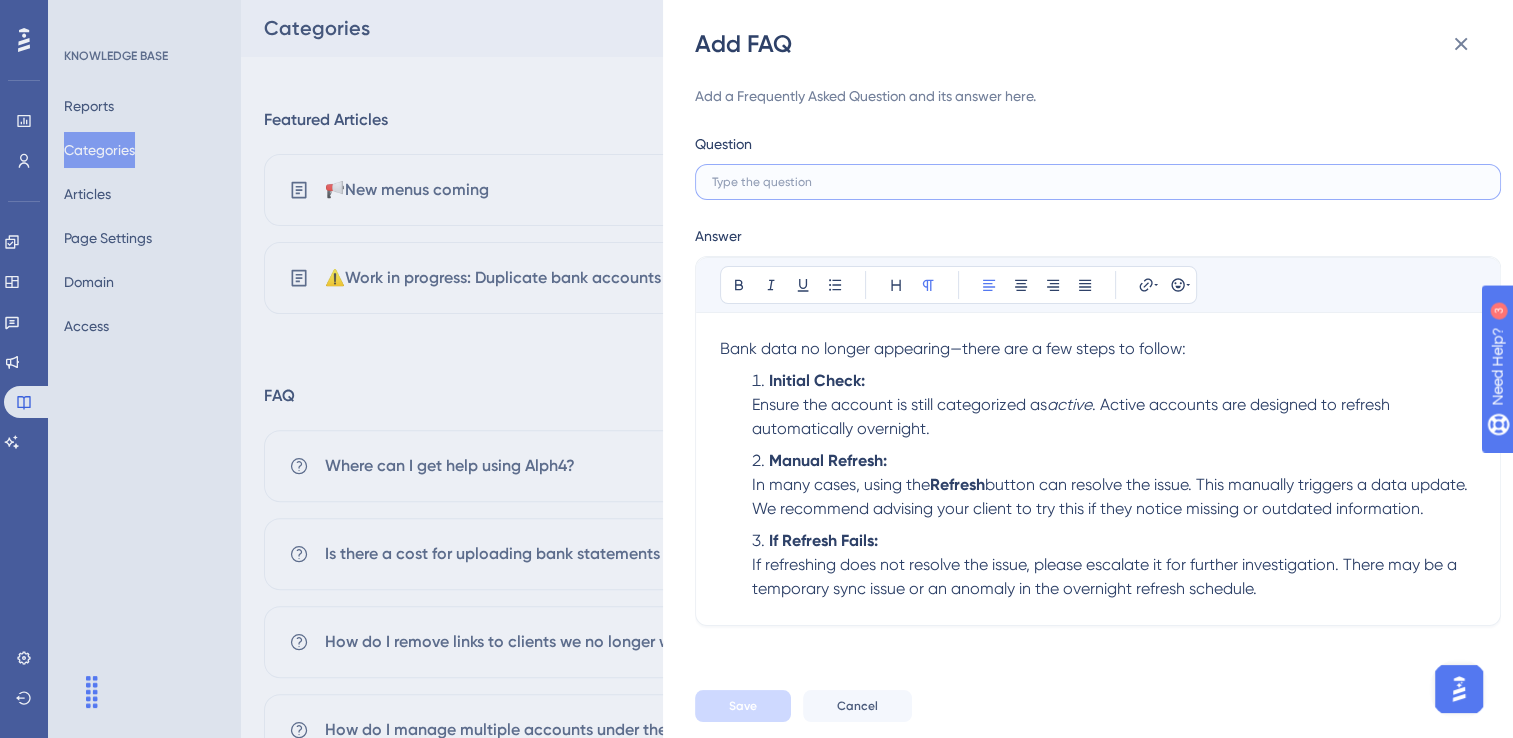click at bounding box center [1098, 182] 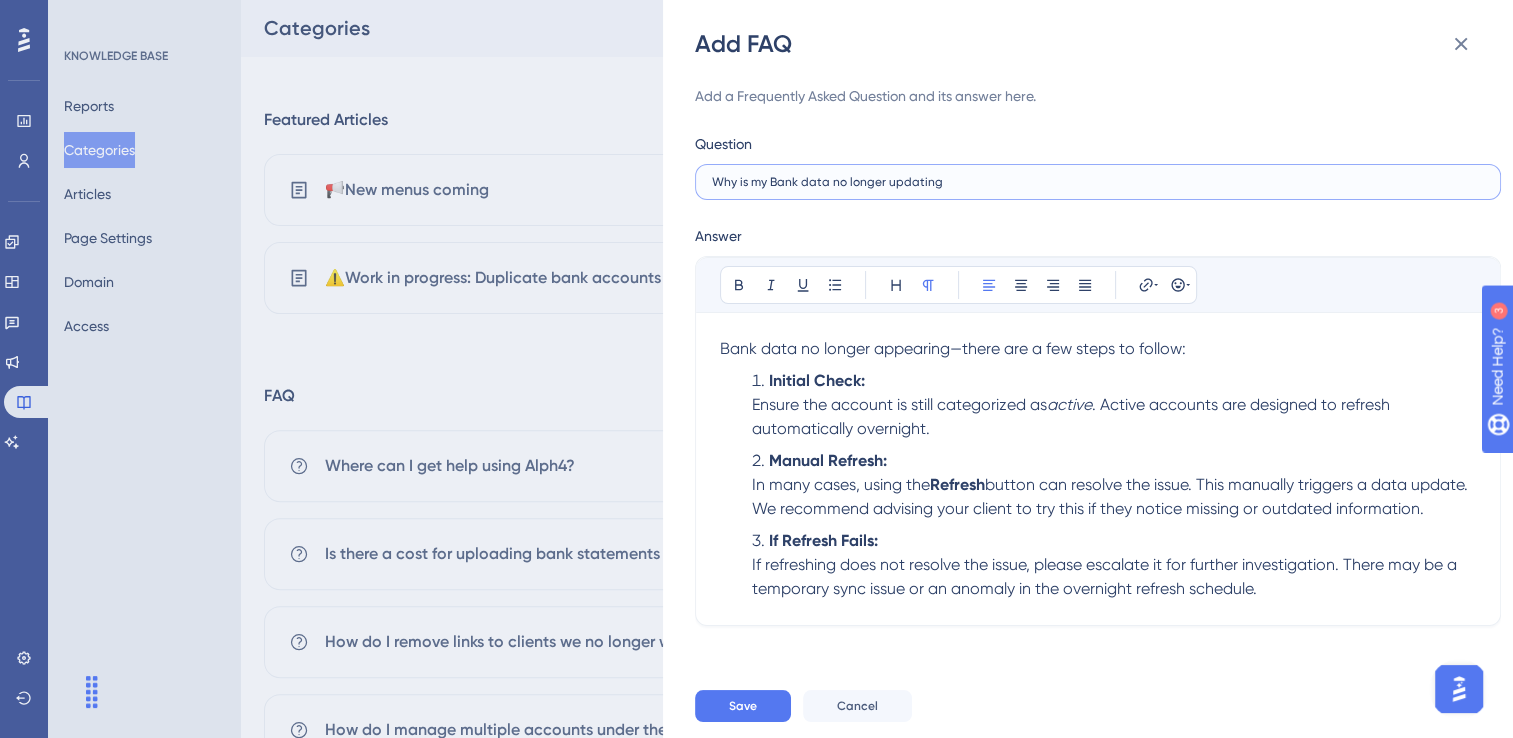click on "Why is my Bank data no longer updating" at bounding box center [1098, 182] 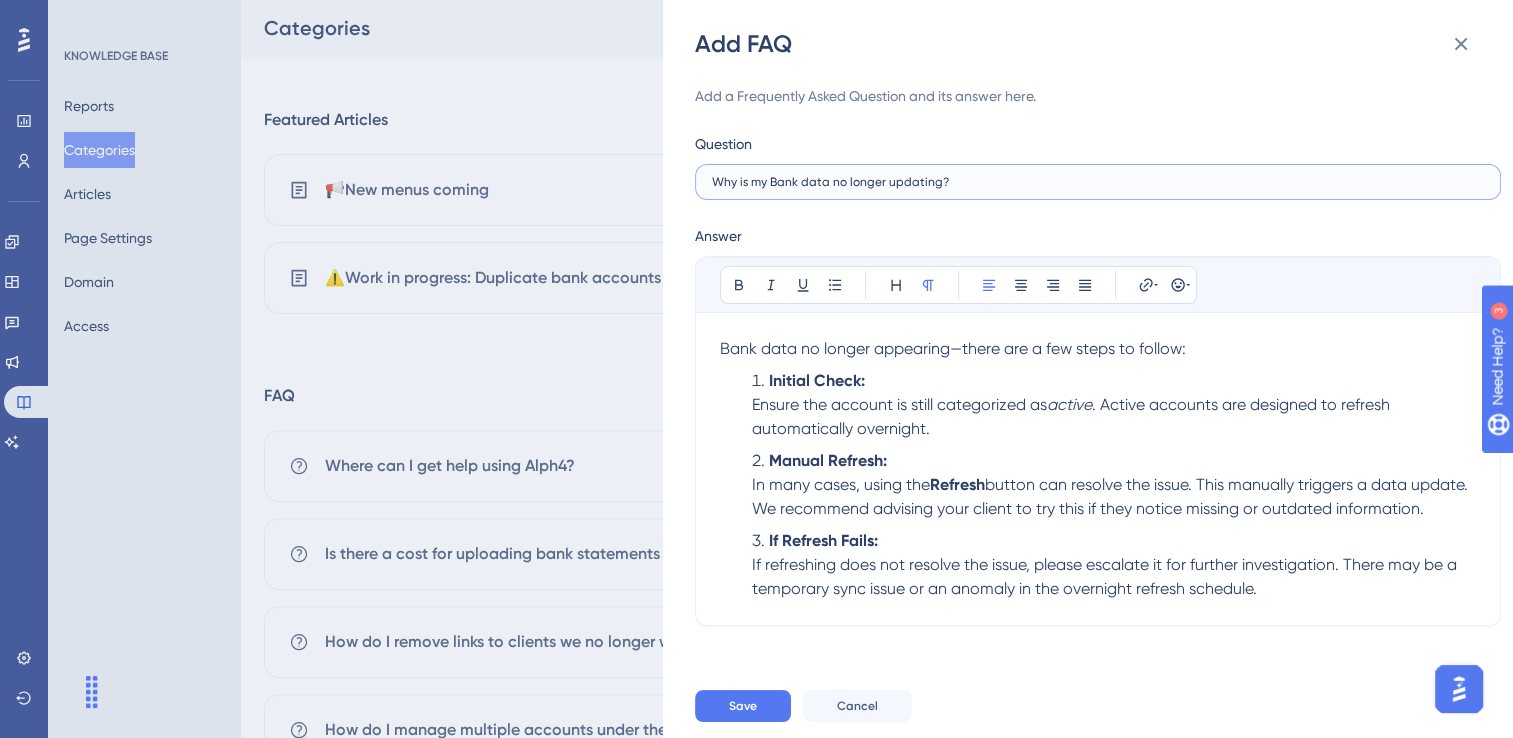 type on "Why is my Bank data no longer updating?" 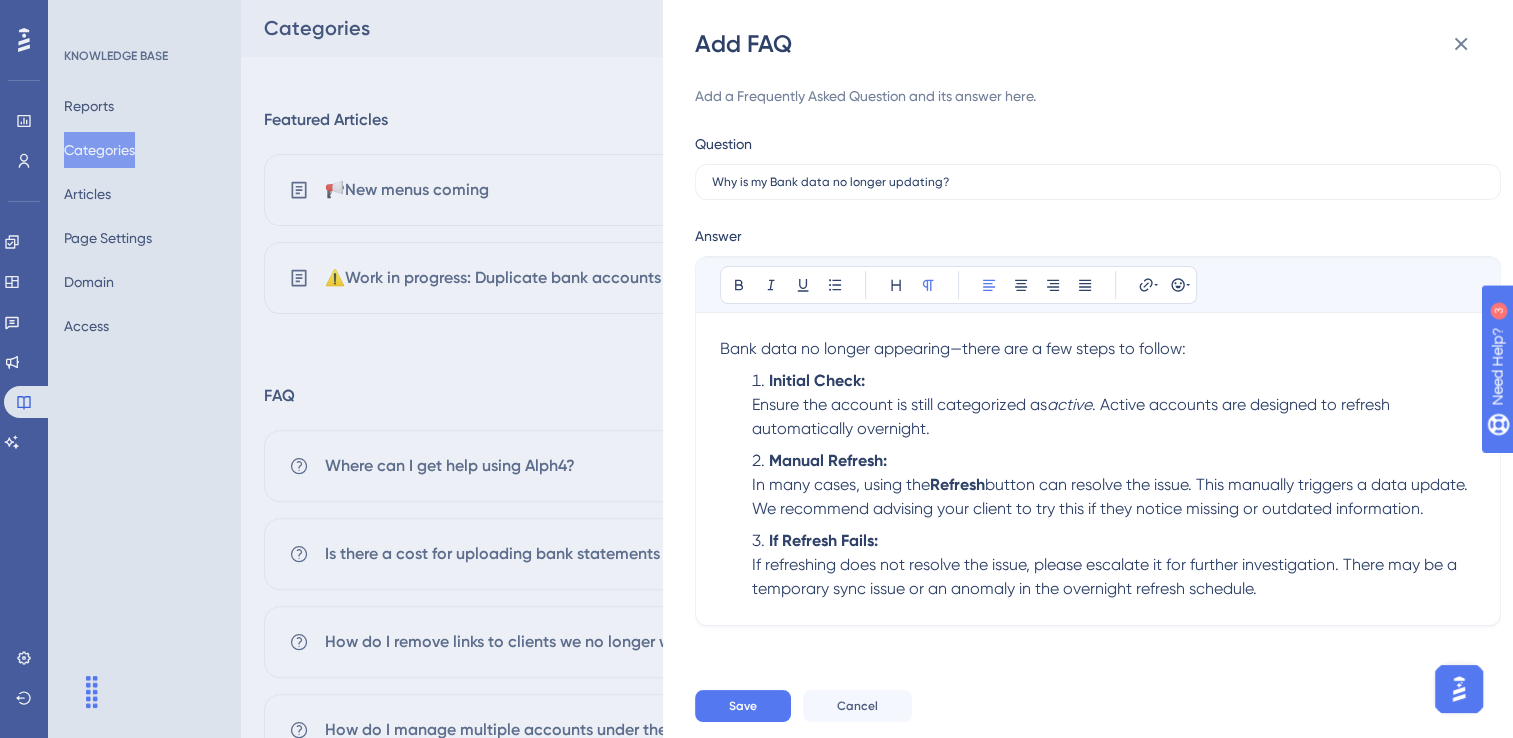 click on "Bank data no longer appearing—there are a few steps to follow:" at bounding box center [953, 348] 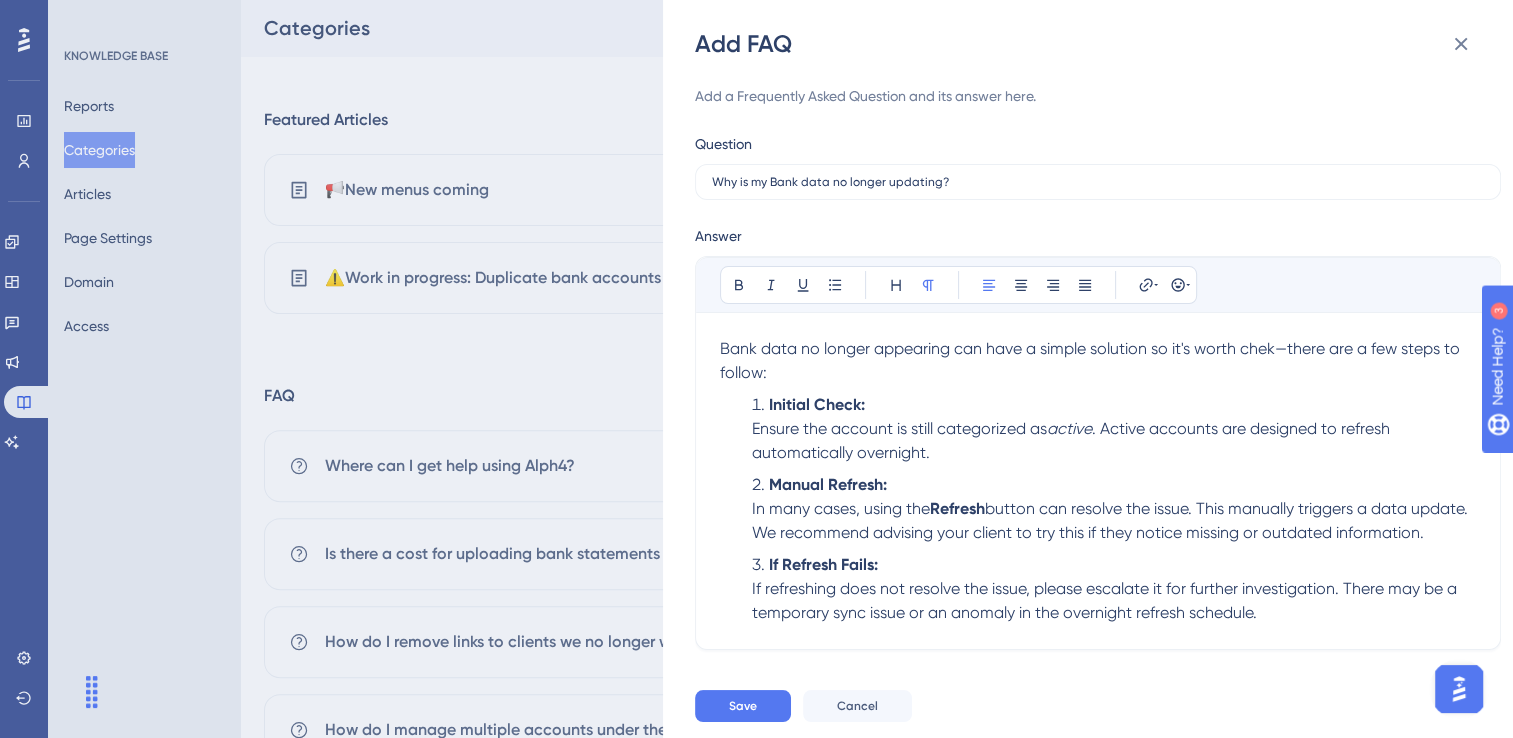 click on "Bank data no longer appearing can have a simple solution so it's worth chek—there are a few steps to follow:" at bounding box center (1092, 360) 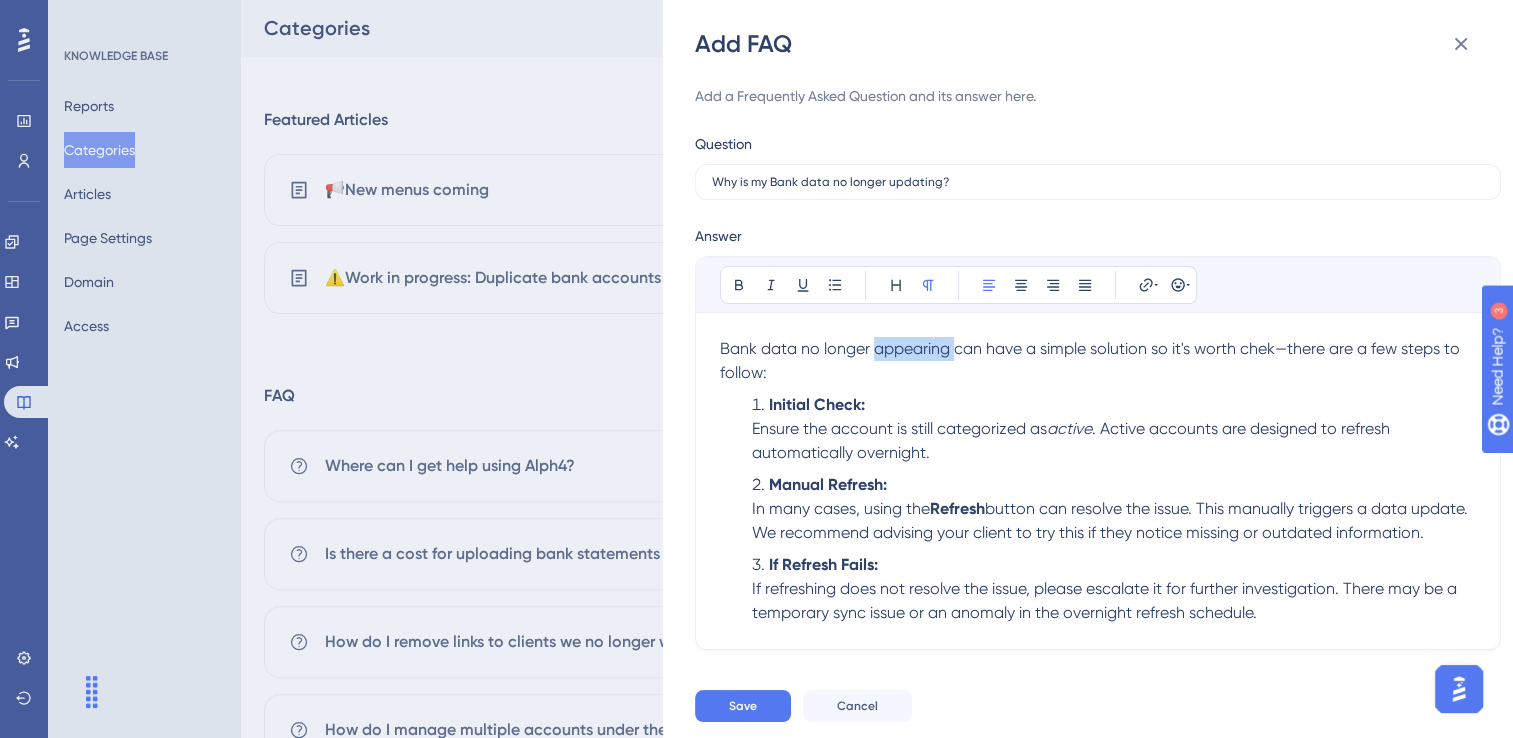 click on "Bank data no longer appearing can have a simple solution so it's worth chek—there are a few steps to follow:" at bounding box center [1092, 360] 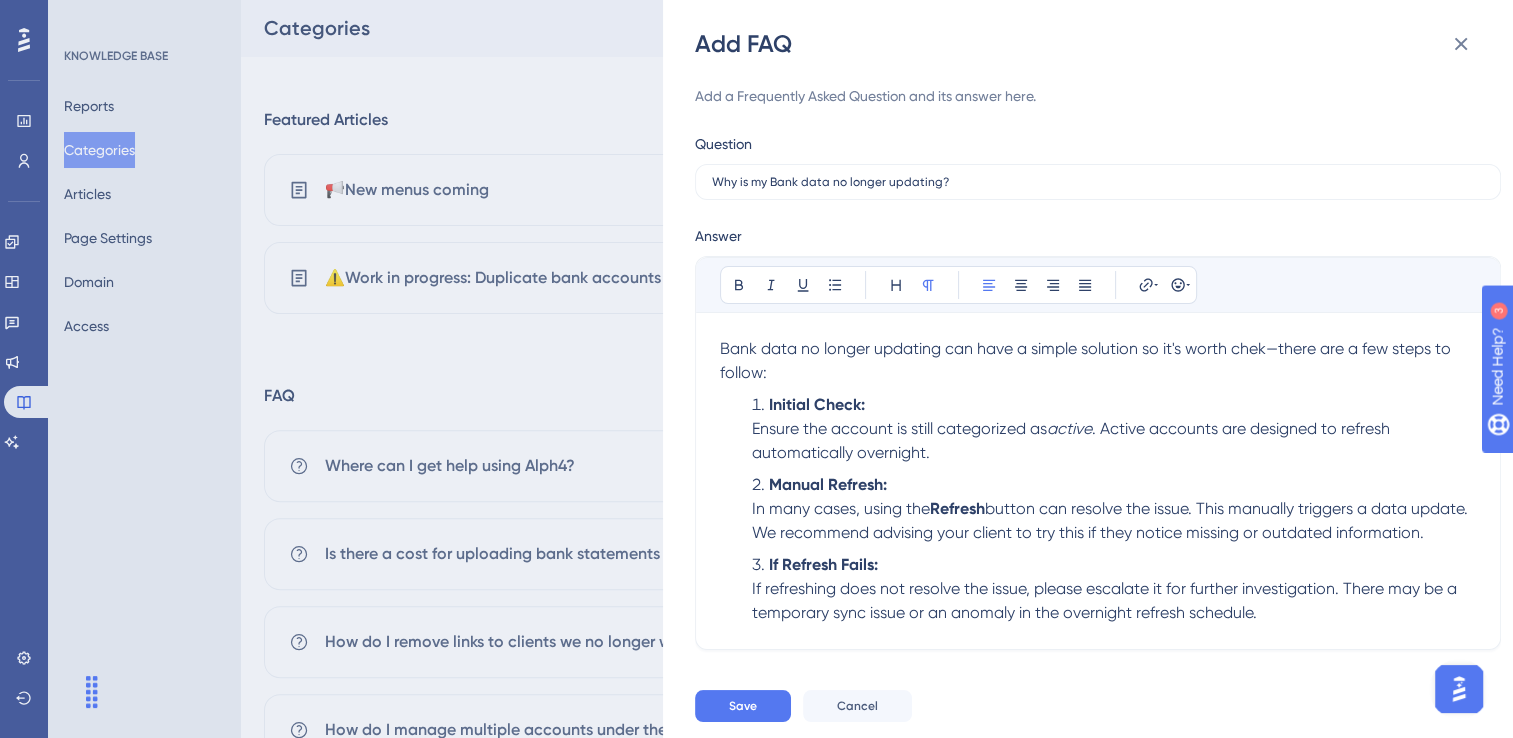 click on "Bank data no longer updating can have a simple solution so it's worth chek—there are a few steps to follow:" at bounding box center (1087, 360) 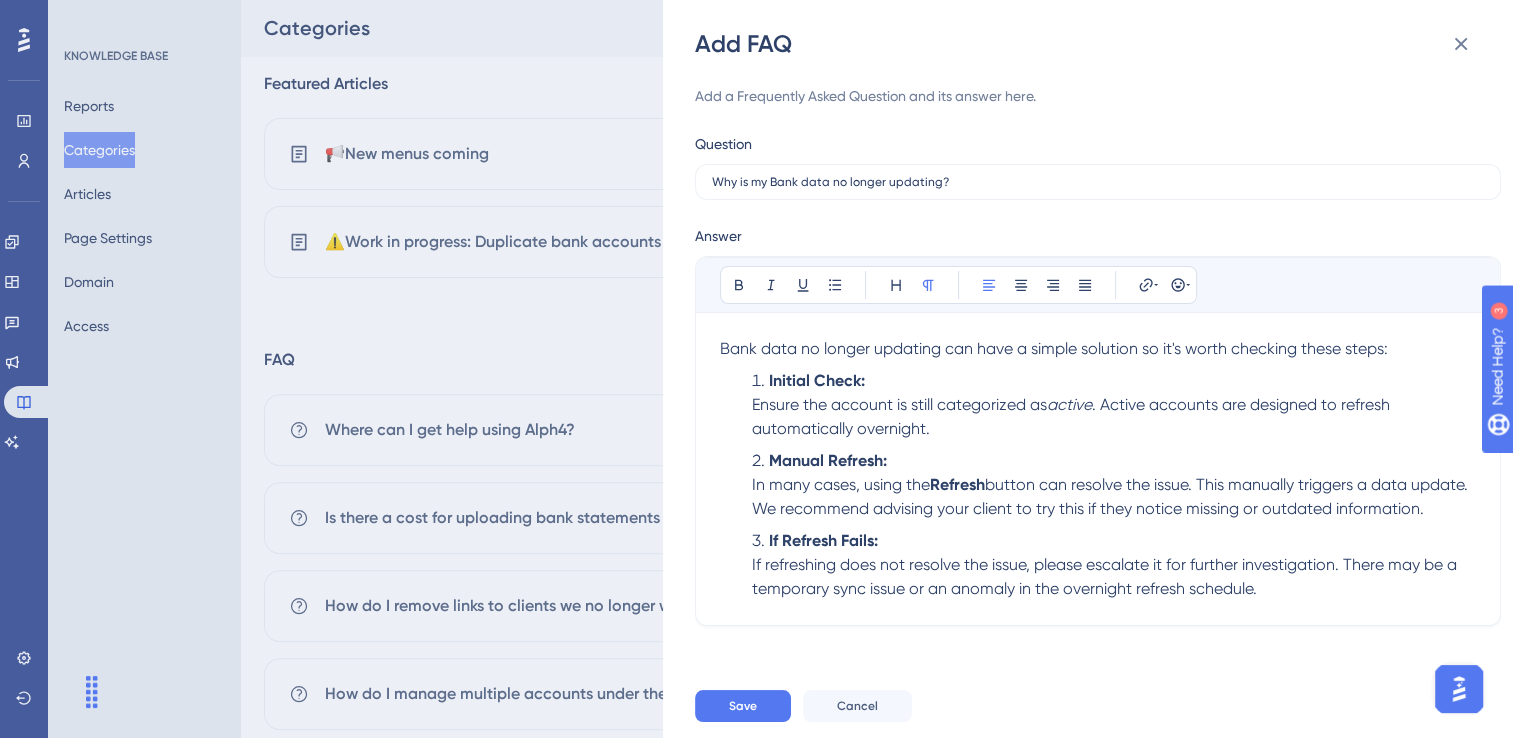 scroll, scrollTop: 580, scrollLeft: 0, axis: vertical 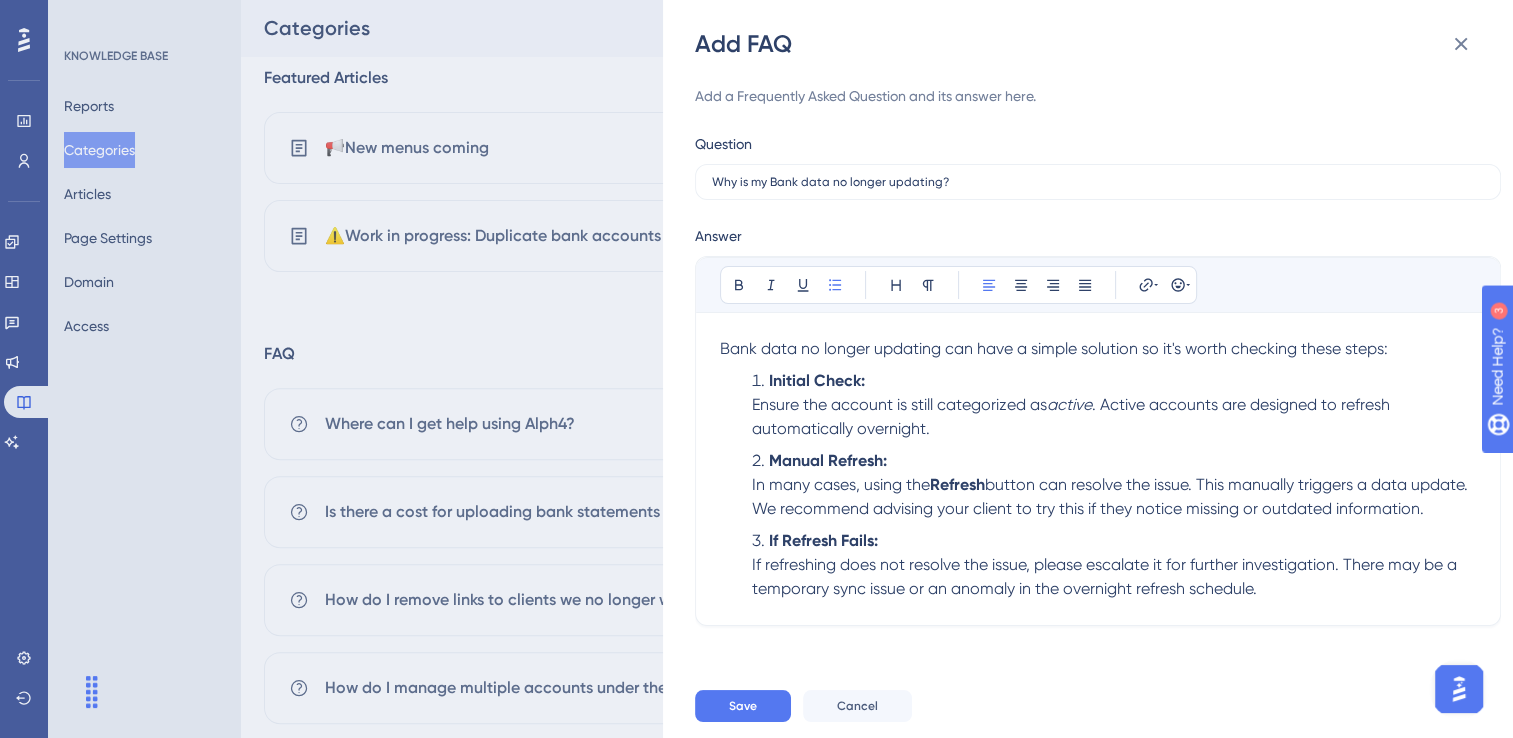 click on "If Refresh Fails: If refreshing does not resolve the issue, please escalate it for further investigation. There may be a temporary sync issue or an anomaly in the overnight refresh schedule." at bounding box center (1114, 565) 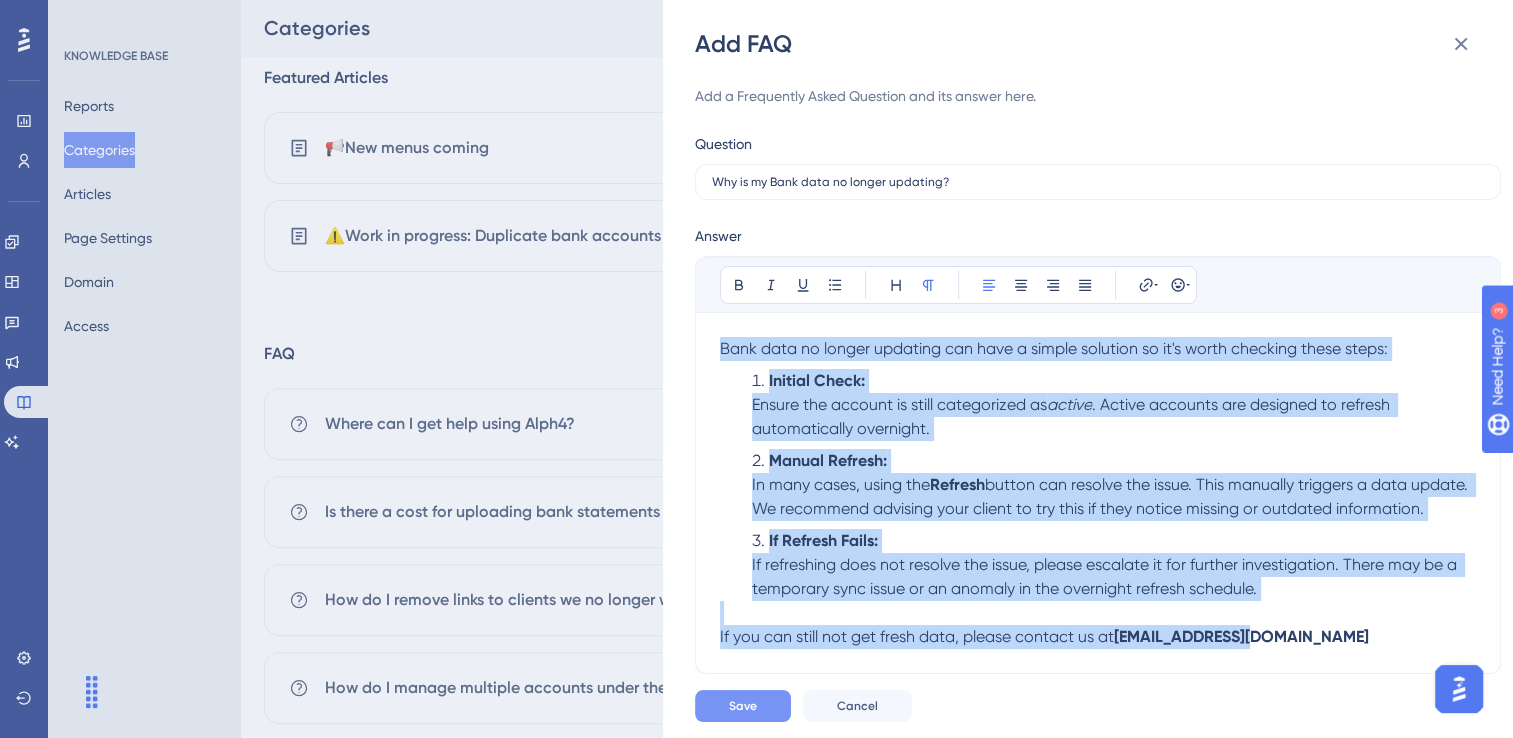 click on "Save" at bounding box center [743, 706] 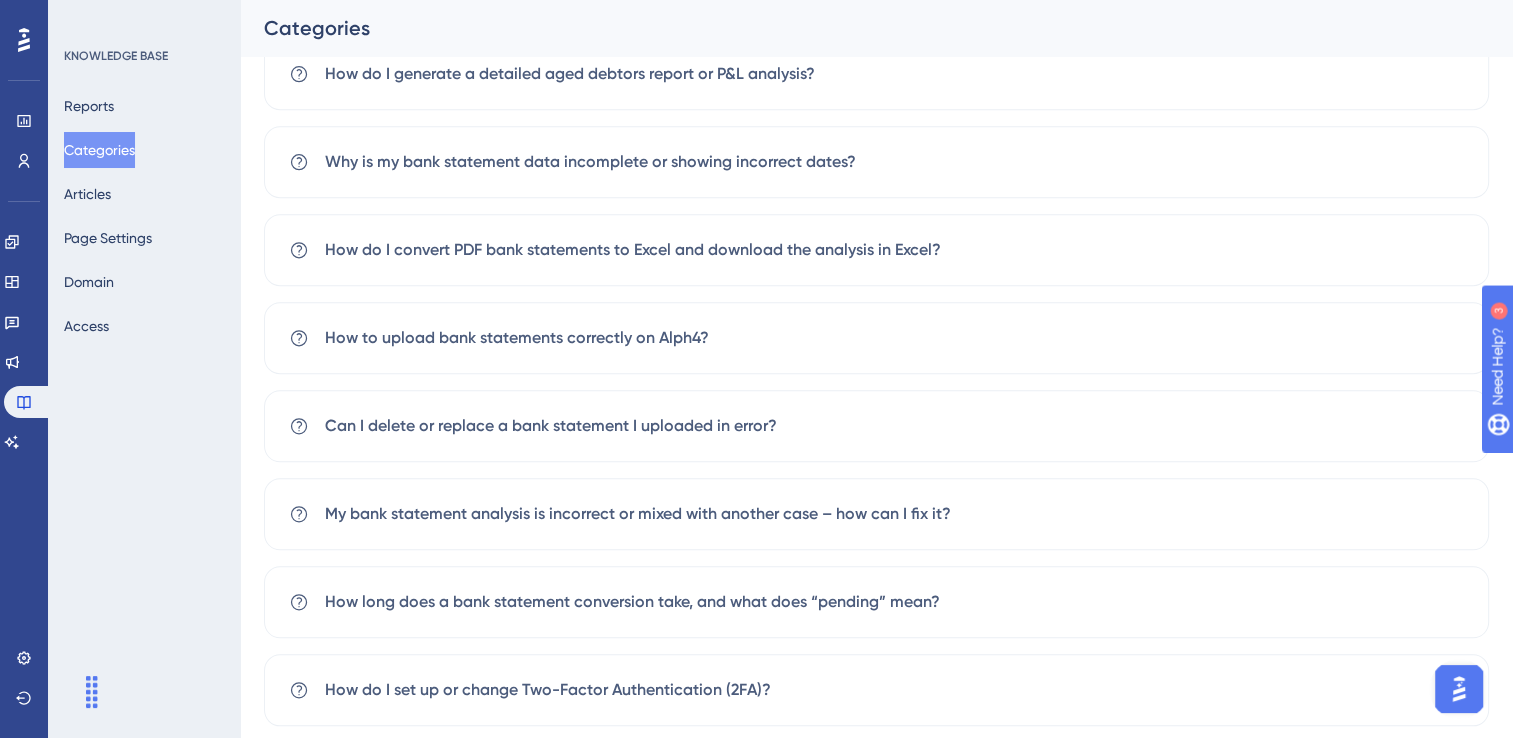 scroll, scrollTop: 1949, scrollLeft: 0, axis: vertical 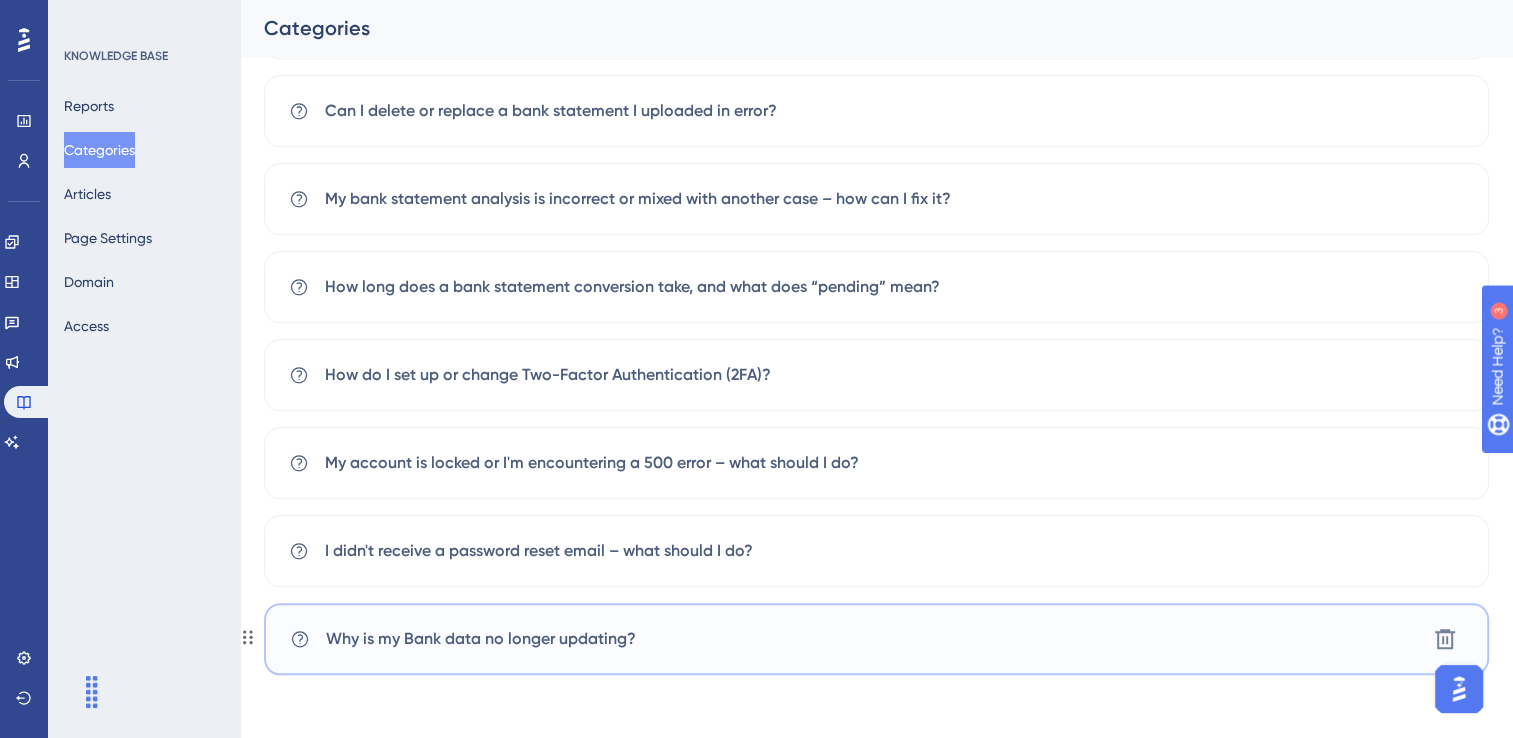 click on "Why is my Bank data no longer updating?" at bounding box center [481, 639] 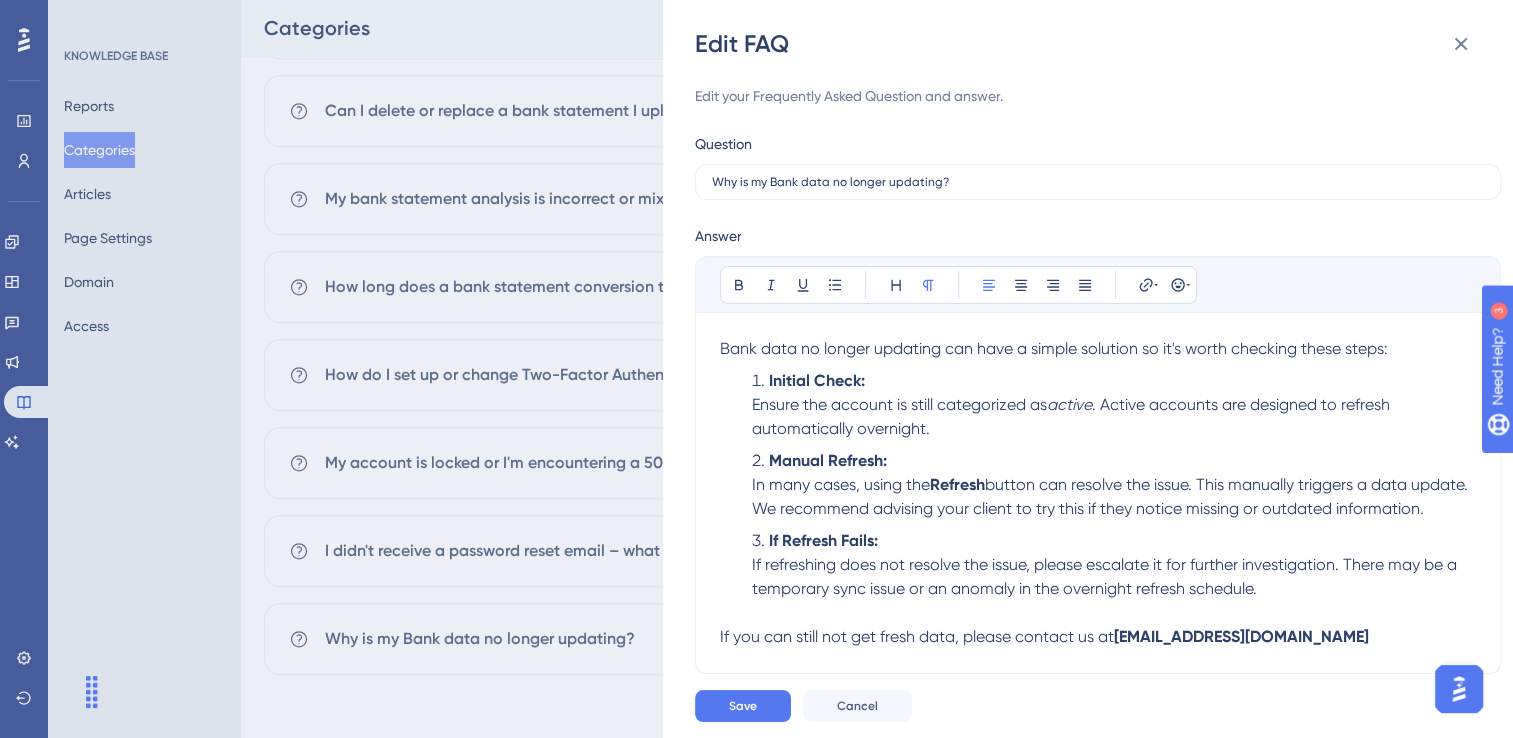 scroll, scrollTop: 0, scrollLeft: 0, axis: both 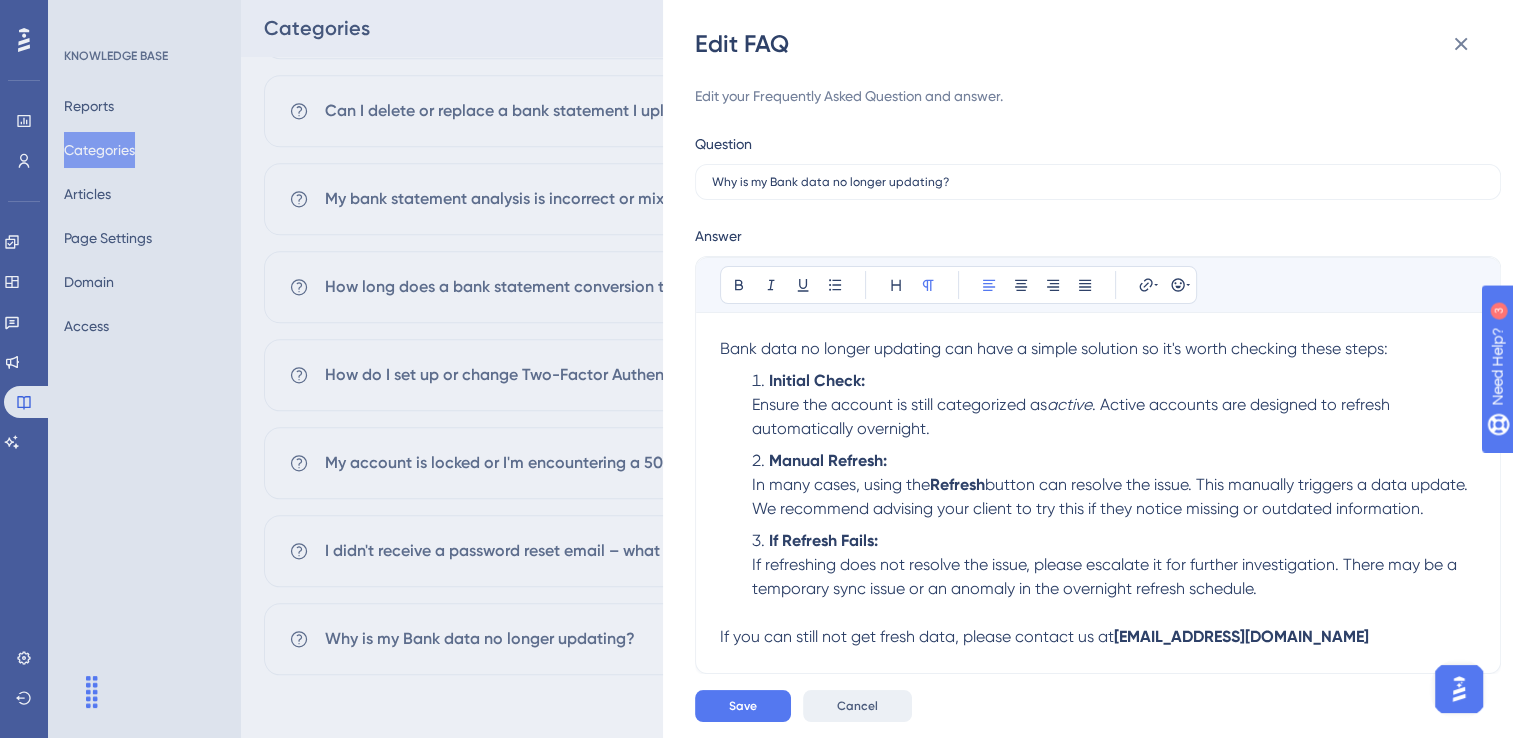 click on "Cancel" at bounding box center (857, 706) 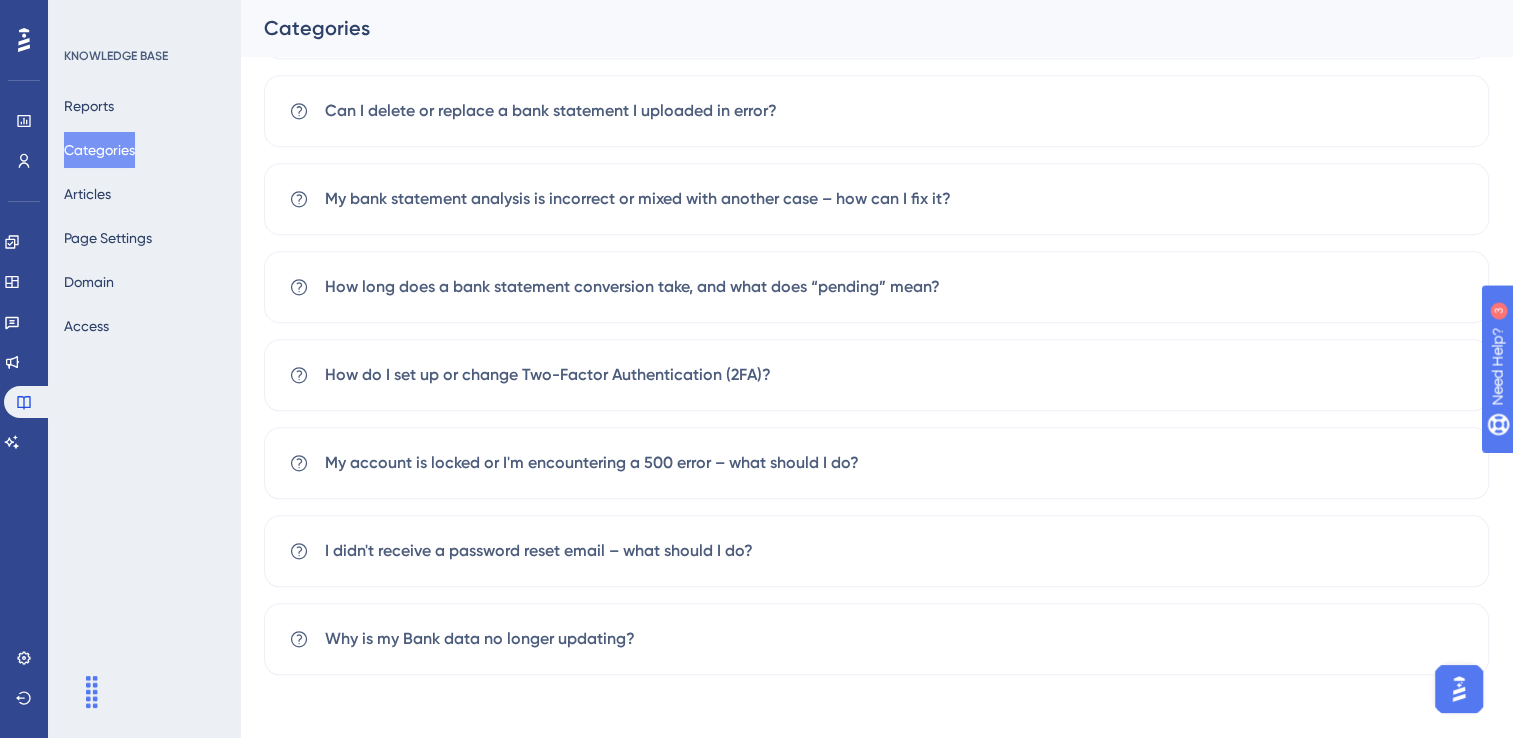 click on "KNOWLEDGE BASE Reports Categories Articles Page Settings Domain Access" at bounding box center (144, 369) 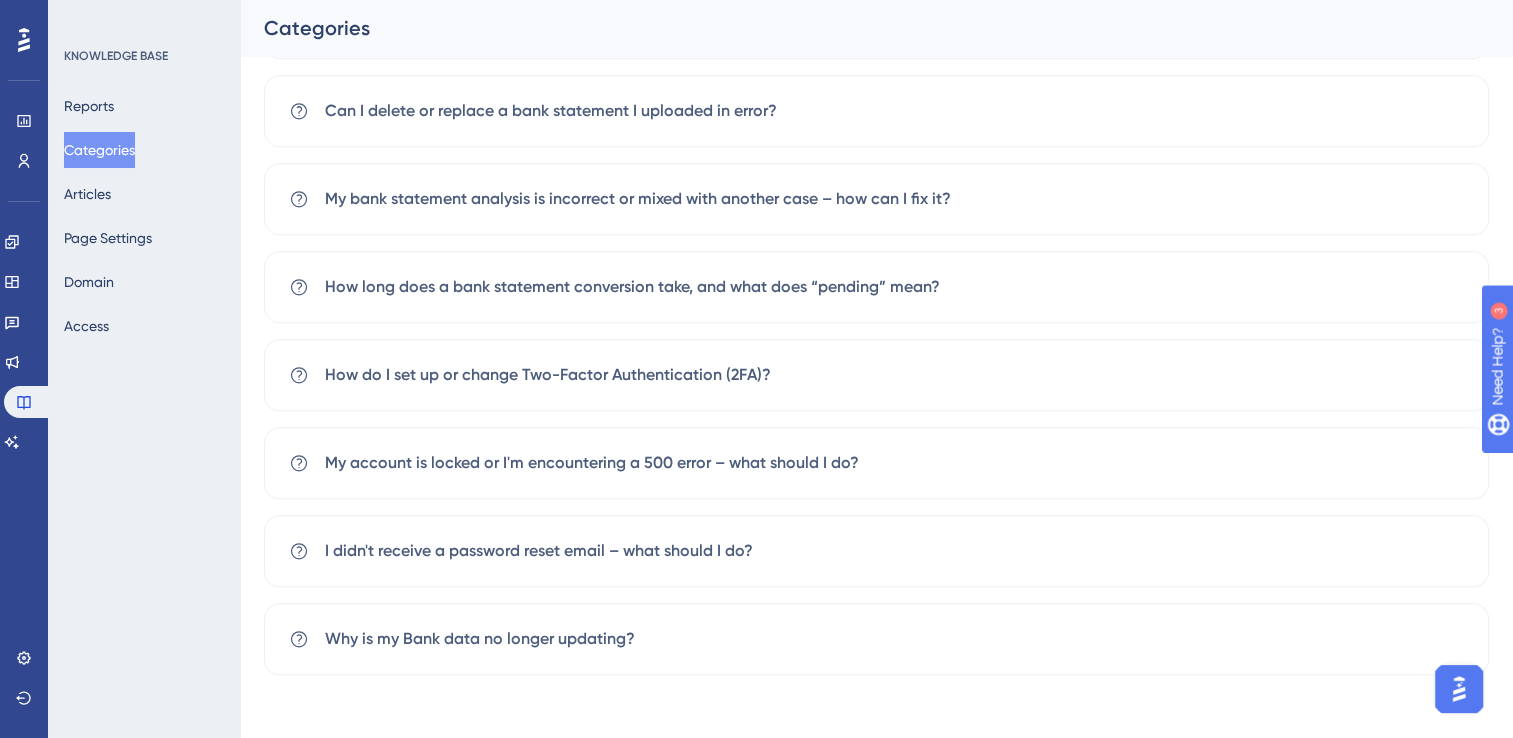 drag, startPoint x: 92, startPoint y: 695, endPoint x: 1530, endPoint y: 86, distance: 1561.6417 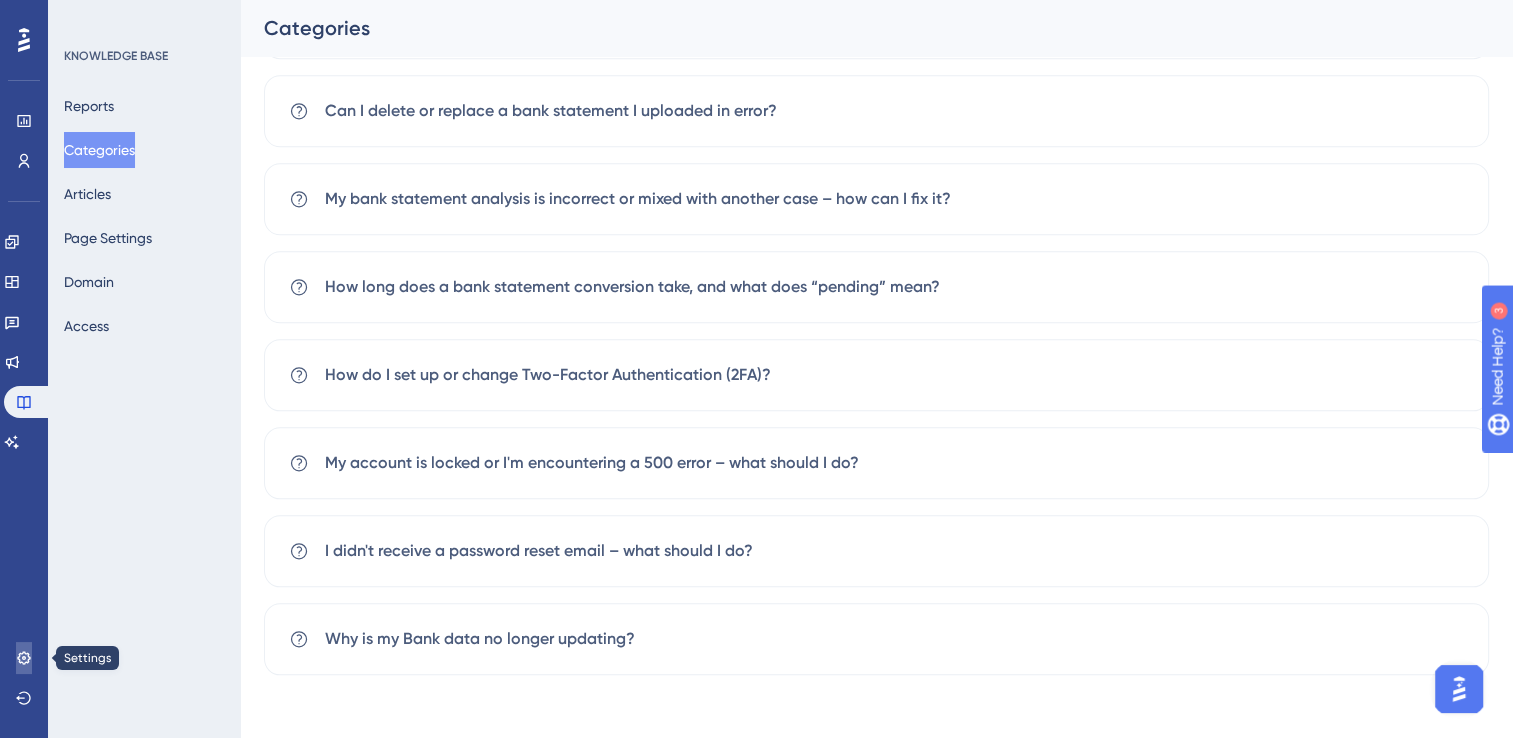 click 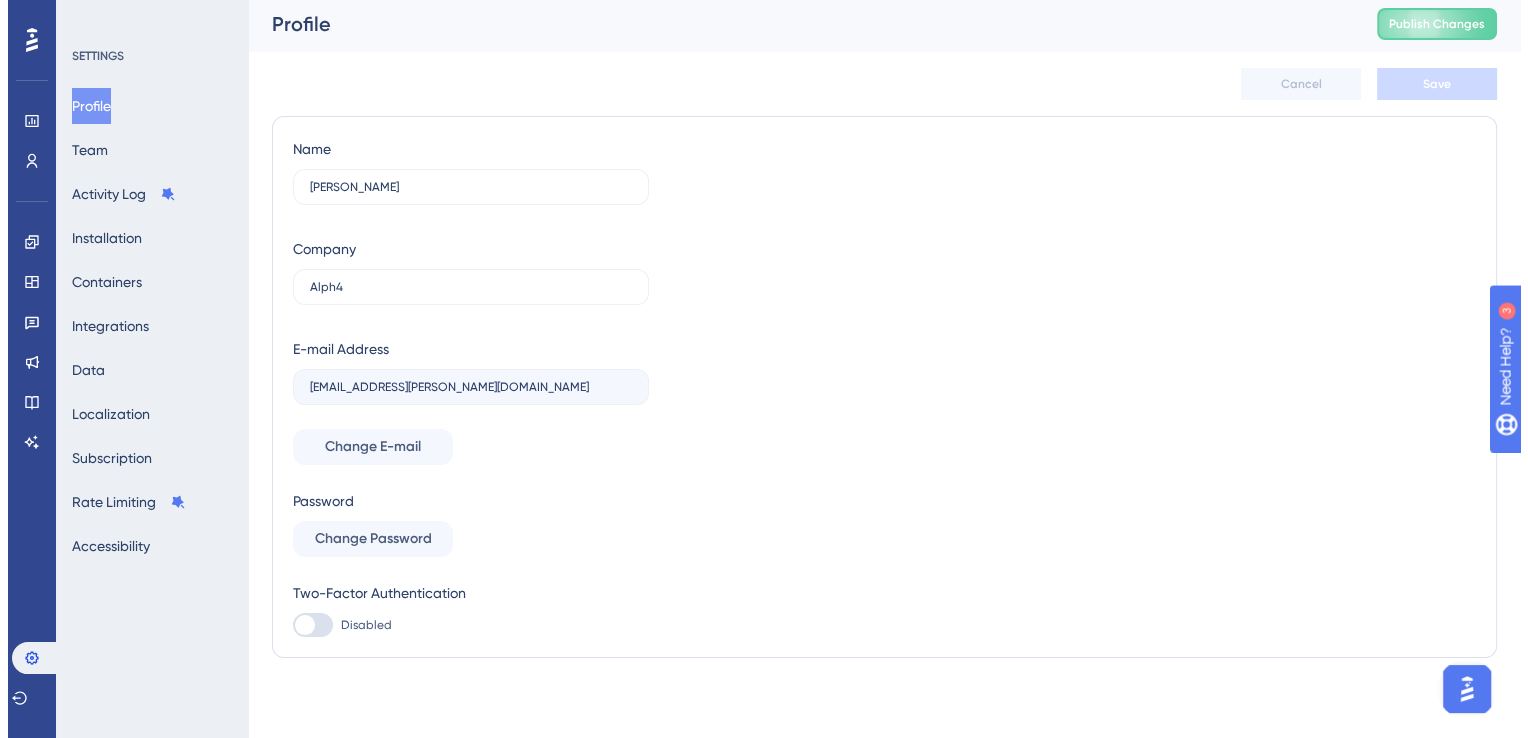 scroll, scrollTop: 0, scrollLeft: 0, axis: both 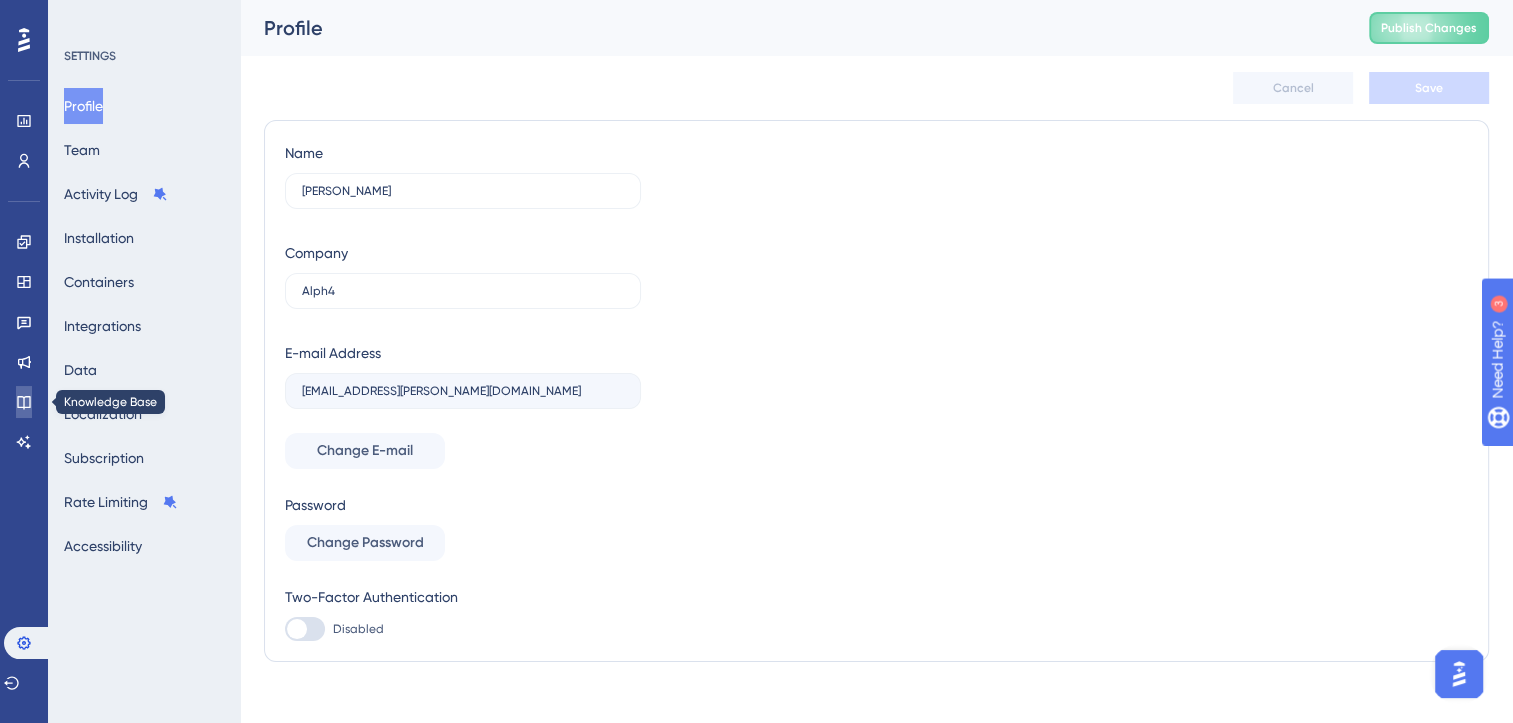 click 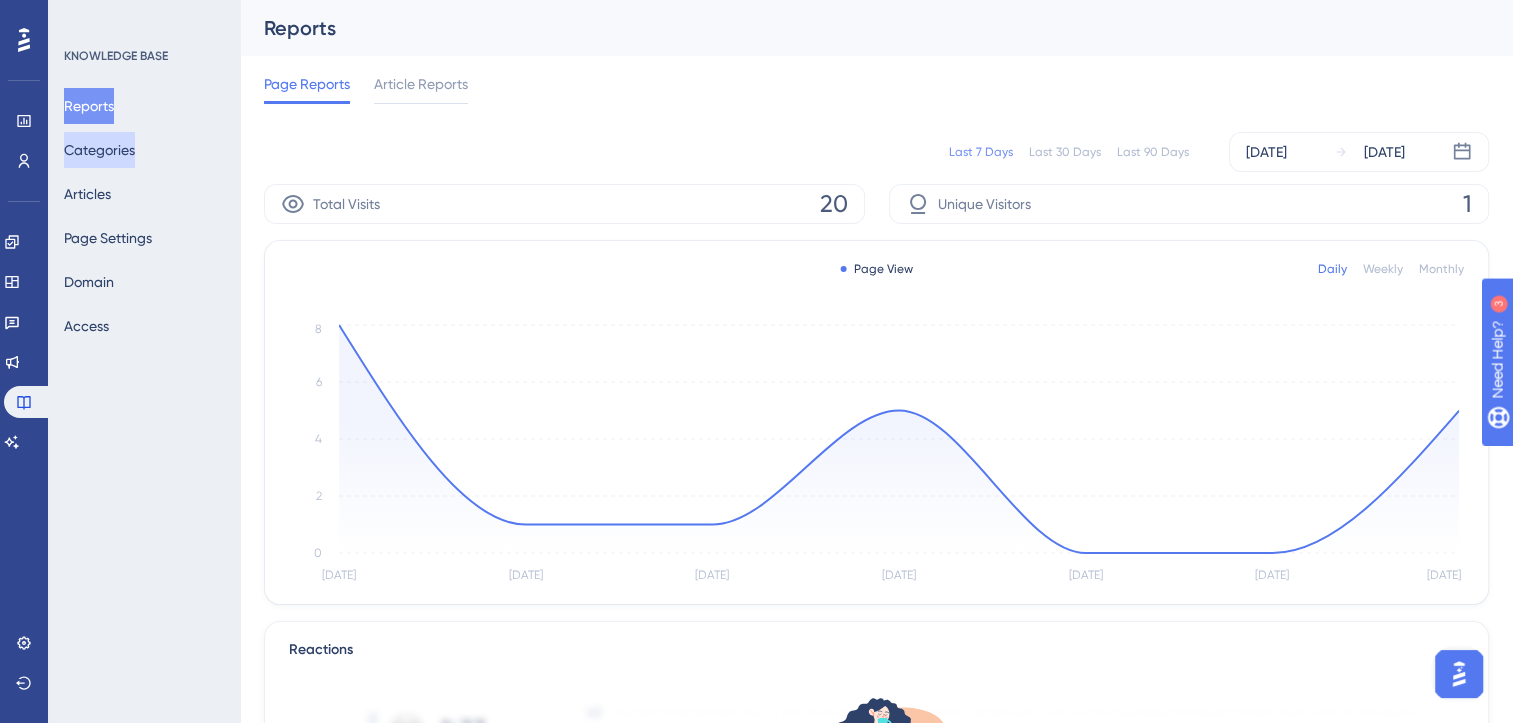click on "Categories" at bounding box center (99, 150) 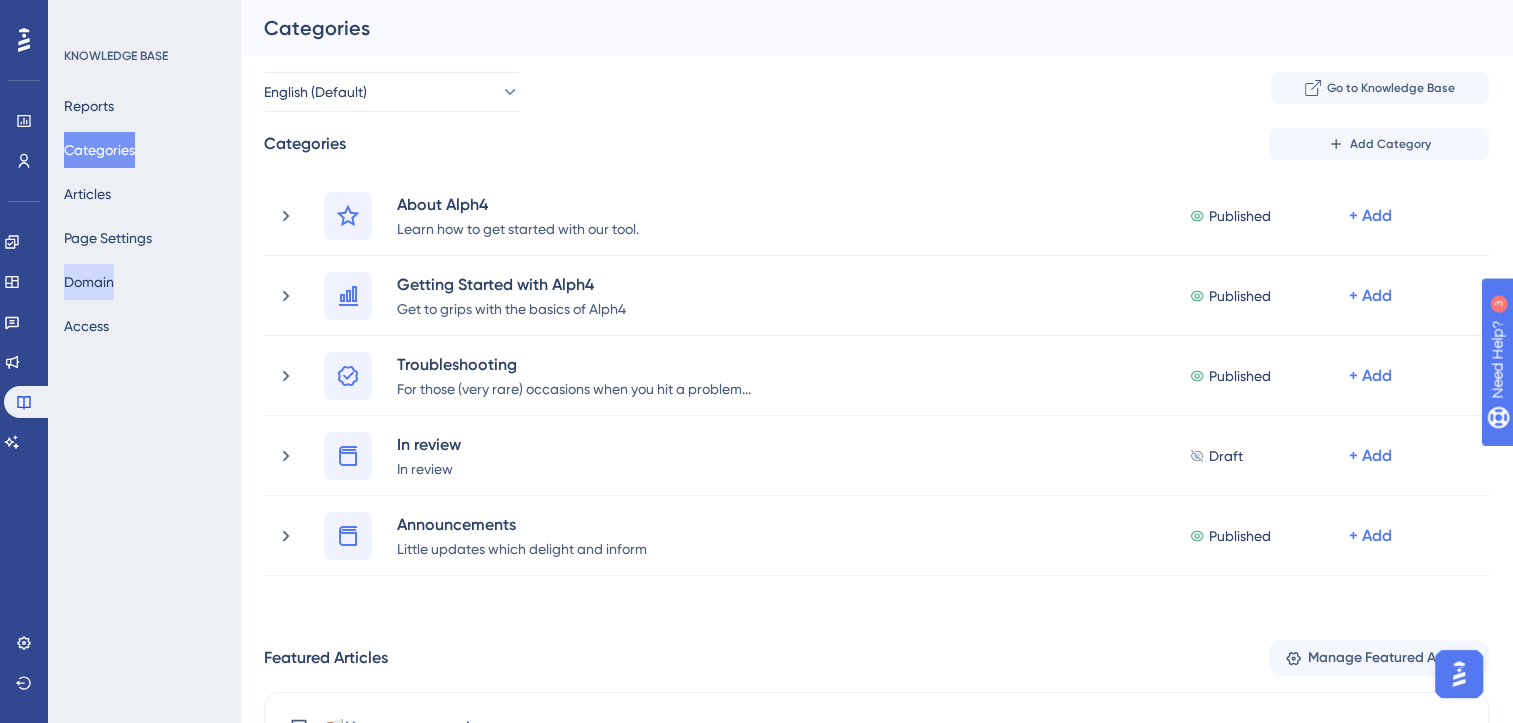 click on "Domain" at bounding box center [89, 282] 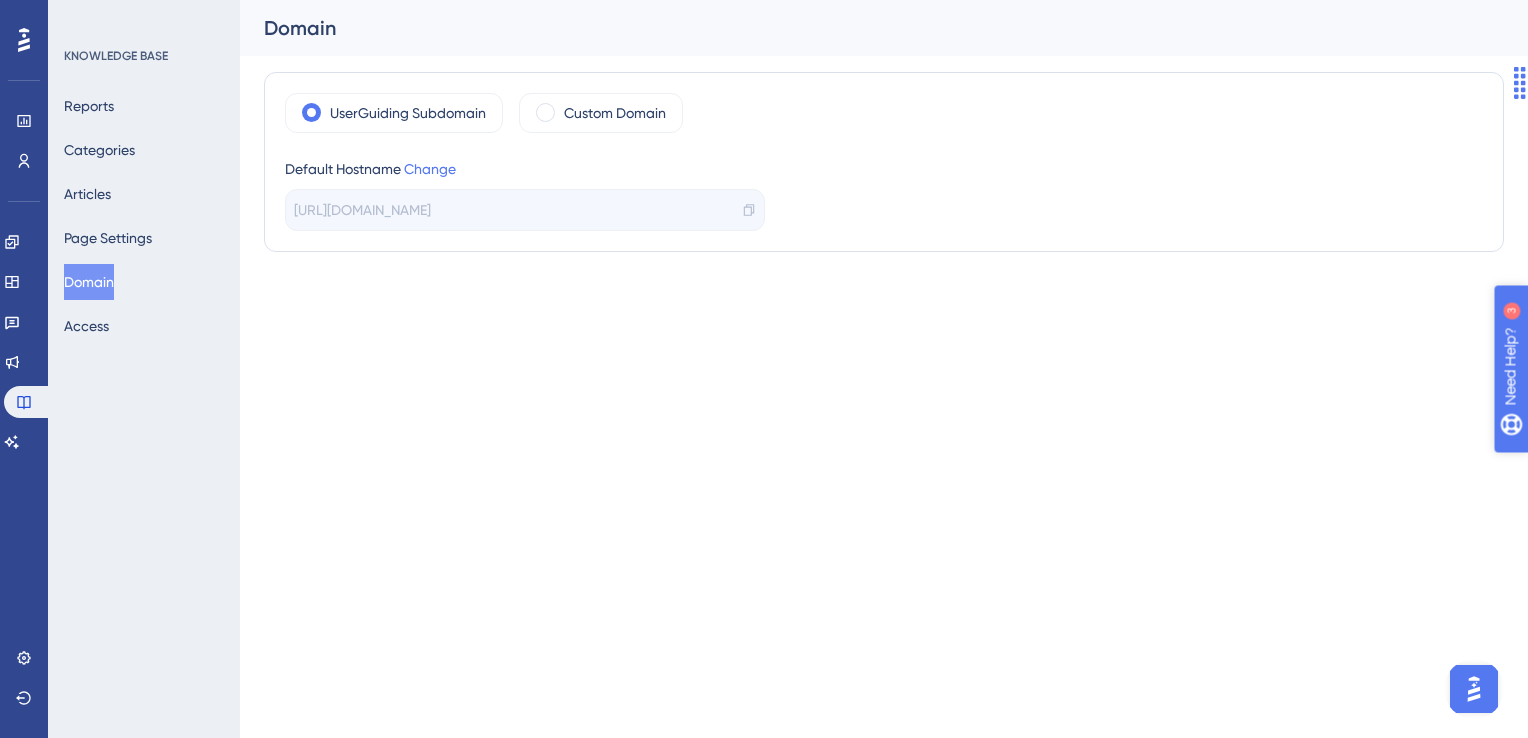 click on "Need Help?" at bounding box center (1580, 469) 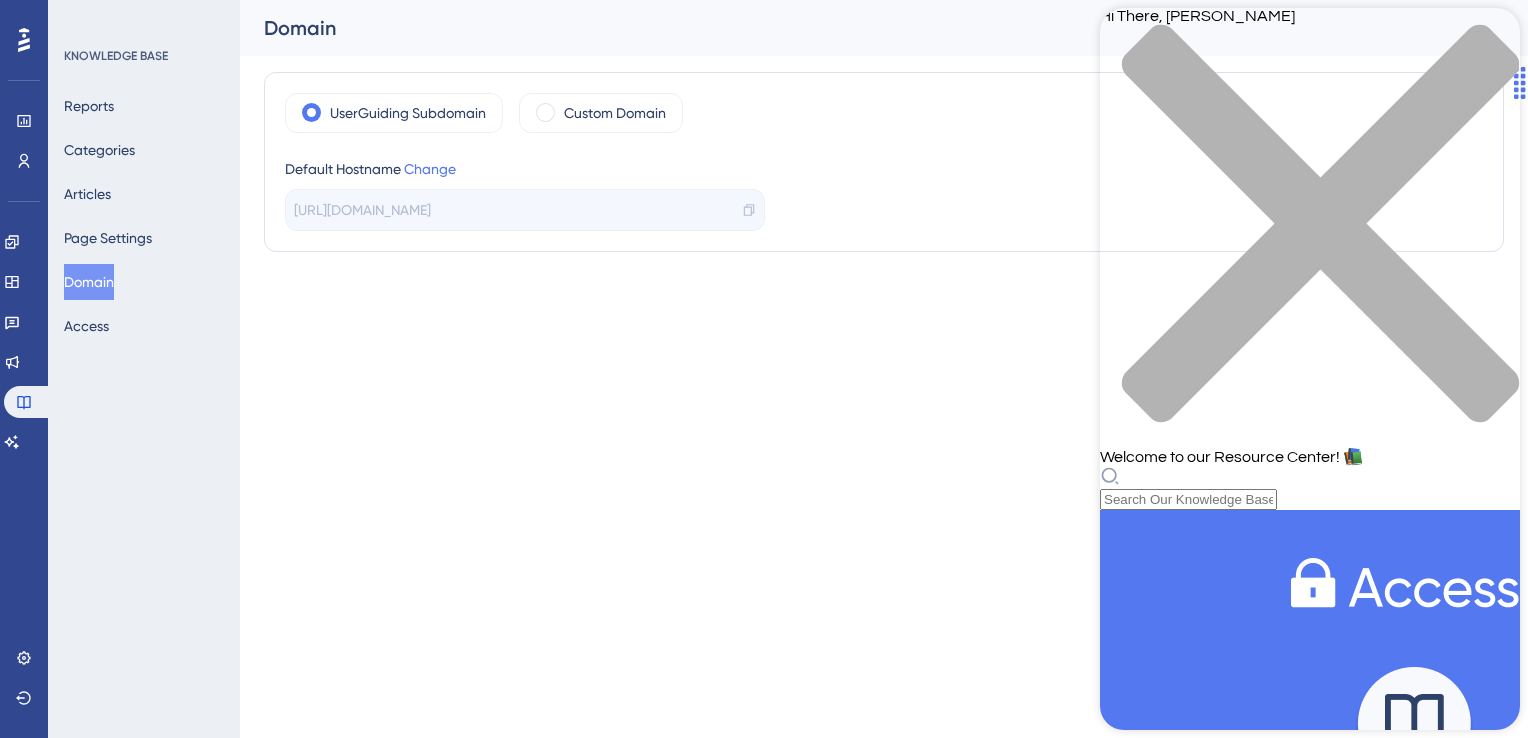 scroll, scrollTop: 0, scrollLeft: 0, axis: both 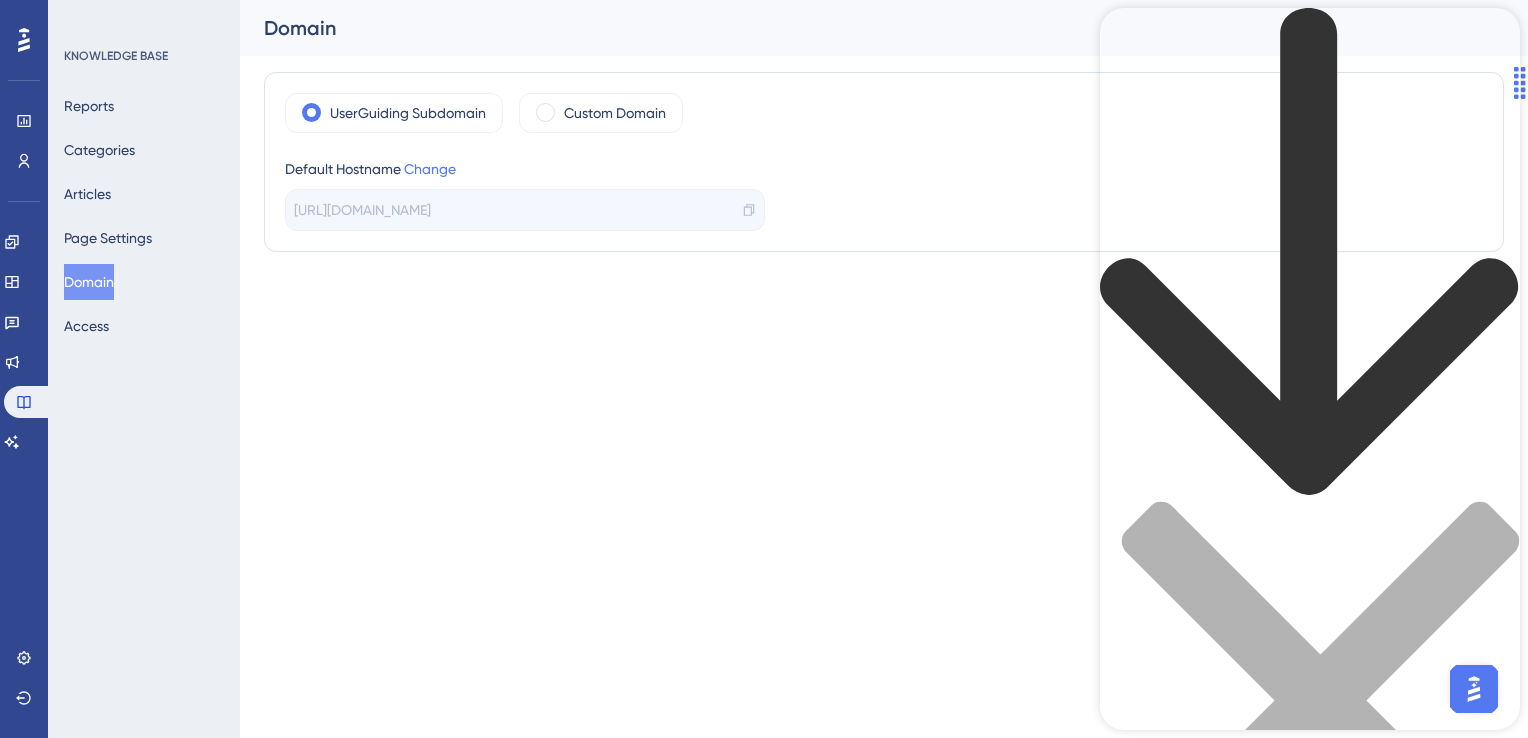 click at bounding box center [1310, 488] 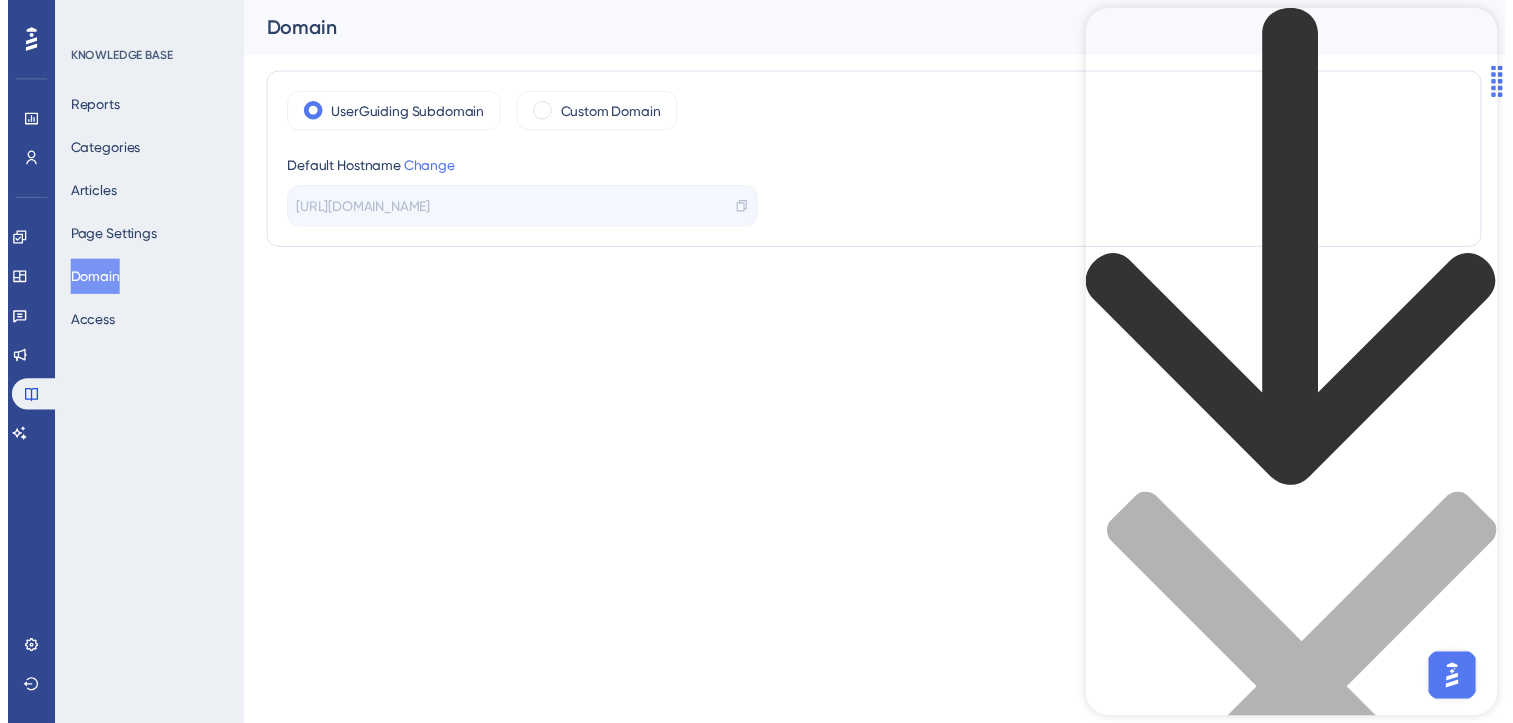 scroll, scrollTop: 10, scrollLeft: 0, axis: vertical 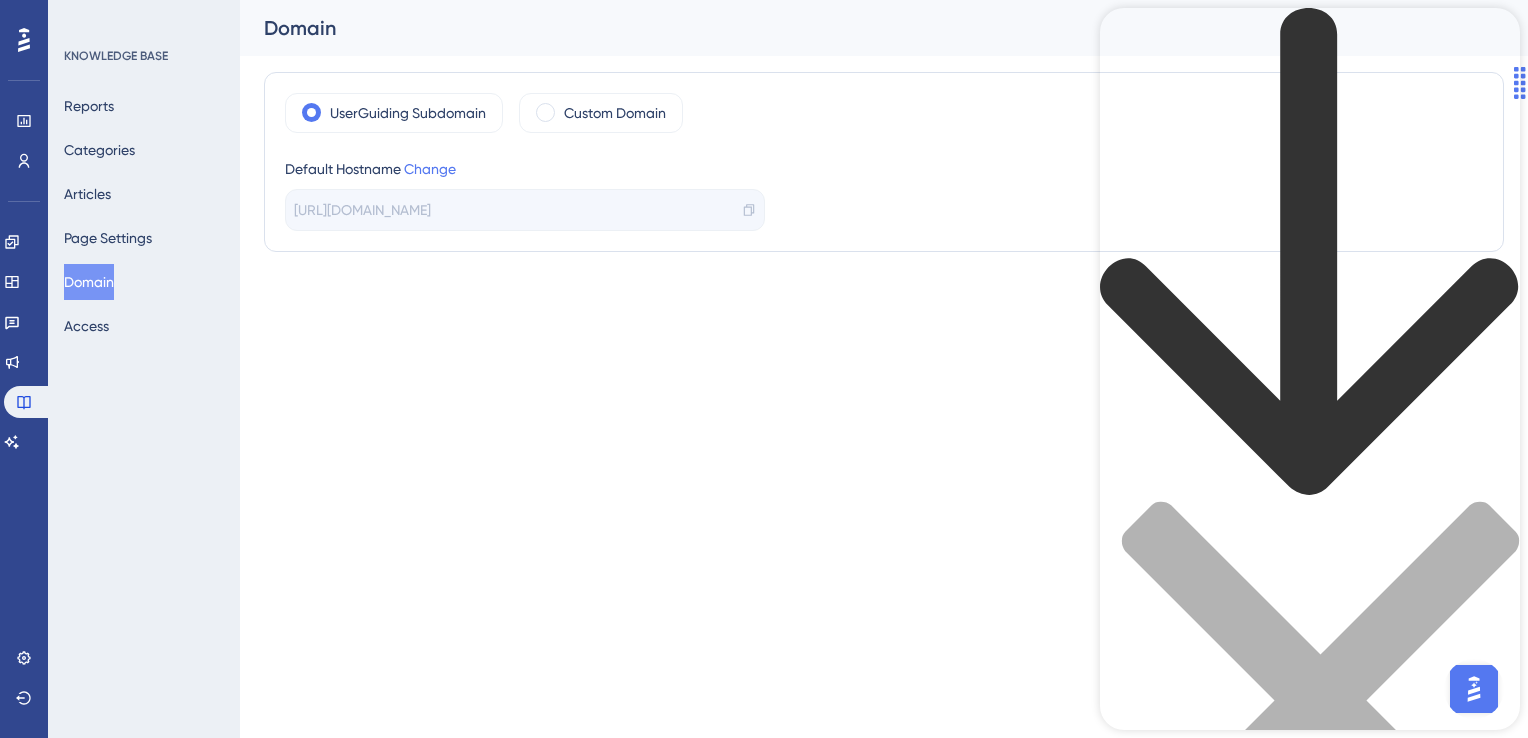 type on "domain" 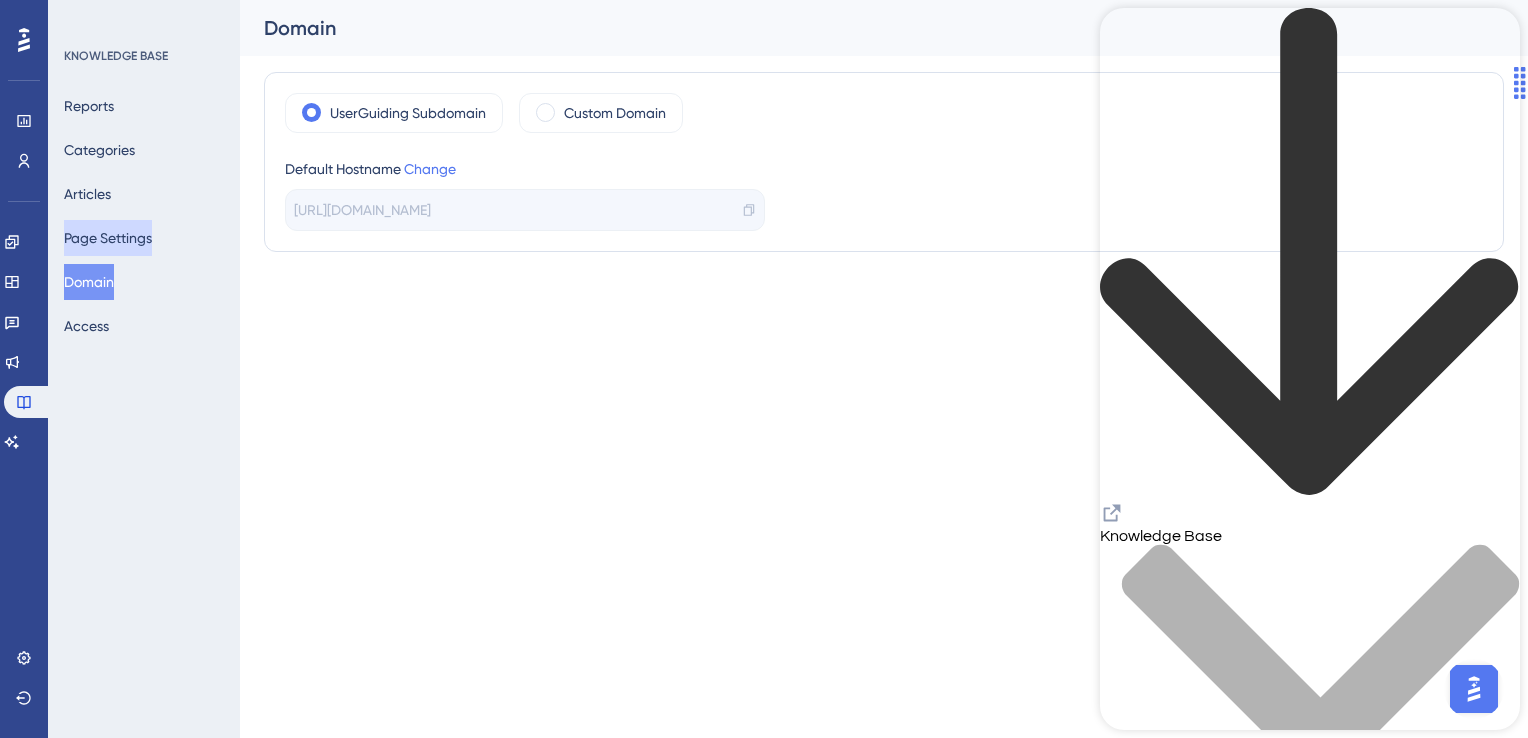click on "Page Settings" at bounding box center (108, 238) 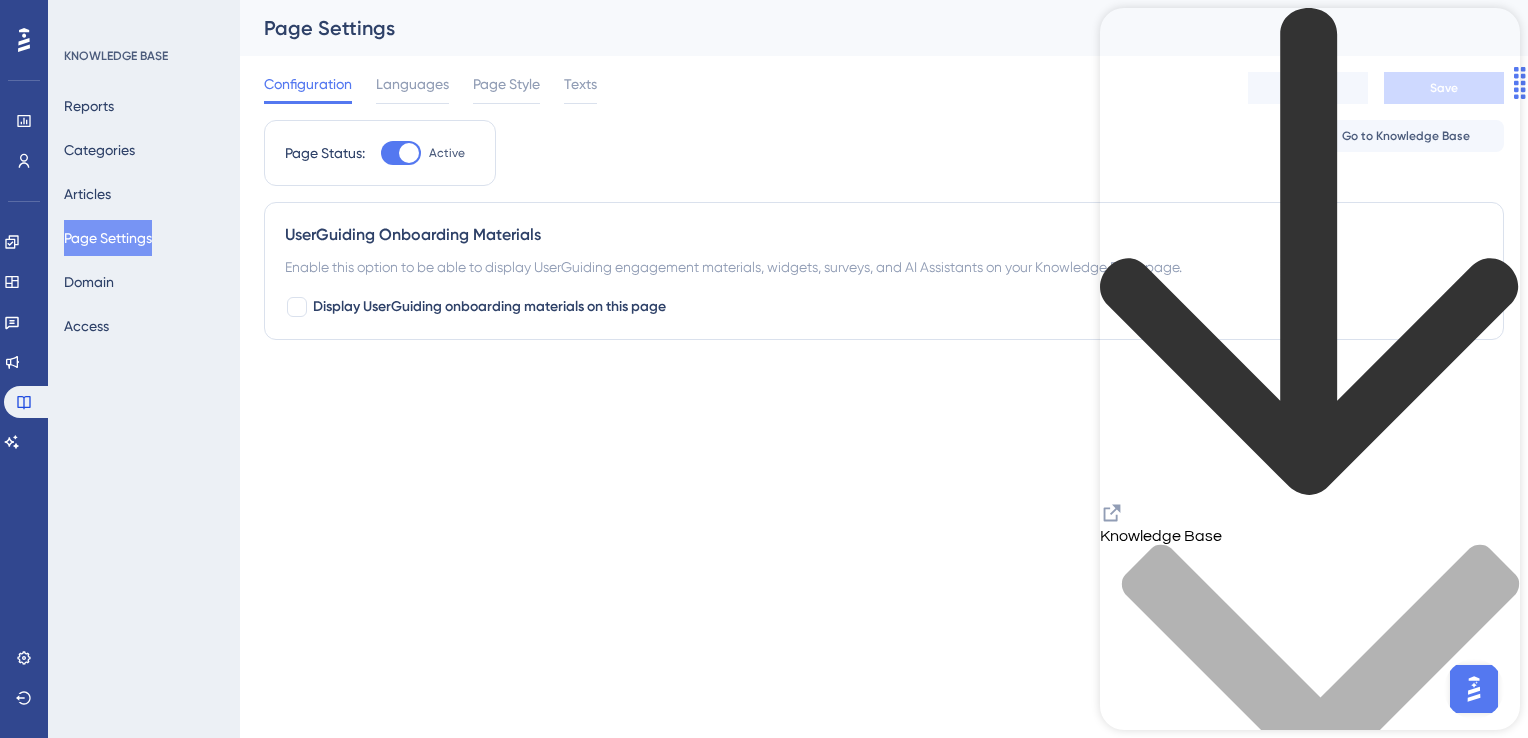 click on "Performance Users Engagement Widgets Feedback Product Updates Knowledge Base AI Assistant Settings Logout KNOWLEDGE BASE Reports Categories Articles Page Settings Domain Access Page Settings Configuration Languages Page Style Texts Cancel Save Page Status: Active Go to Knowledge Base UserGuiding Onboarding Materials Enable this option to be able to display UserGuiding engagement materials, widgets, surveys, and AI Assistants on your Knowledge Base page. Display UserGuiding onboarding materials on this page
14" at bounding box center [764, 0] 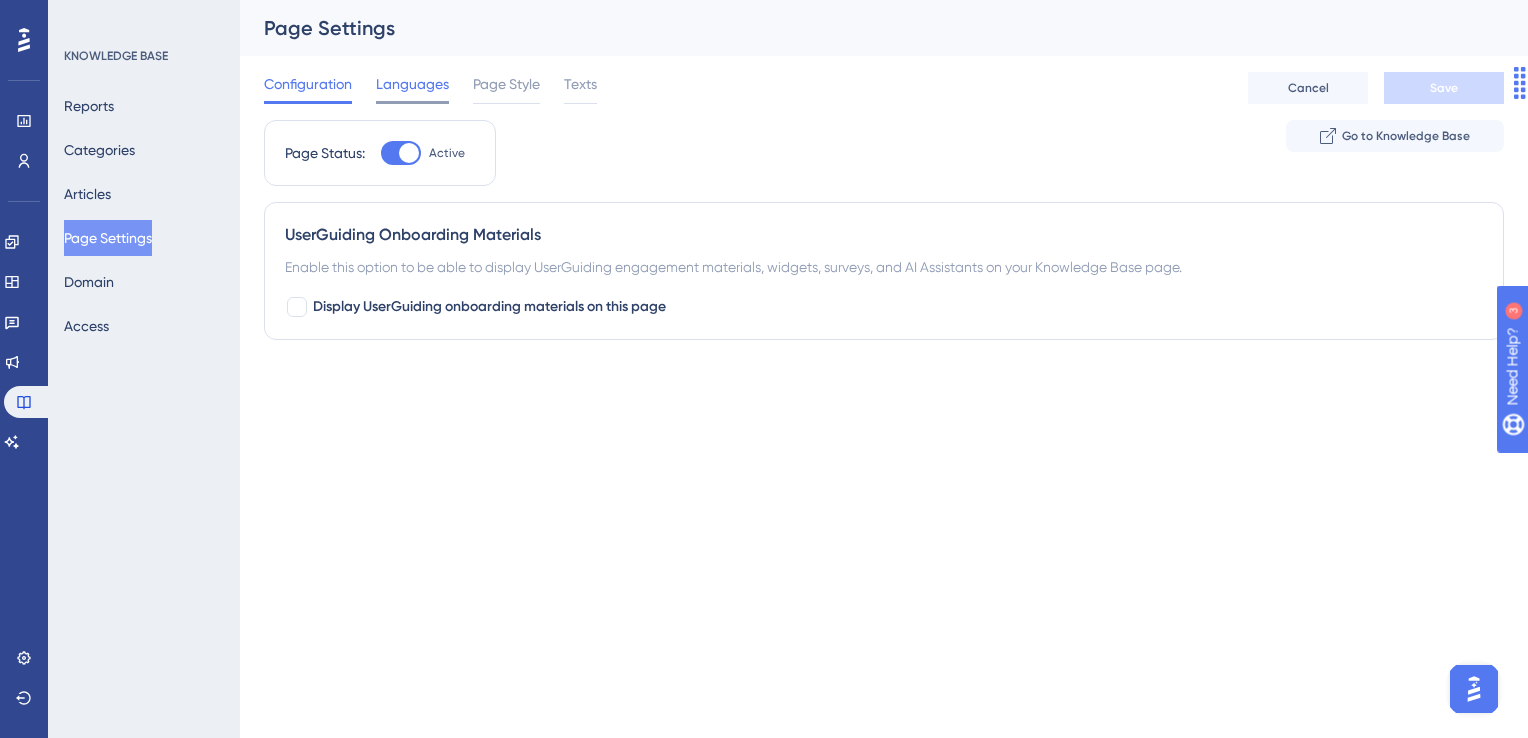 click on "Languages" at bounding box center (412, 84) 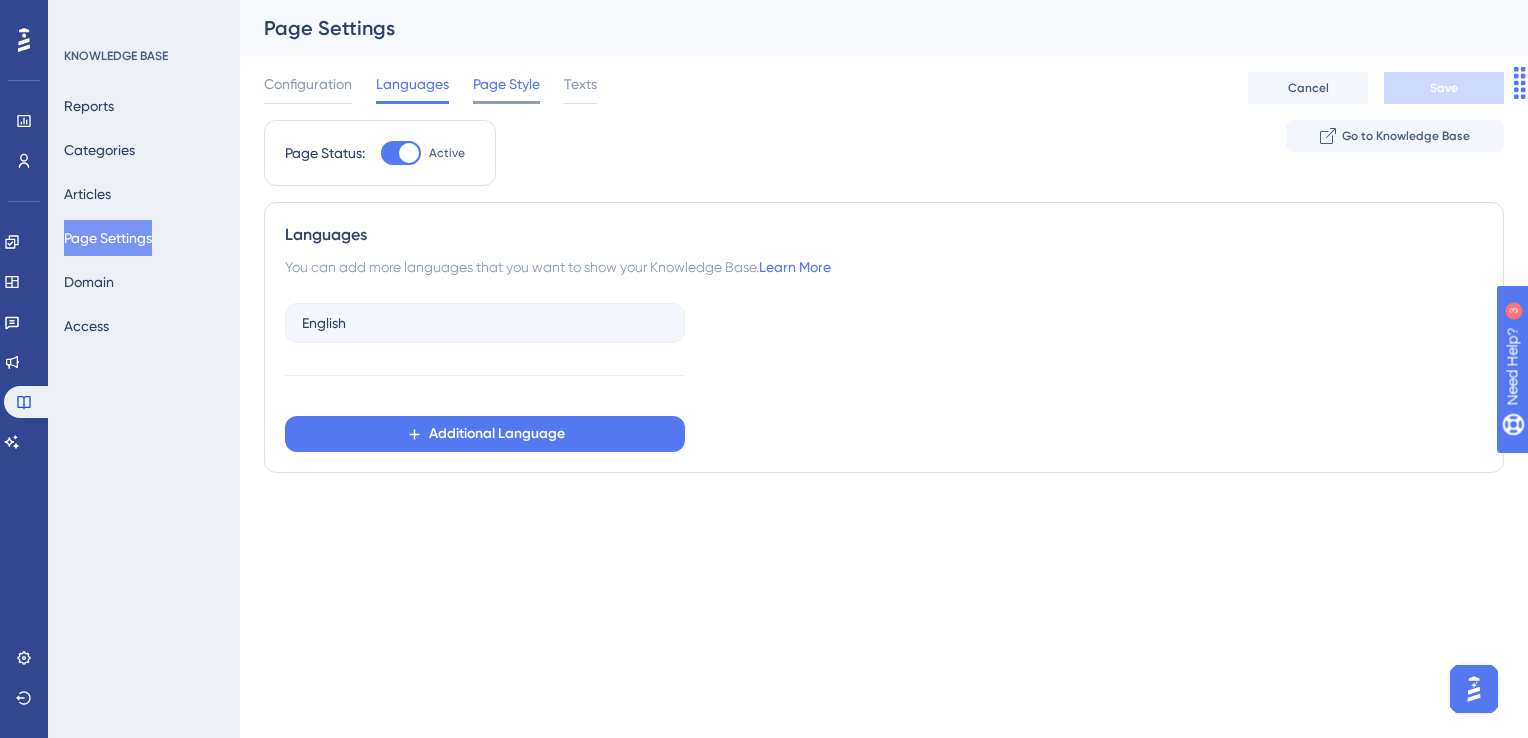 click on "Page Style" at bounding box center (506, 84) 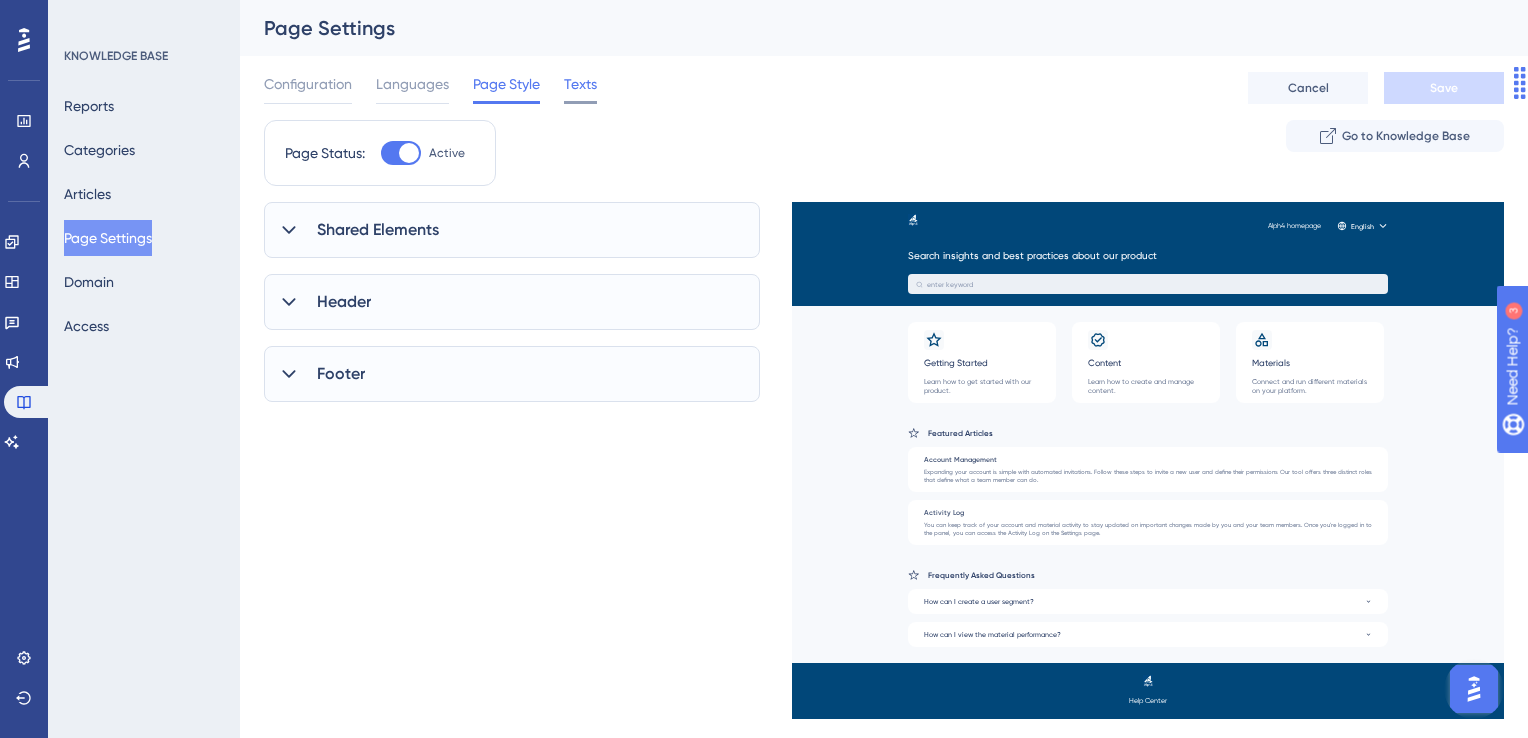 click on "Texts" at bounding box center [580, 84] 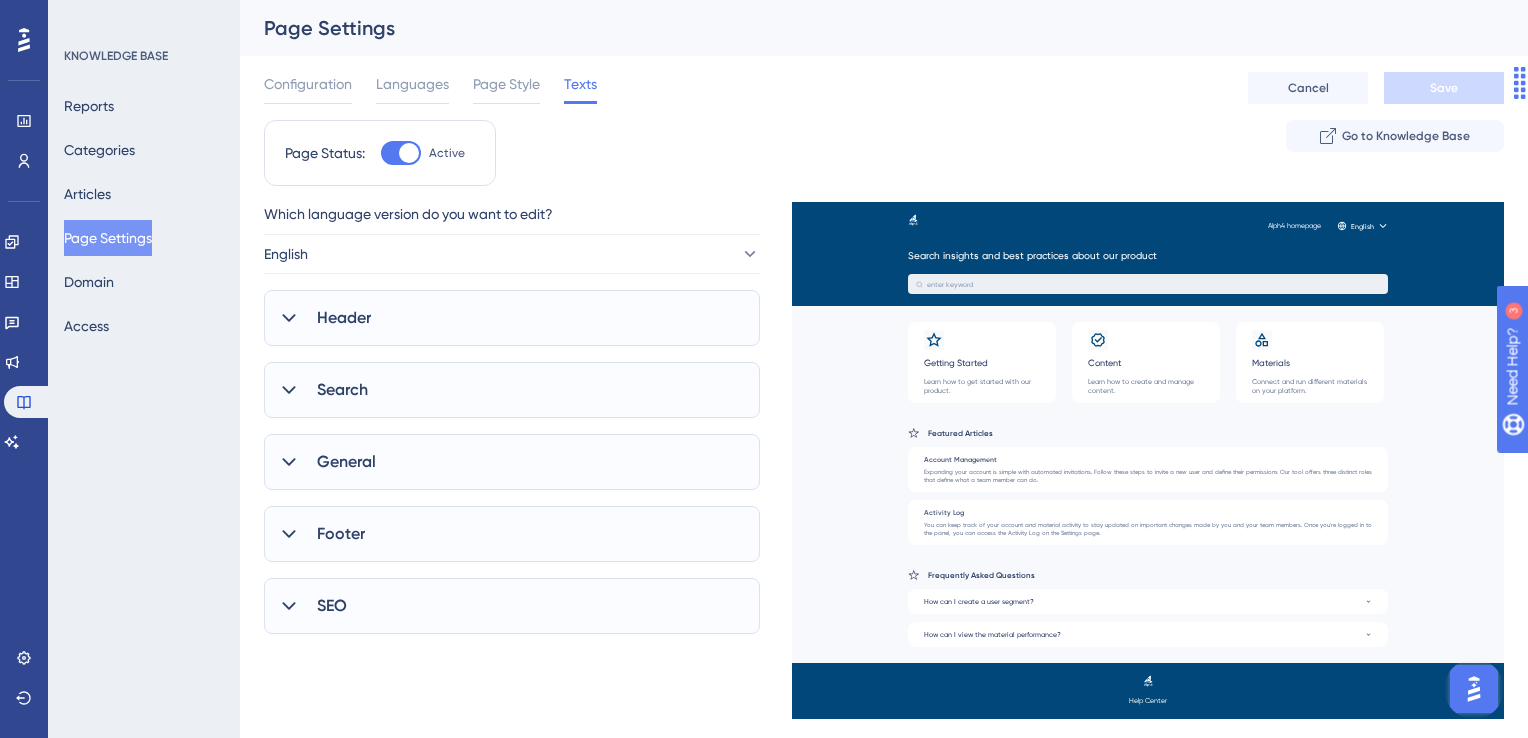 click 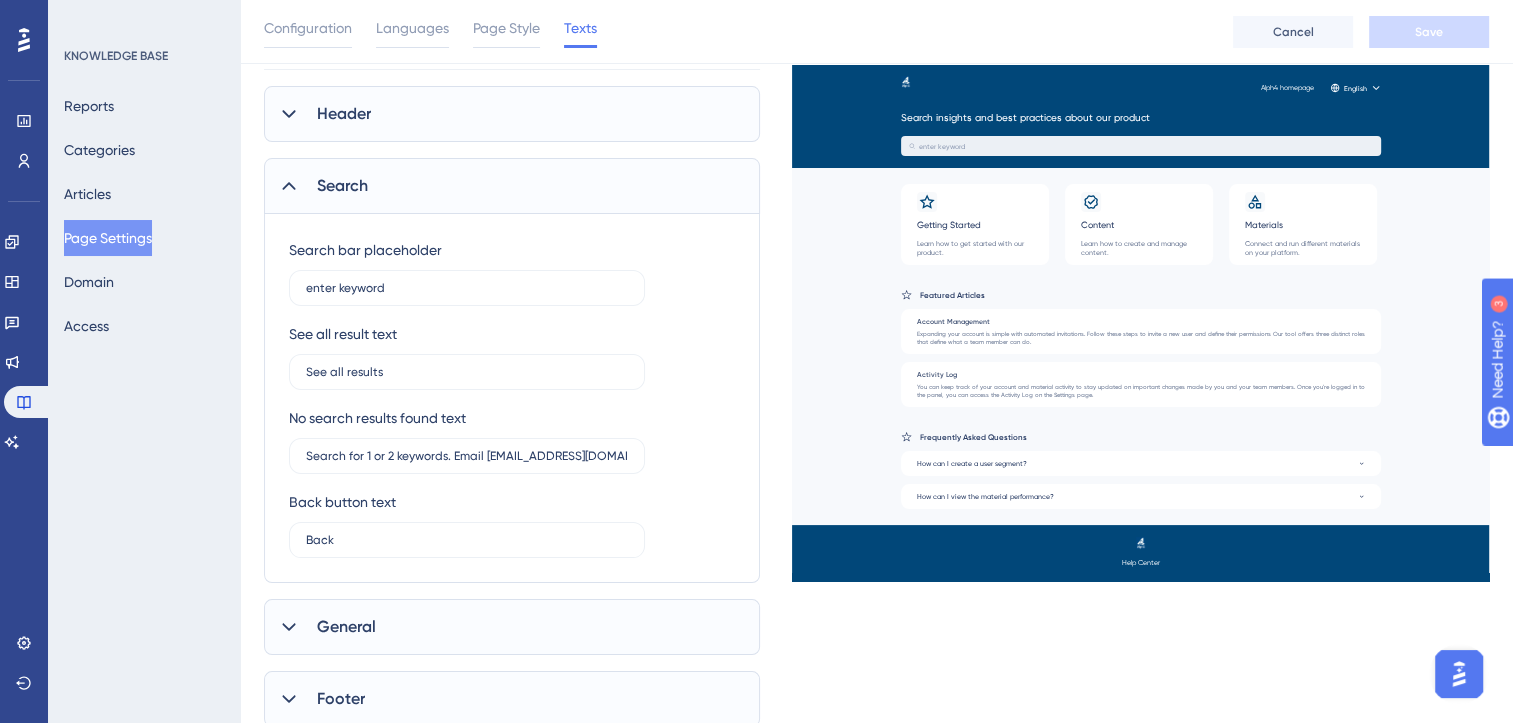 scroll, scrollTop: 351, scrollLeft: 0, axis: vertical 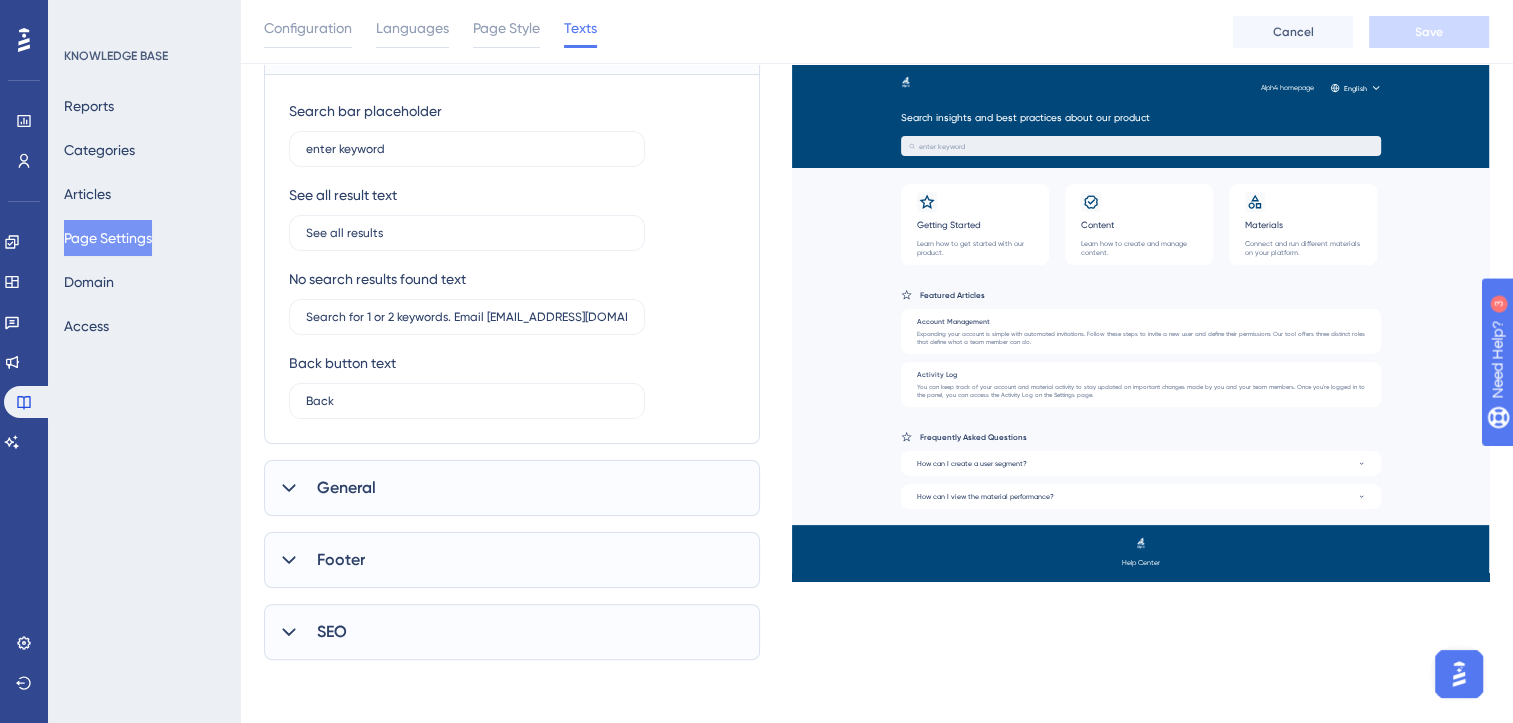 click on "General" at bounding box center [346, 488] 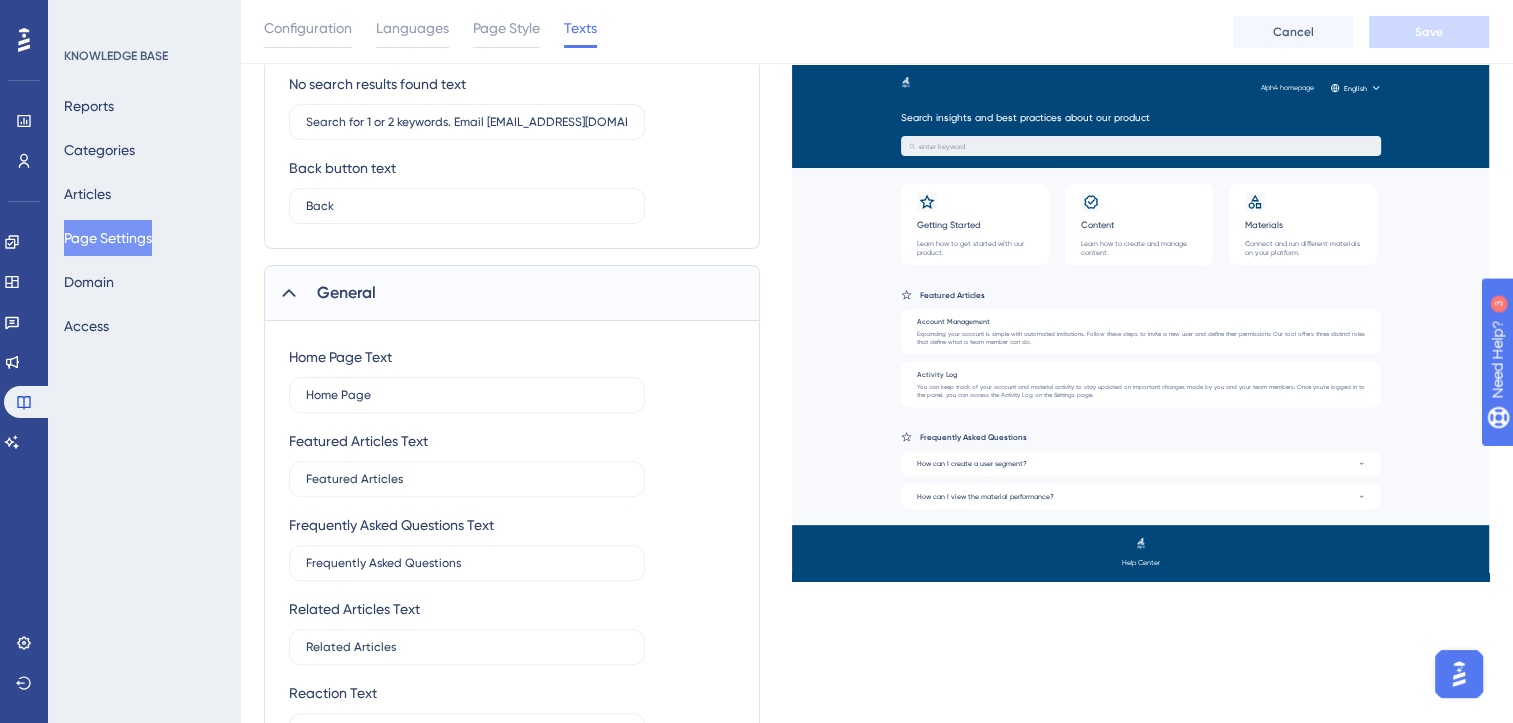 scroll, scrollTop: 548, scrollLeft: 0, axis: vertical 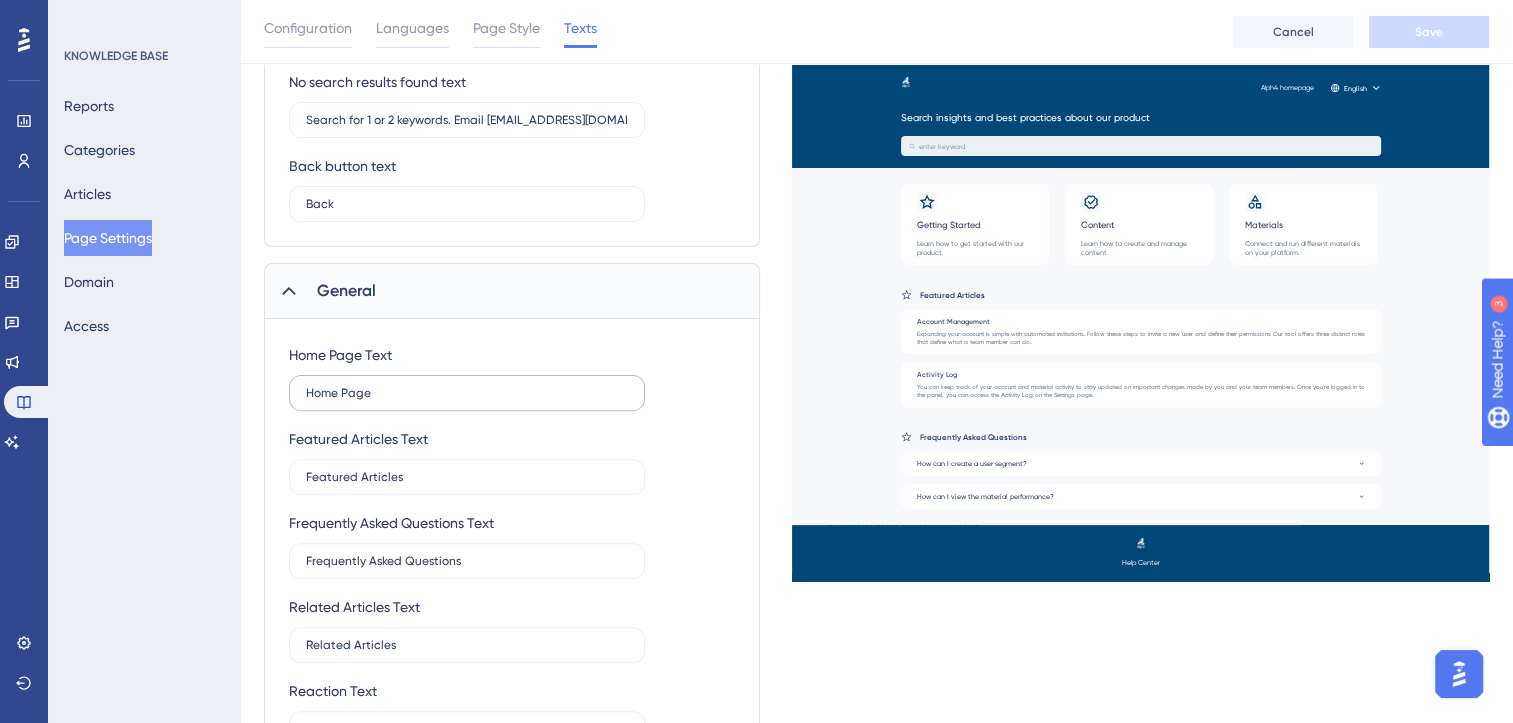 click on "Home Page" at bounding box center [467, 393] 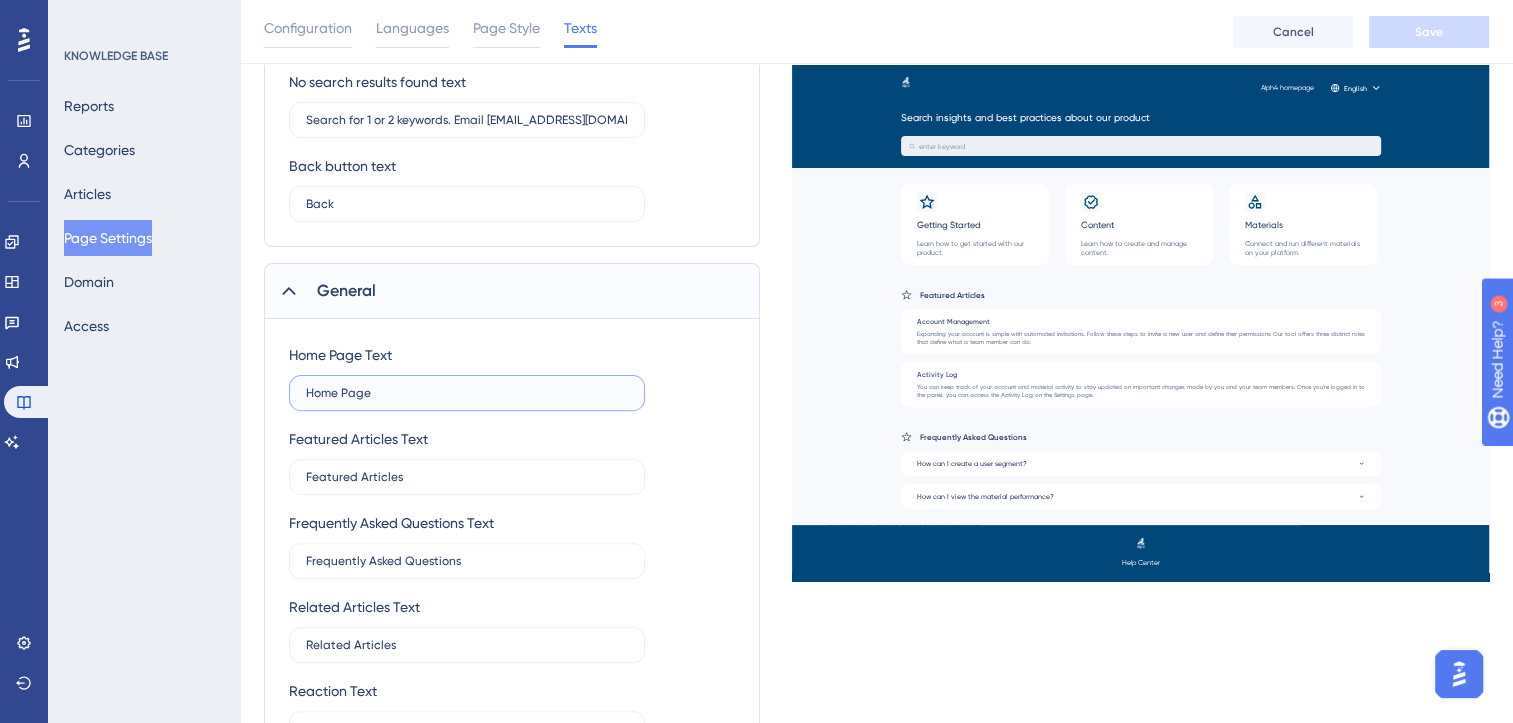 click on "Home Page" at bounding box center (467, 393) 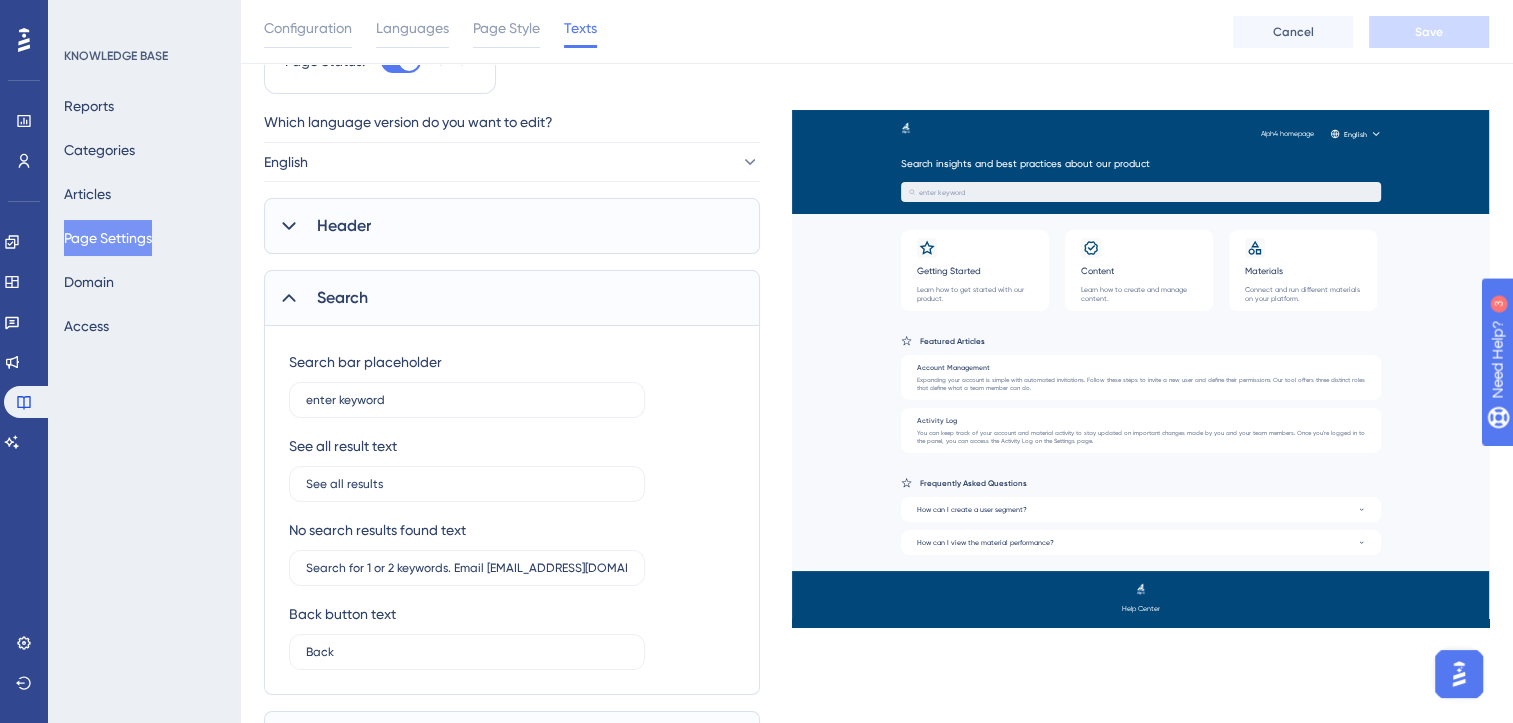 scroll, scrollTop: 96, scrollLeft: 0, axis: vertical 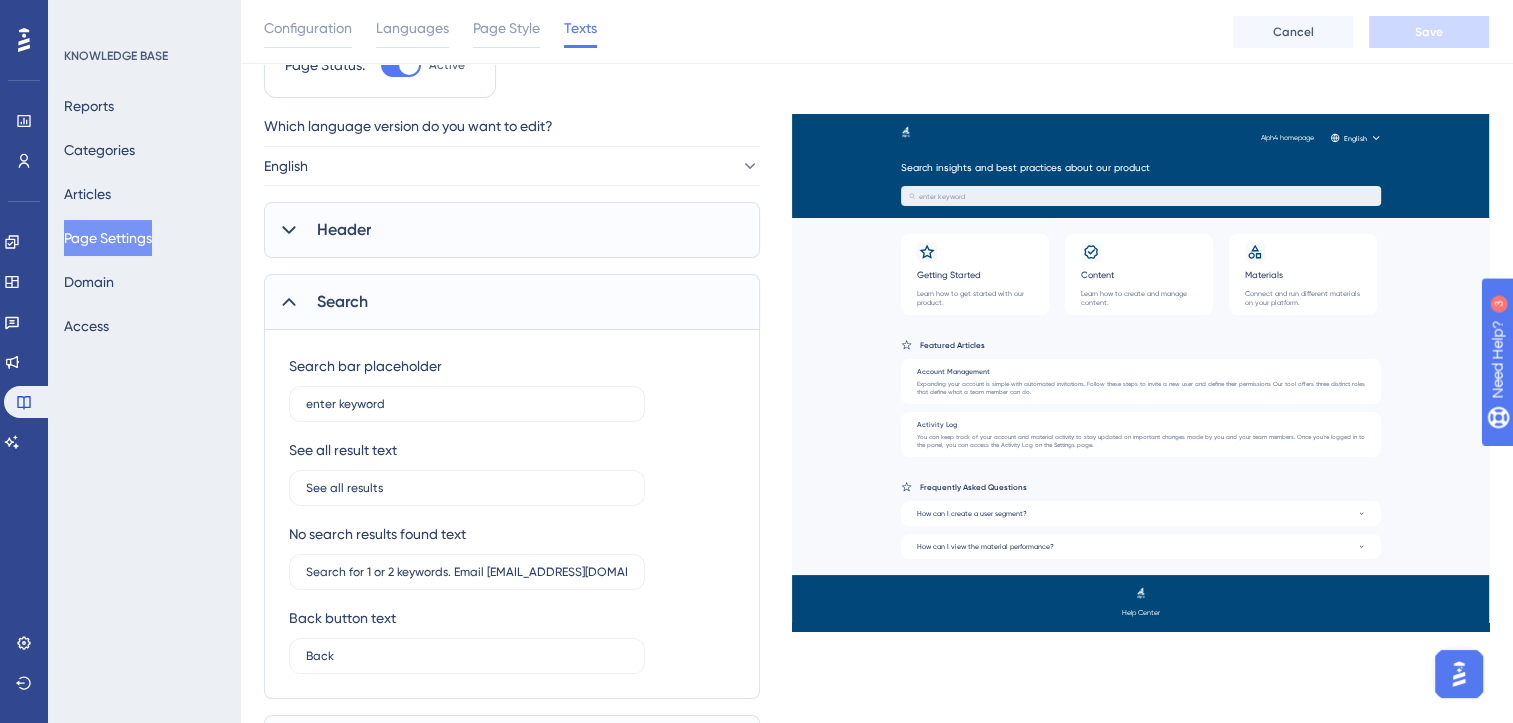 click 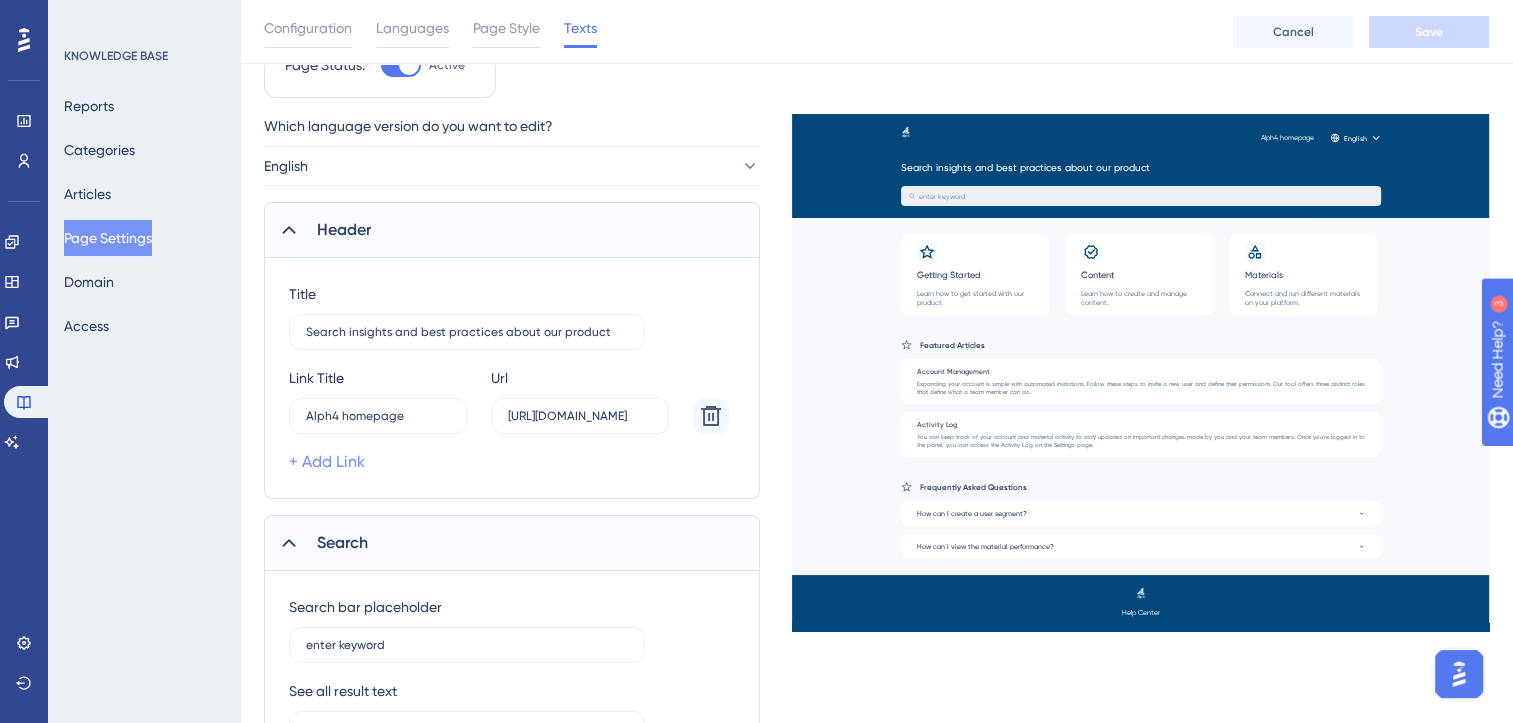 click on "+ Add Link" at bounding box center (327, 462) 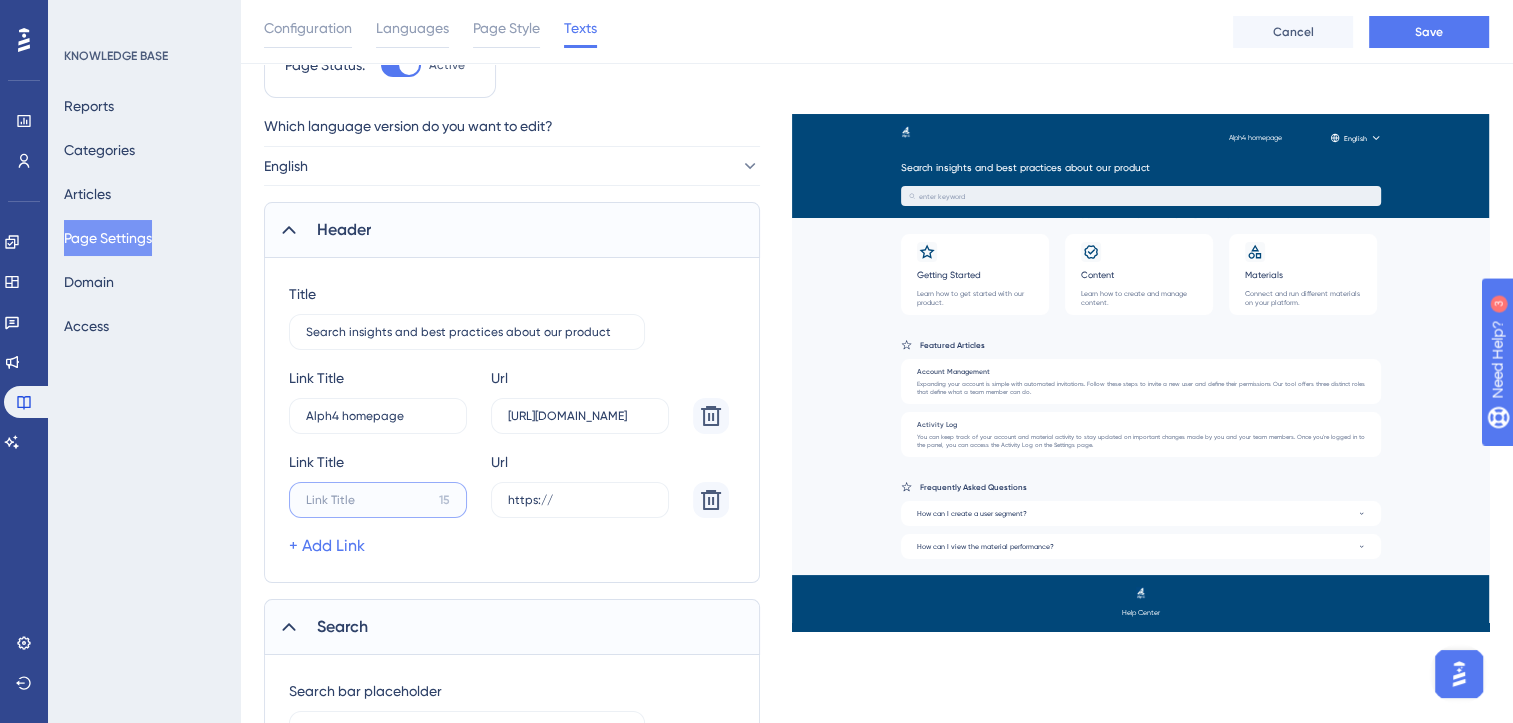 click on "15" at bounding box center (378, 416) 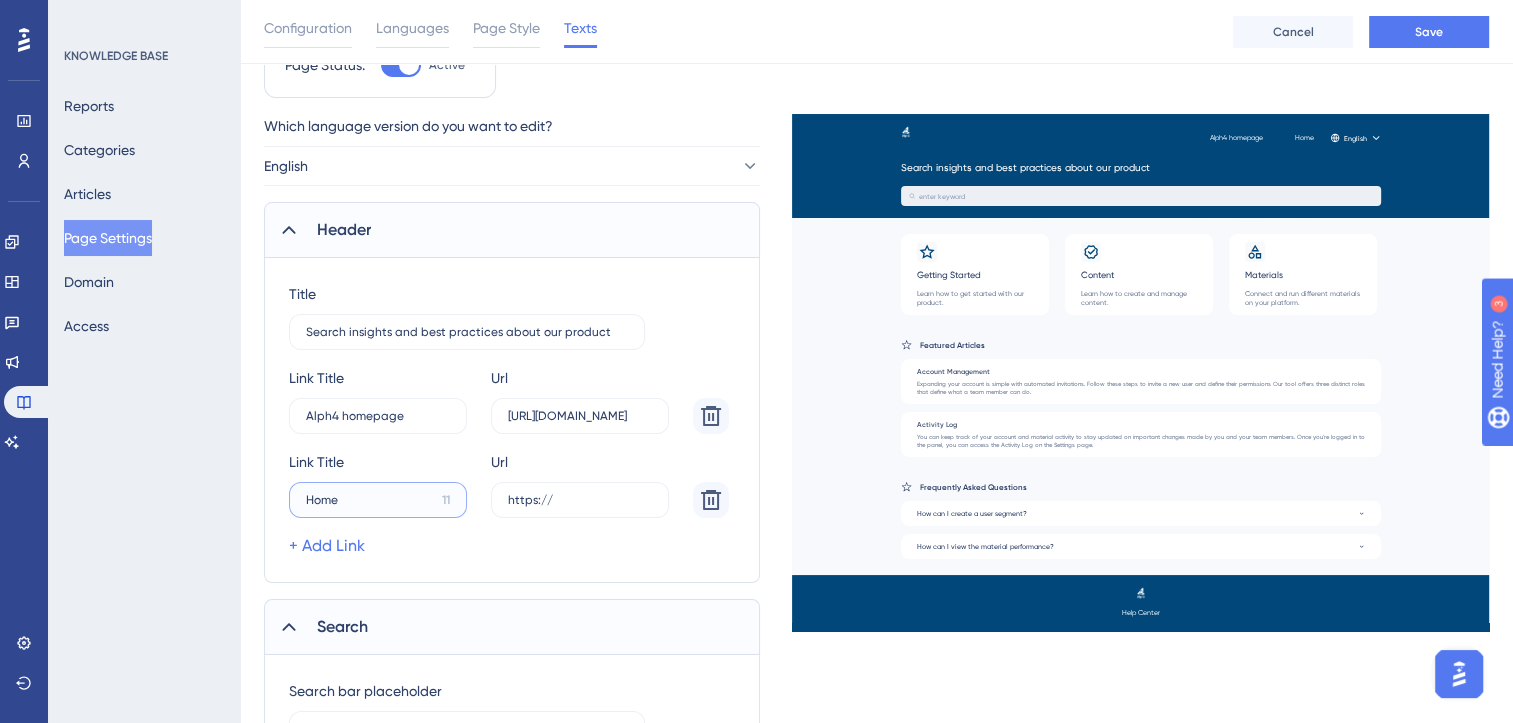 type on "Home" 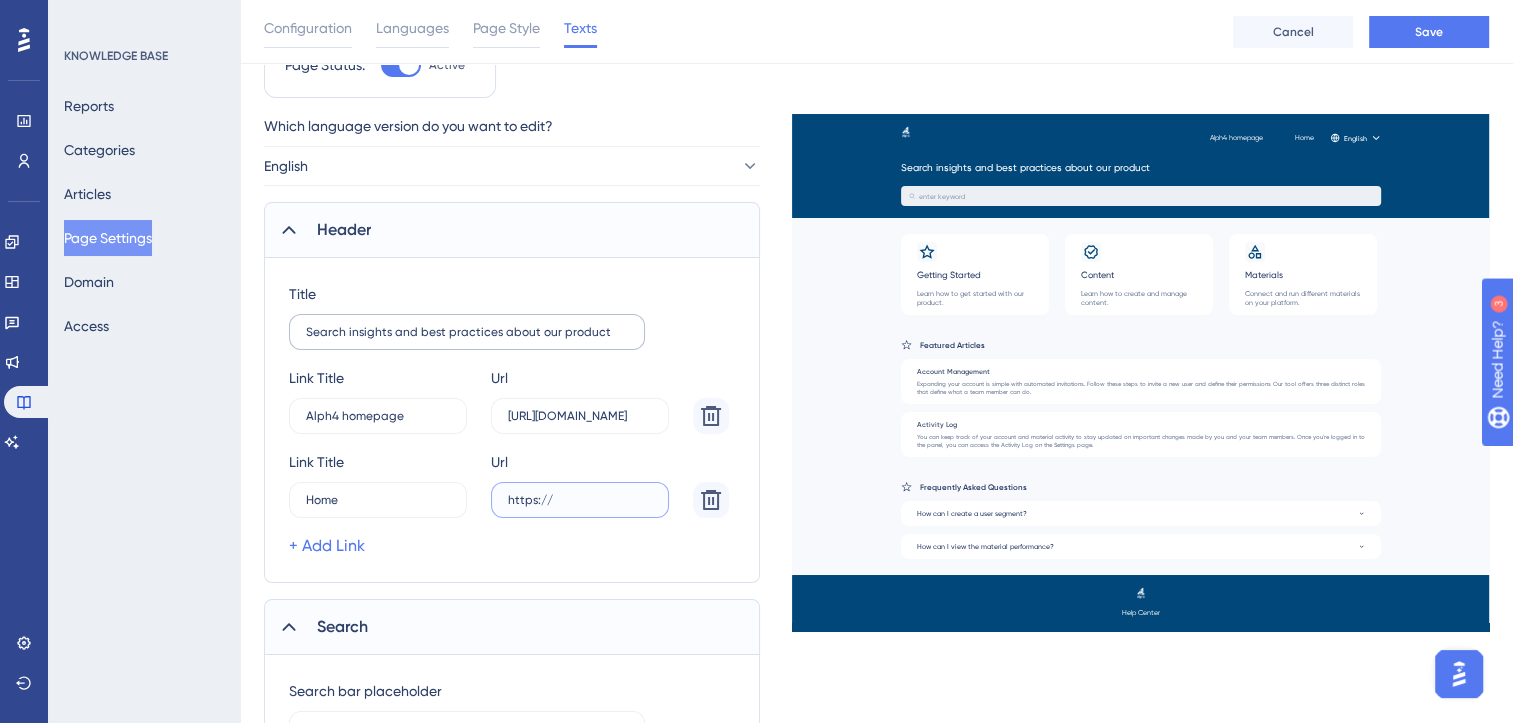 scroll, scrollTop: 0, scrollLeft: 0, axis: both 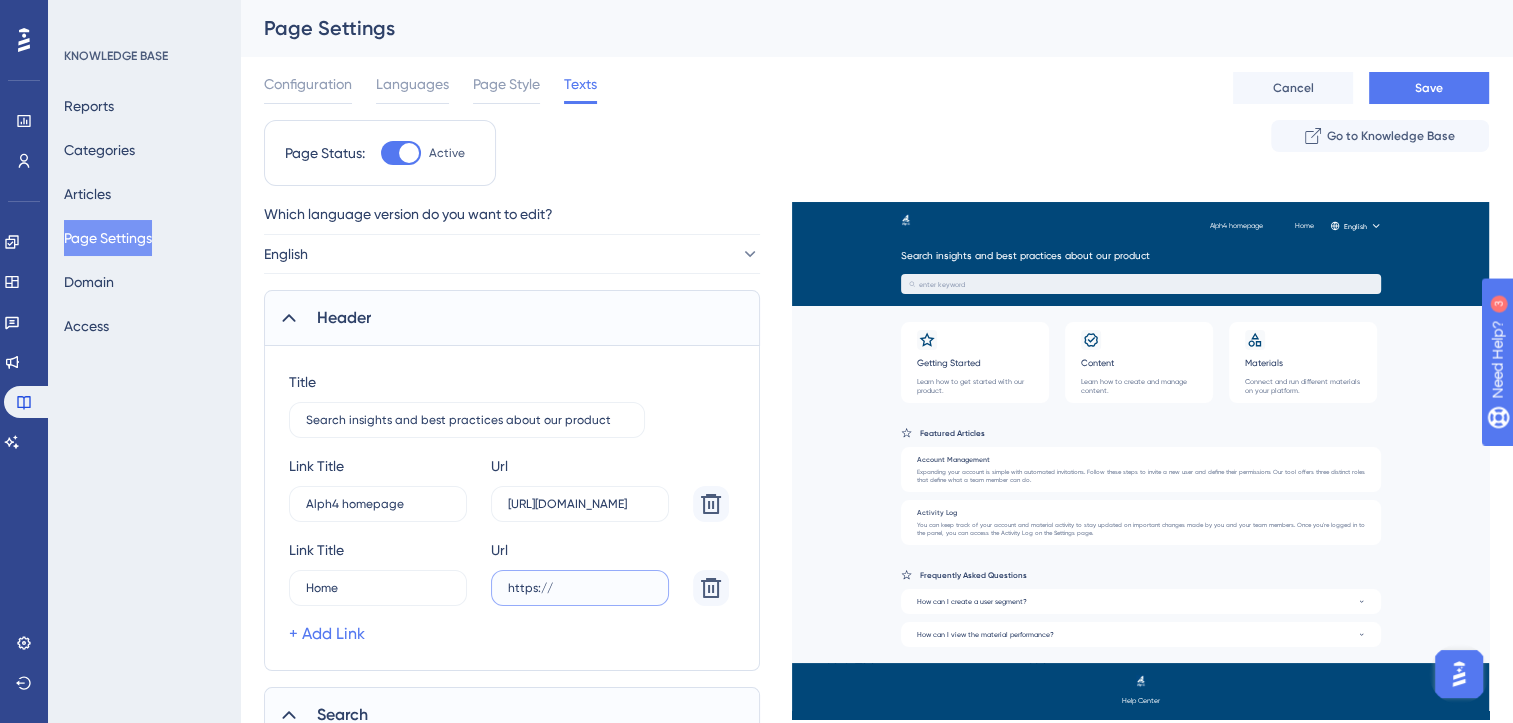 paste 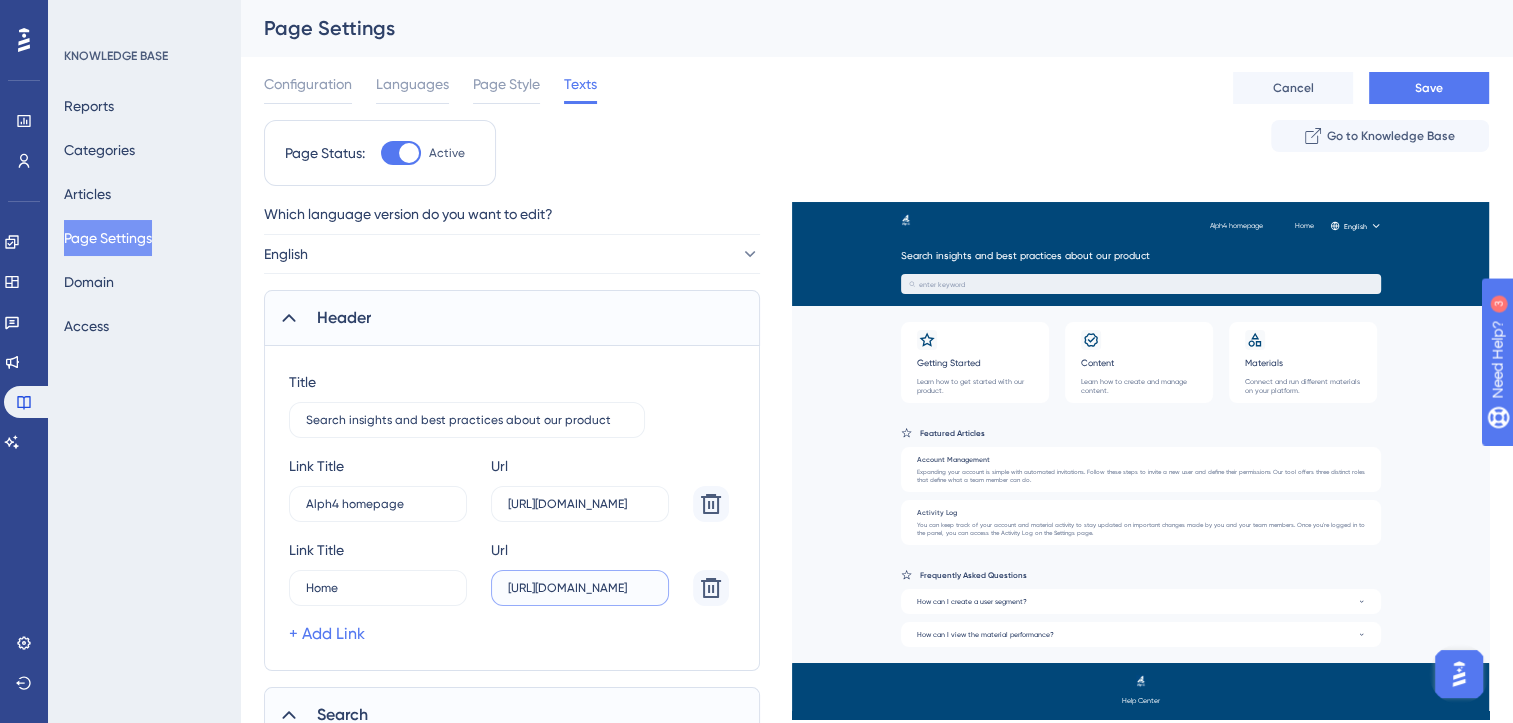 type on "https://alph4-y6xf.help.userguiding.com/en" 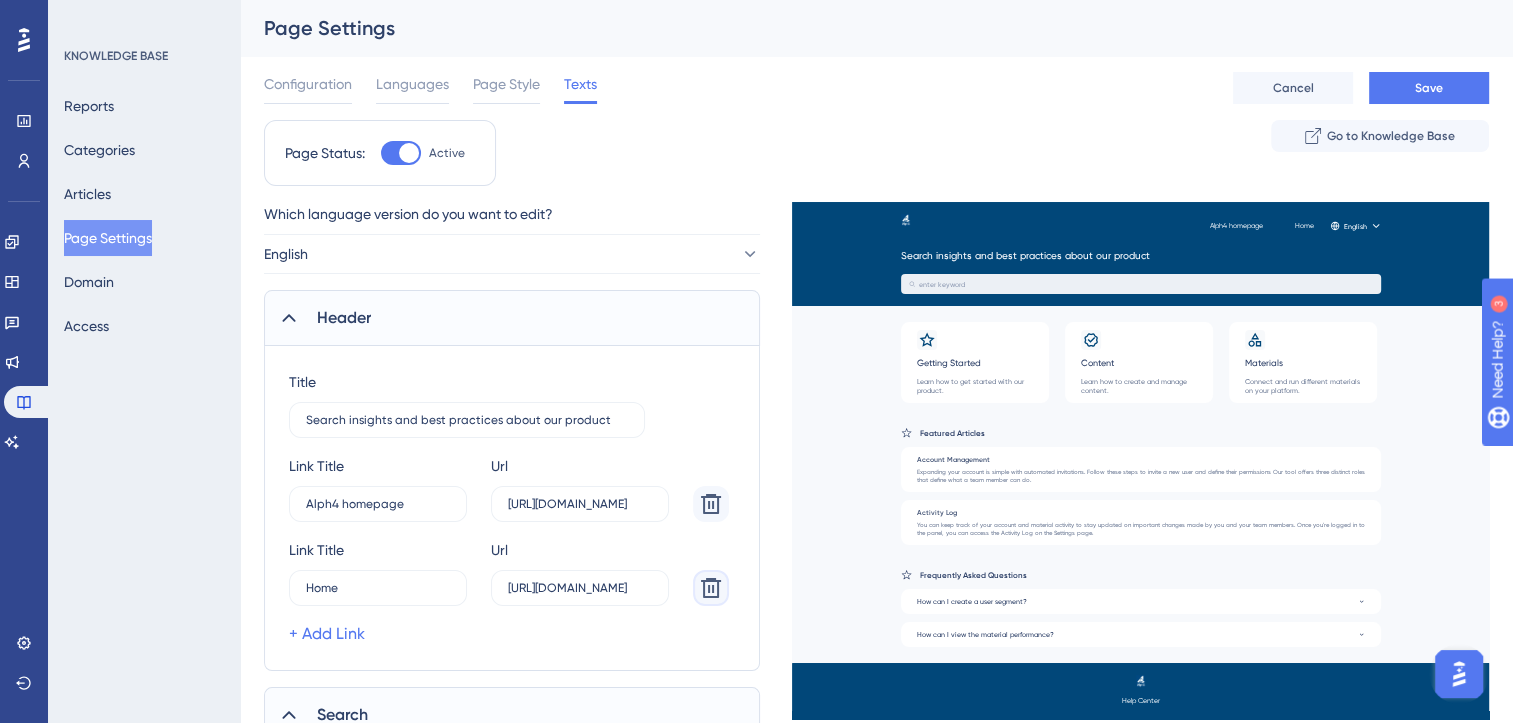type 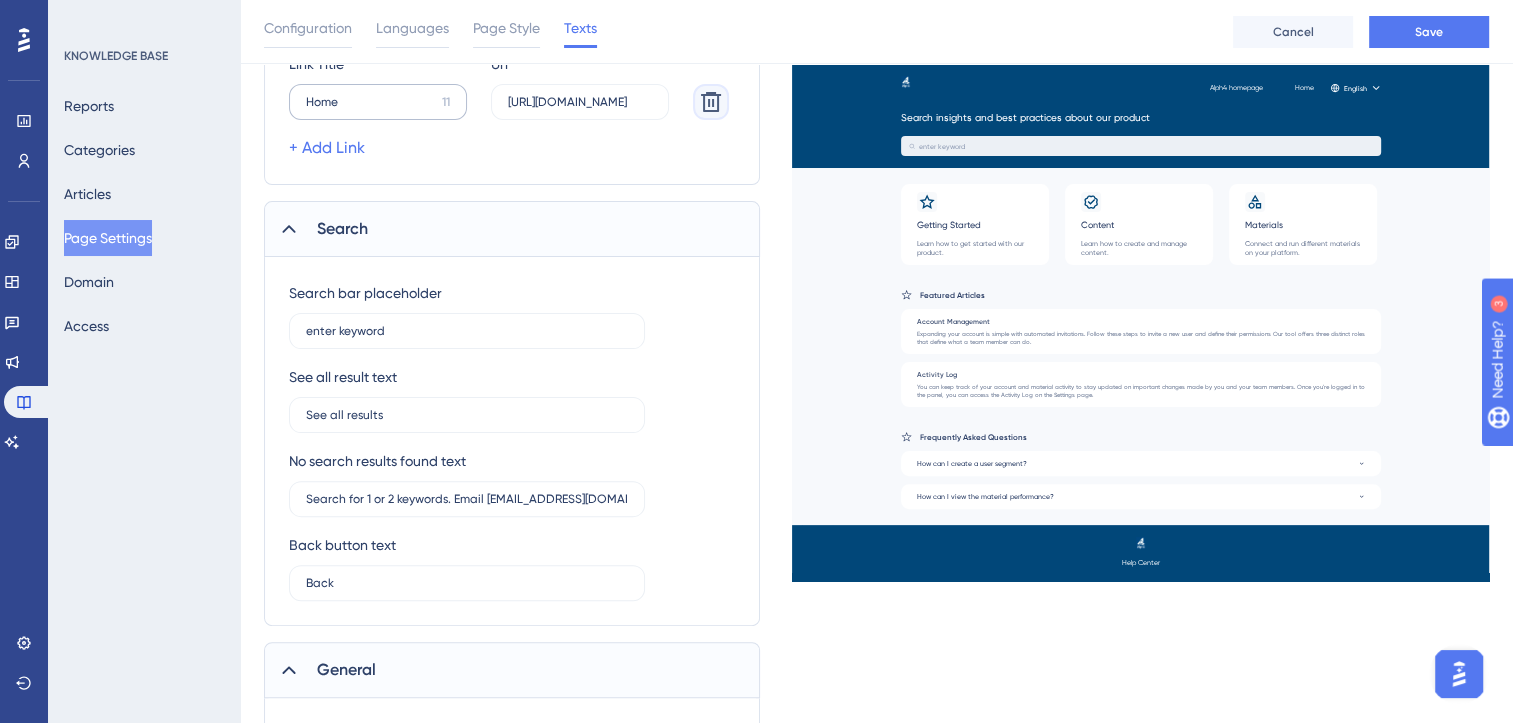 scroll, scrollTop: 499, scrollLeft: 0, axis: vertical 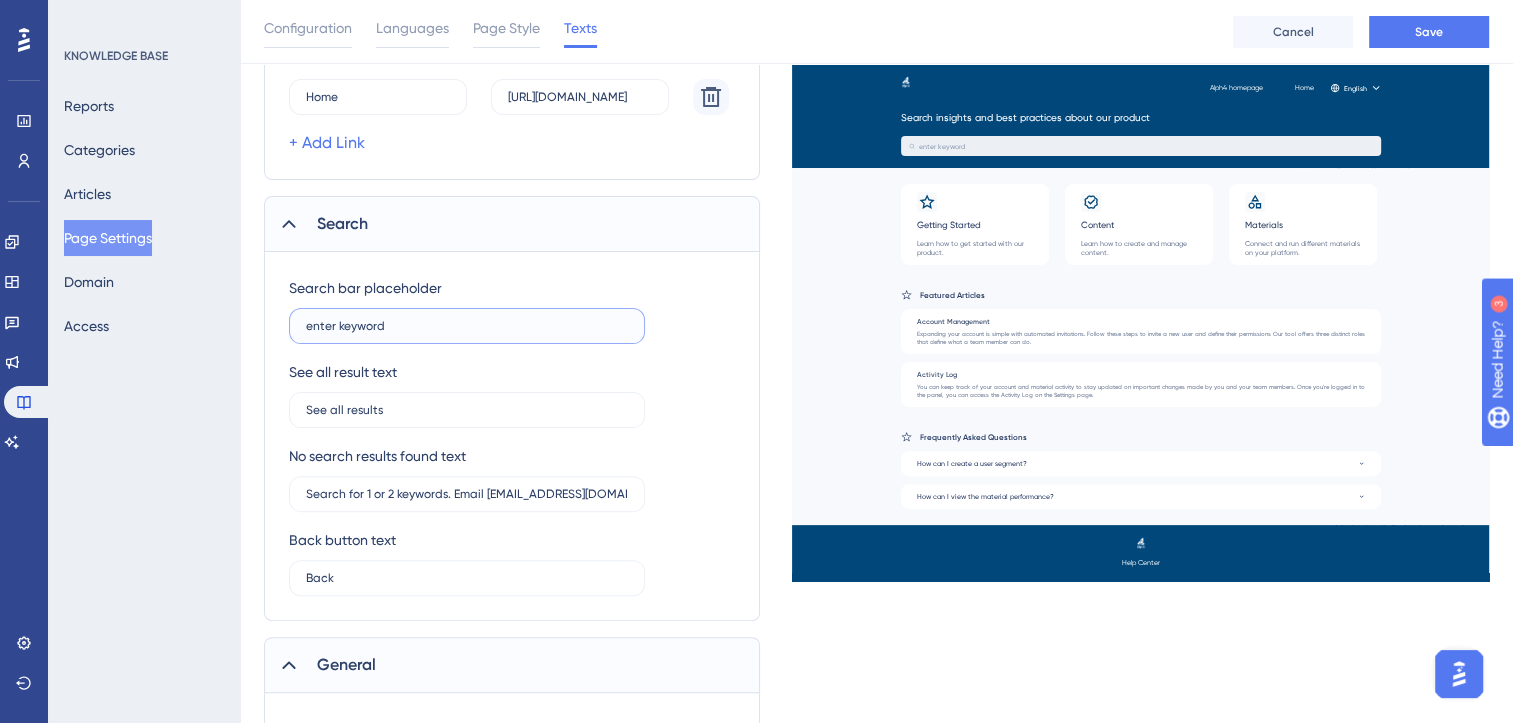 click on "enter keyword" at bounding box center (467, 326) 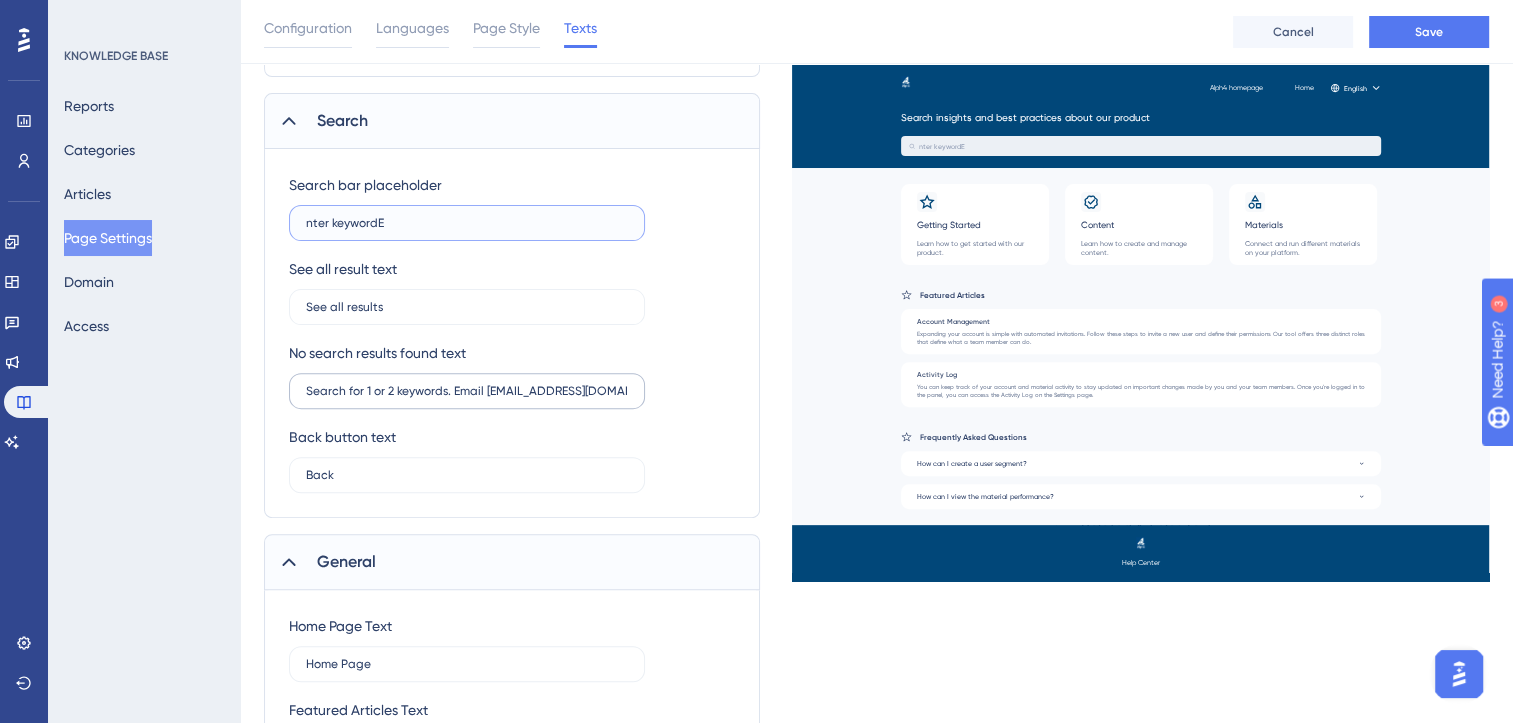 scroll, scrollTop: 612, scrollLeft: 0, axis: vertical 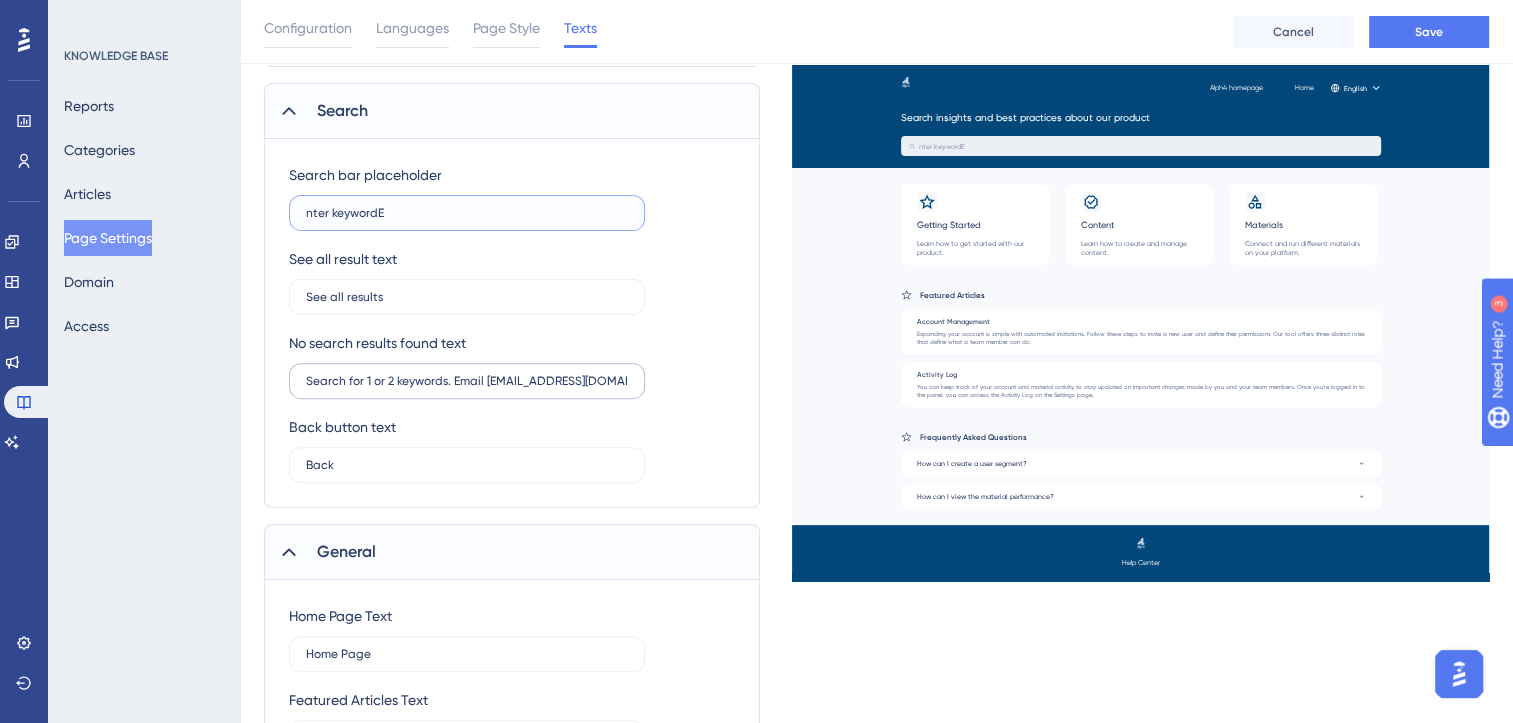type on "nter keywordE" 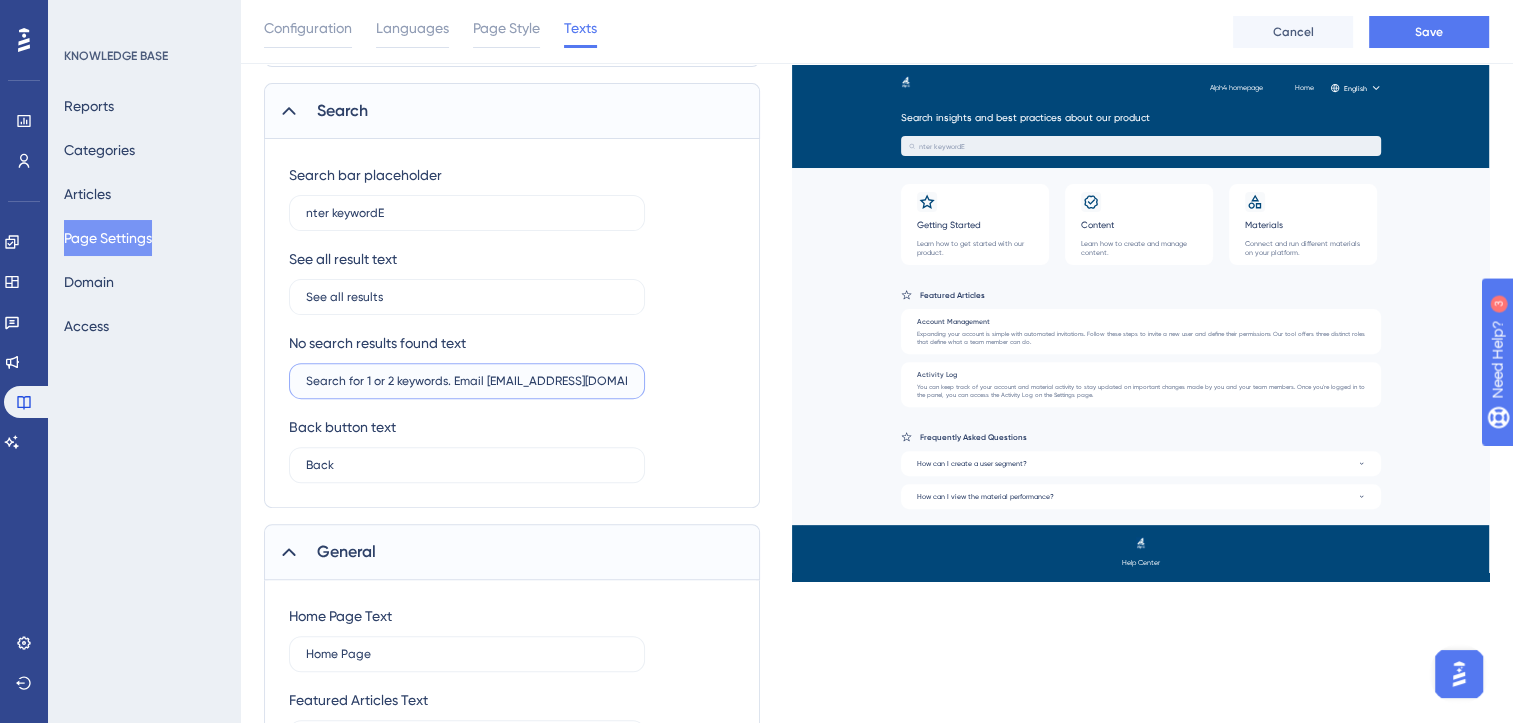 click on "Search for 1 or 2 keywords. Email support@alph4.uk for help!" at bounding box center (467, 381) 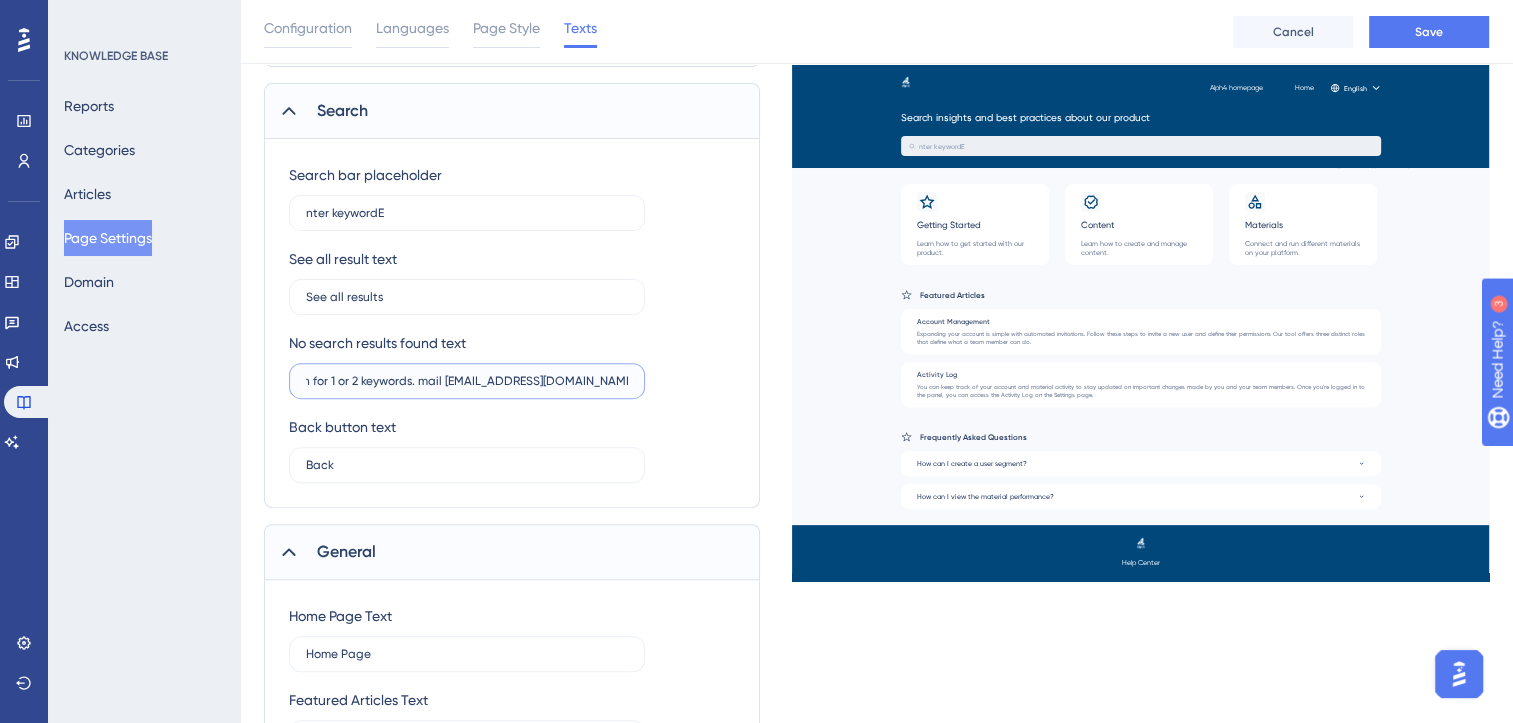 scroll, scrollTop: 0, scrollLeft: 0, axis: both 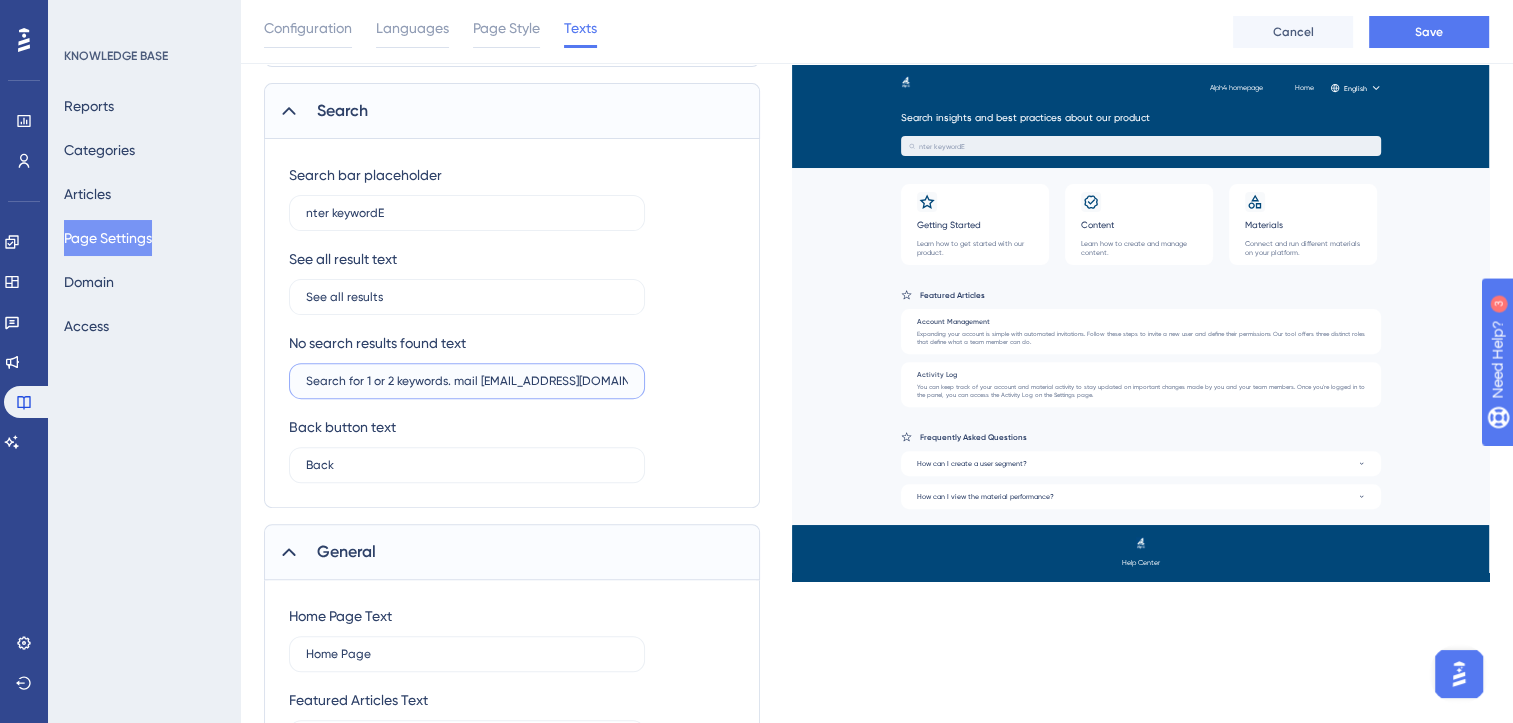paste 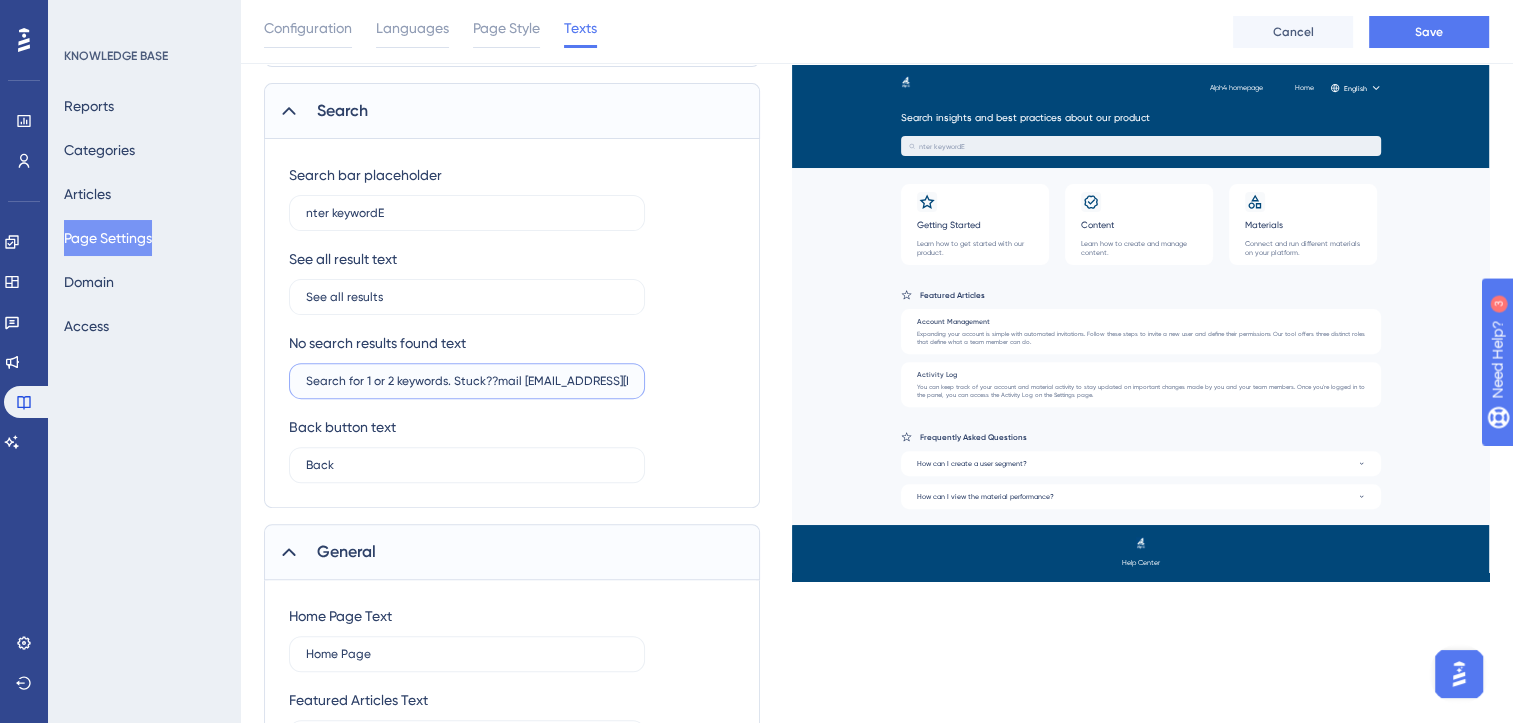 click on "Search for 1 or 2 keywords. Stuck??mail support@alph4.uk for help!" at bounding box center (467, 381) 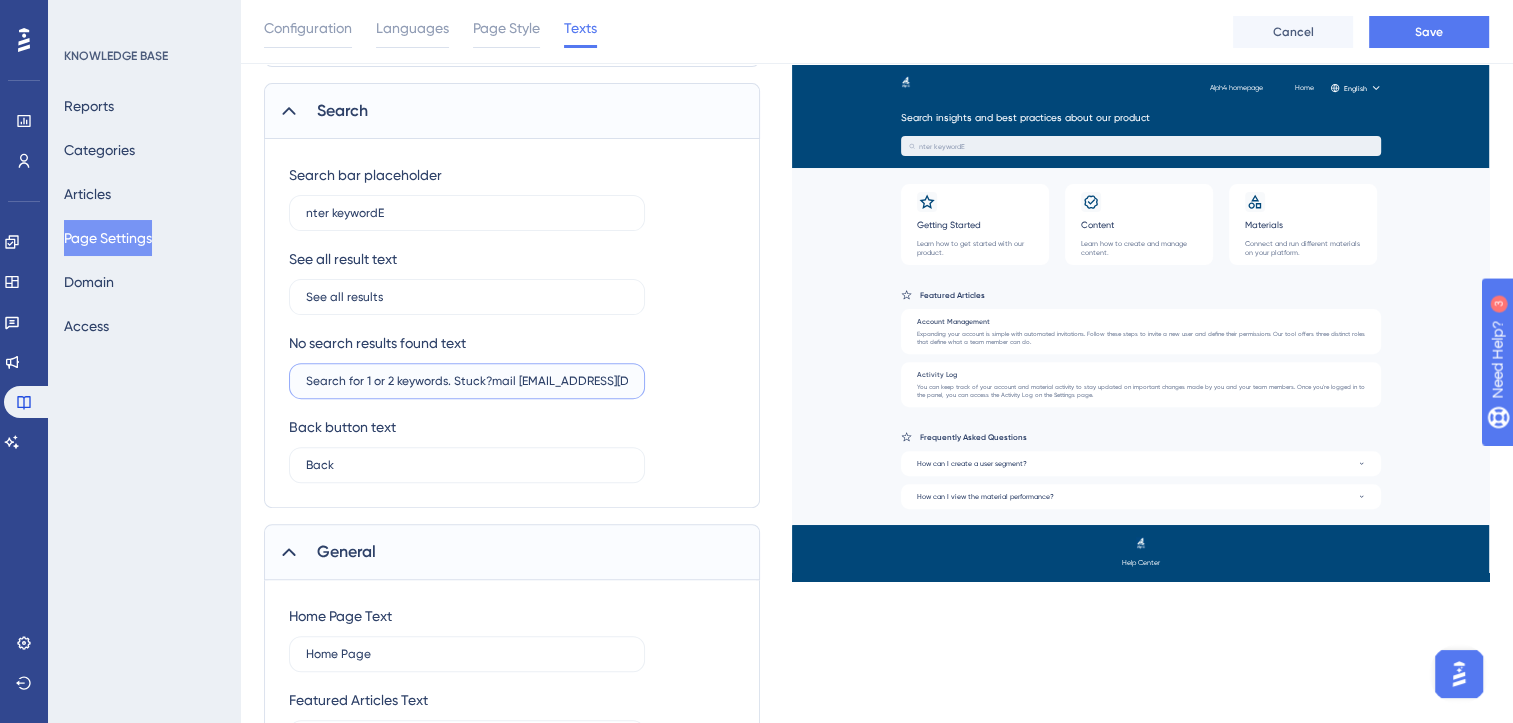 scroll, scrollTop: 0, scrollLeft: 35, axis: horizontal 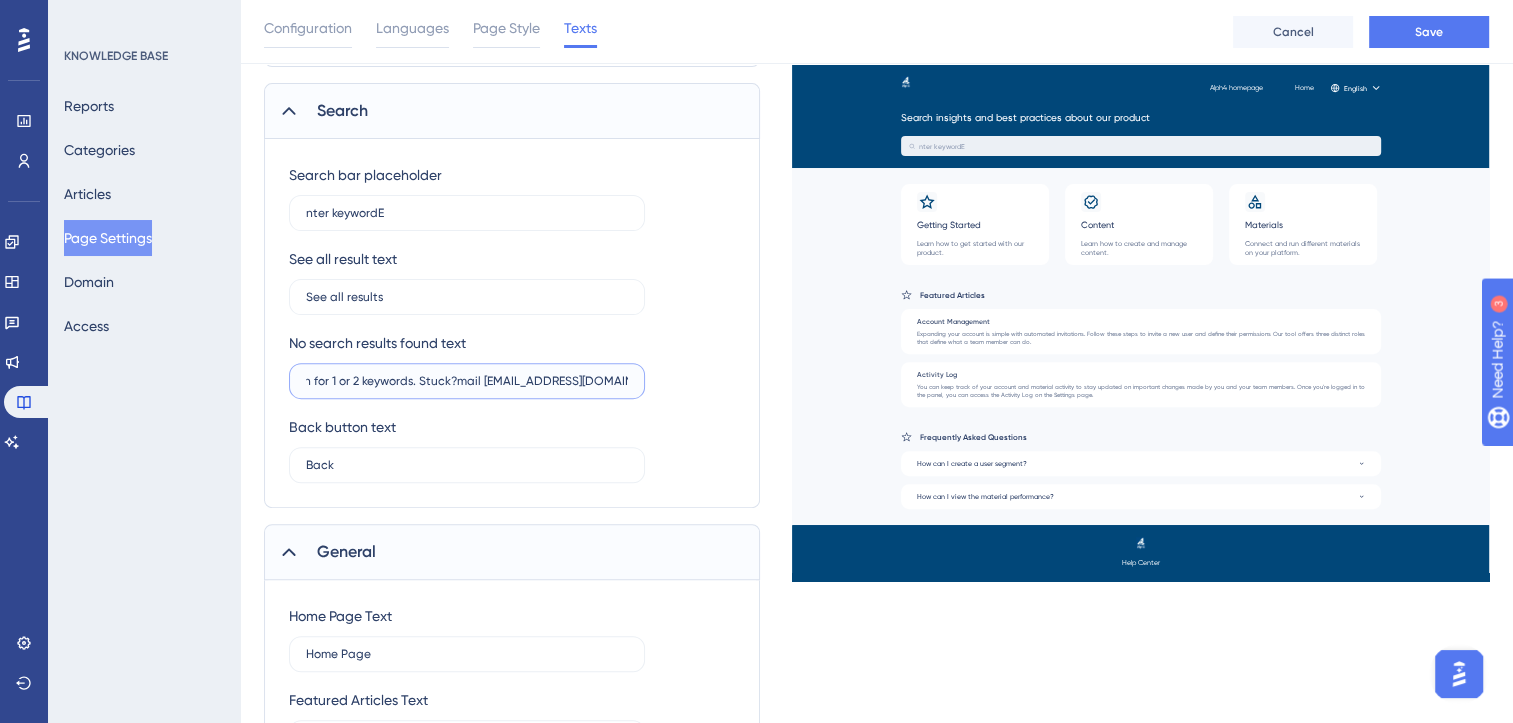 click on "Search for 1 or 2 keywords. Stuck?mail support@alph4.uk for help!" at bounding box center (467, 381) 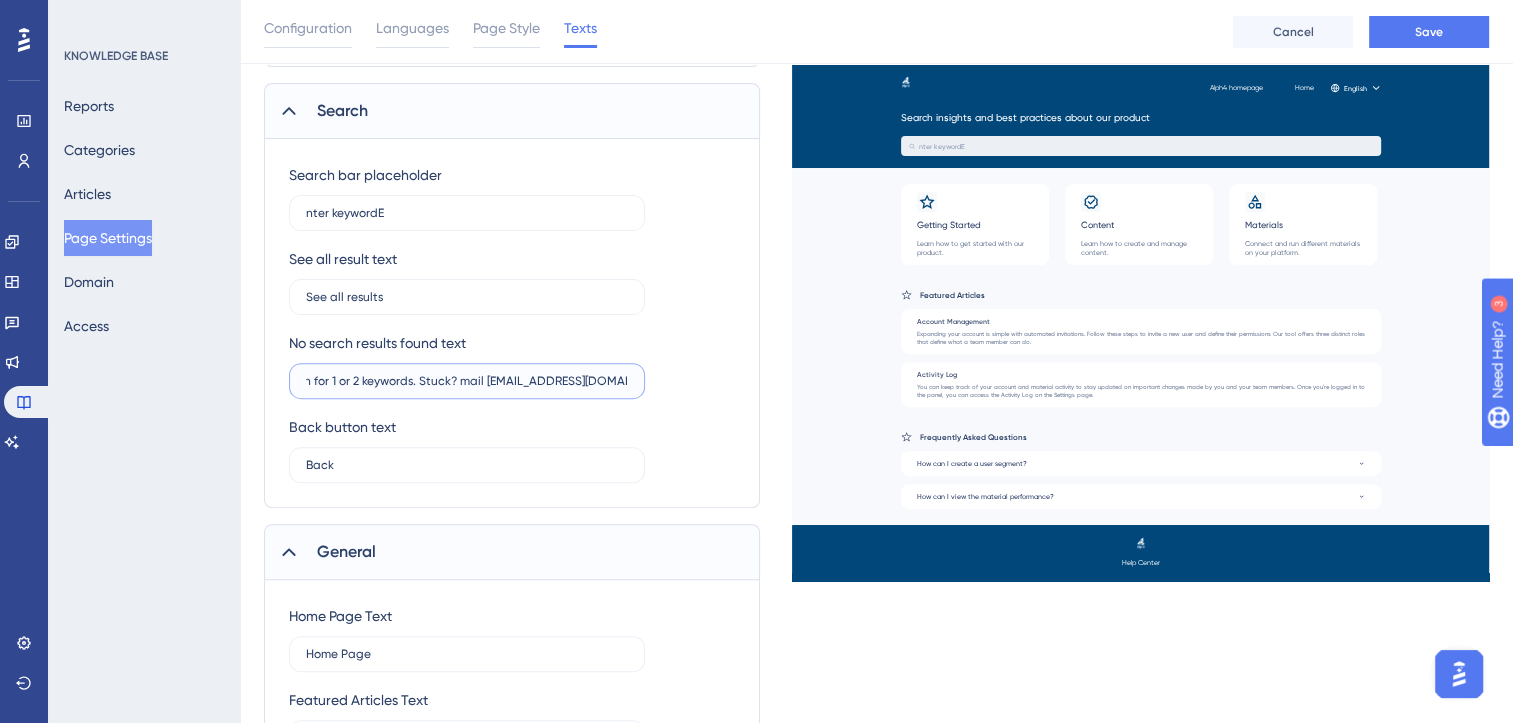 scroll, scrollTop: 0, scrollLeft: 38, axis: horizontal 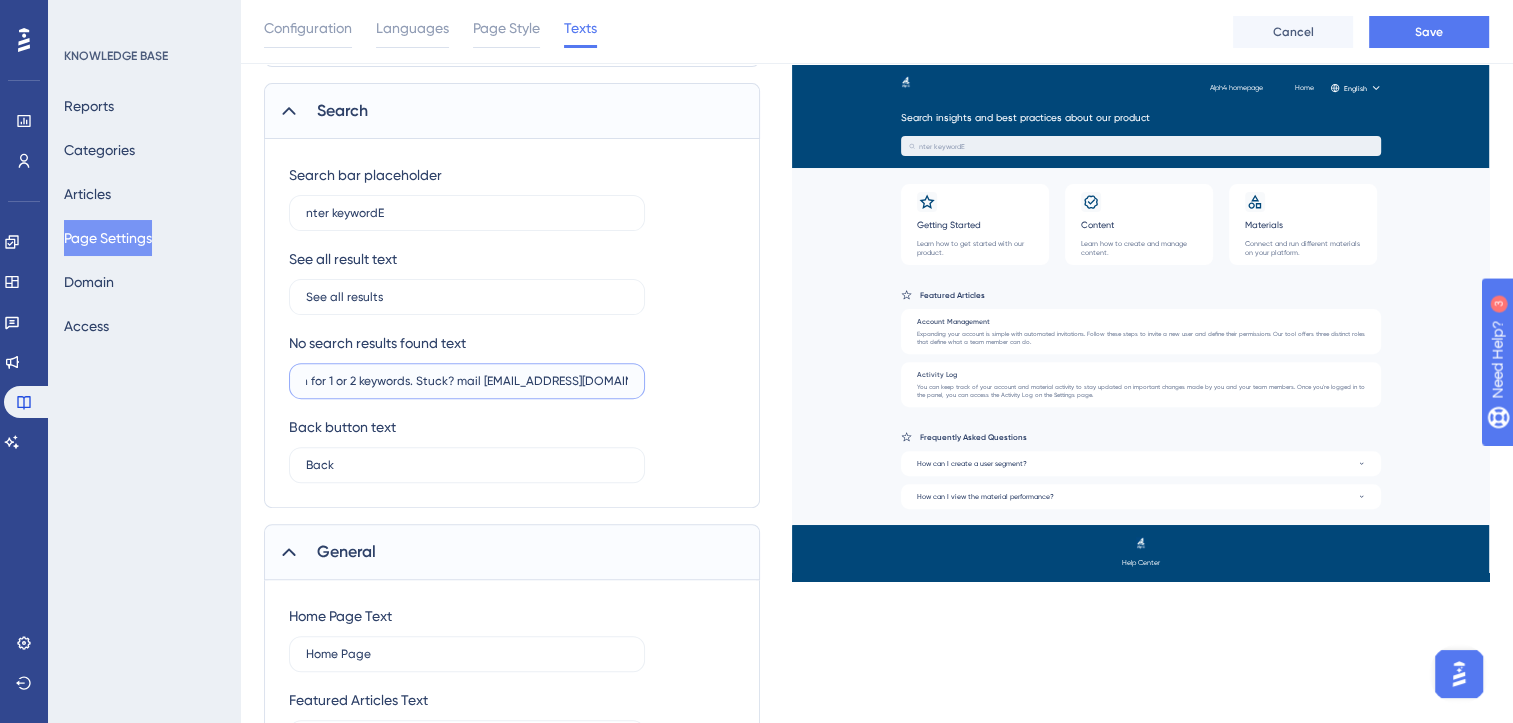 click on "Search for 1 or 2 keywords. Stuck? mail support@alph4.uk for help!" at bounding box center (467, 381) 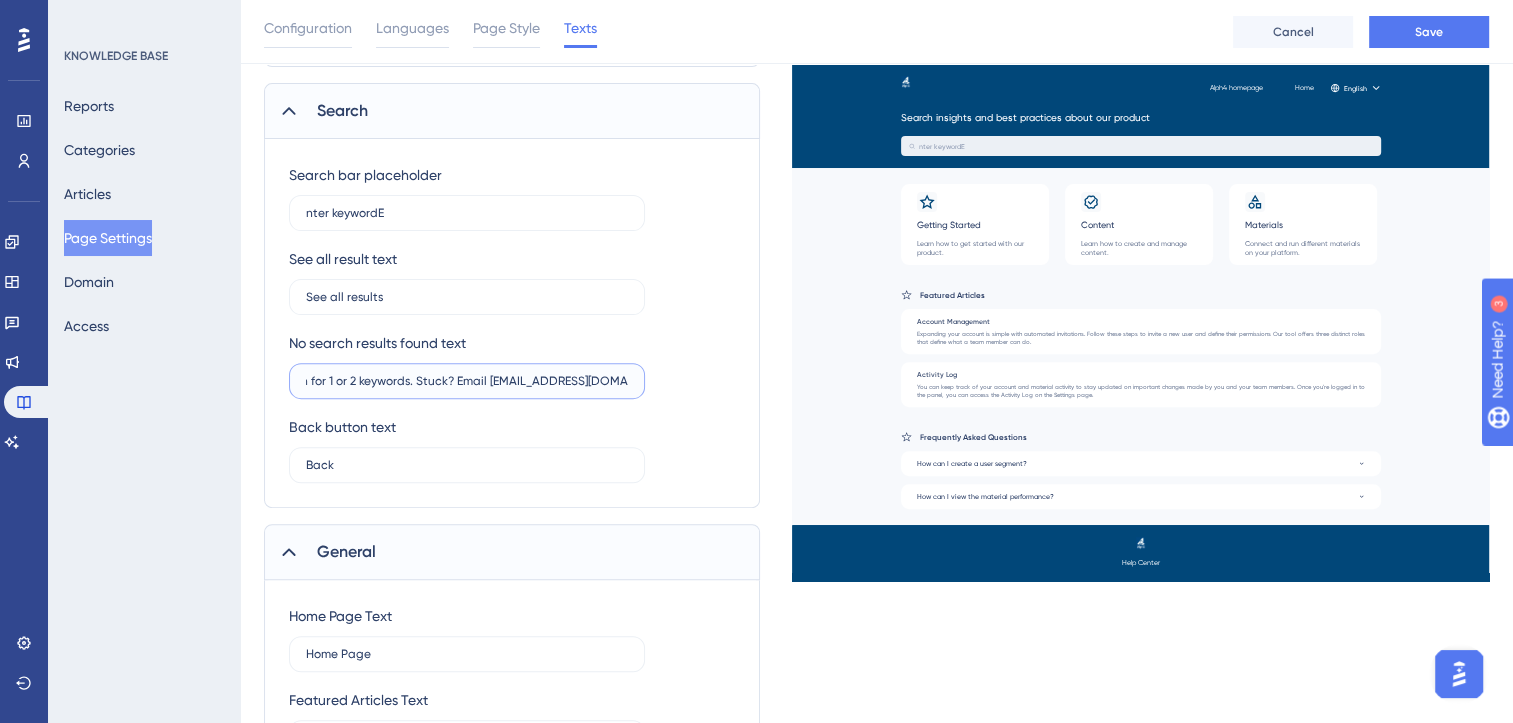 scroll, scrollTop: 0, scrollLeft: 41, axis: horizontal 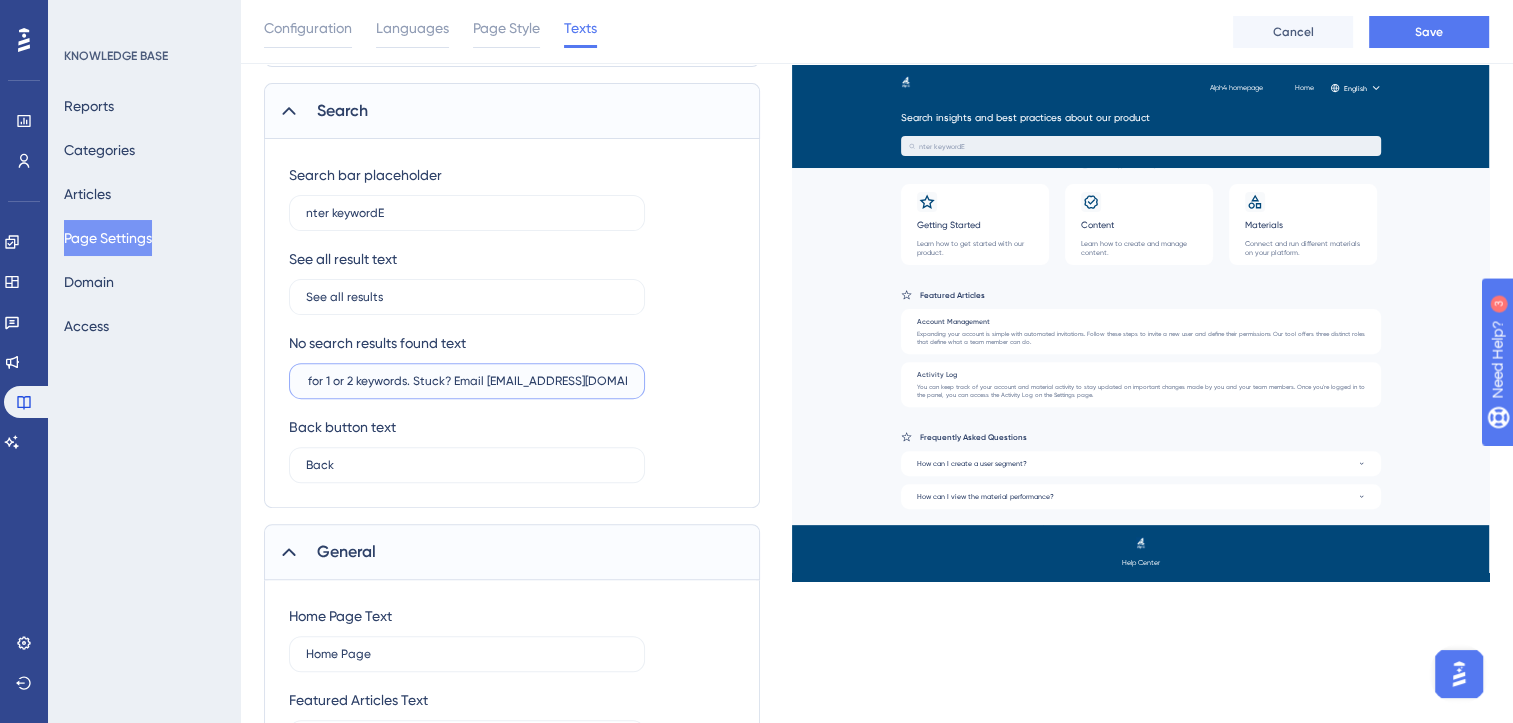 click on "Search for 1 or 2 keywords. Stuck? Email support@alph4.uk for help!" at bounding box center (467, 381) 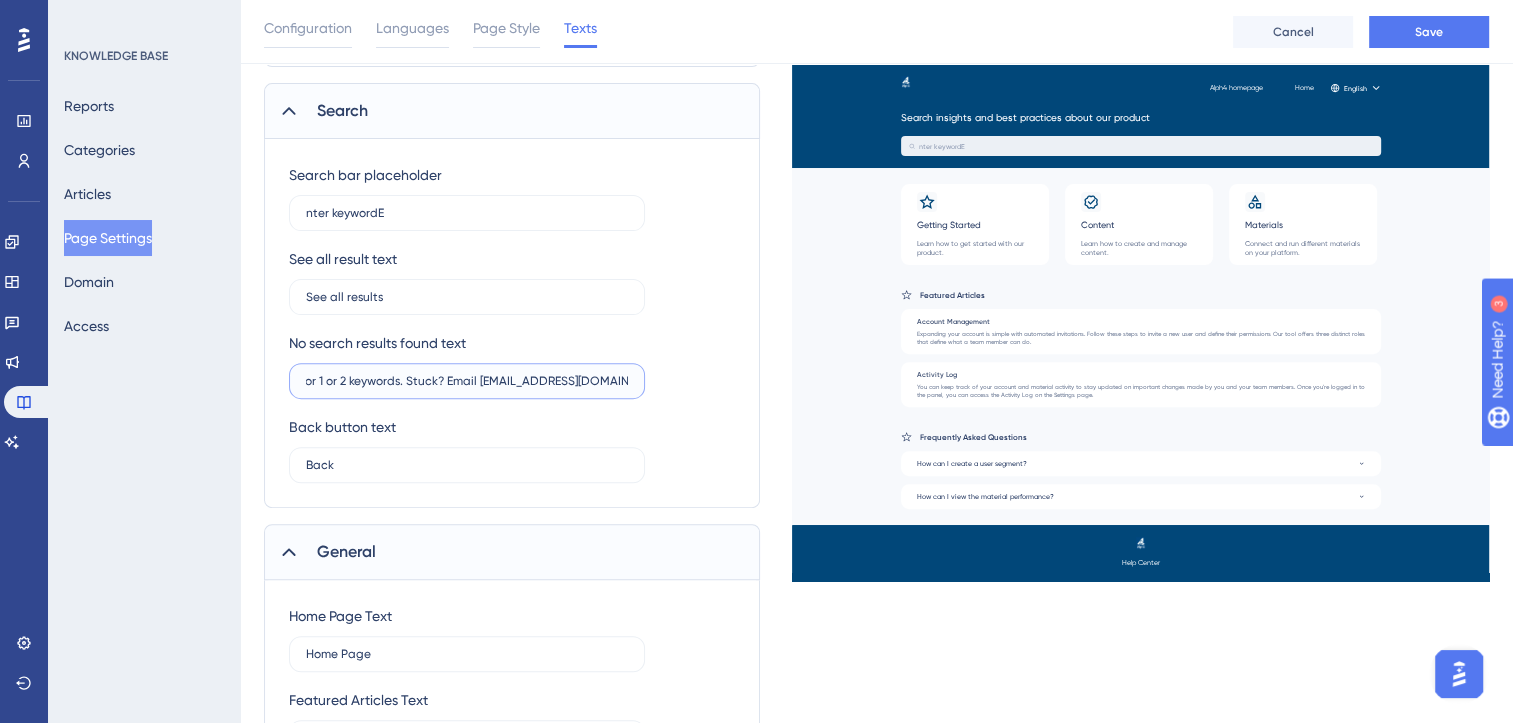 scroll, scrollTop: 0, scrollLeft: 0, axis: both 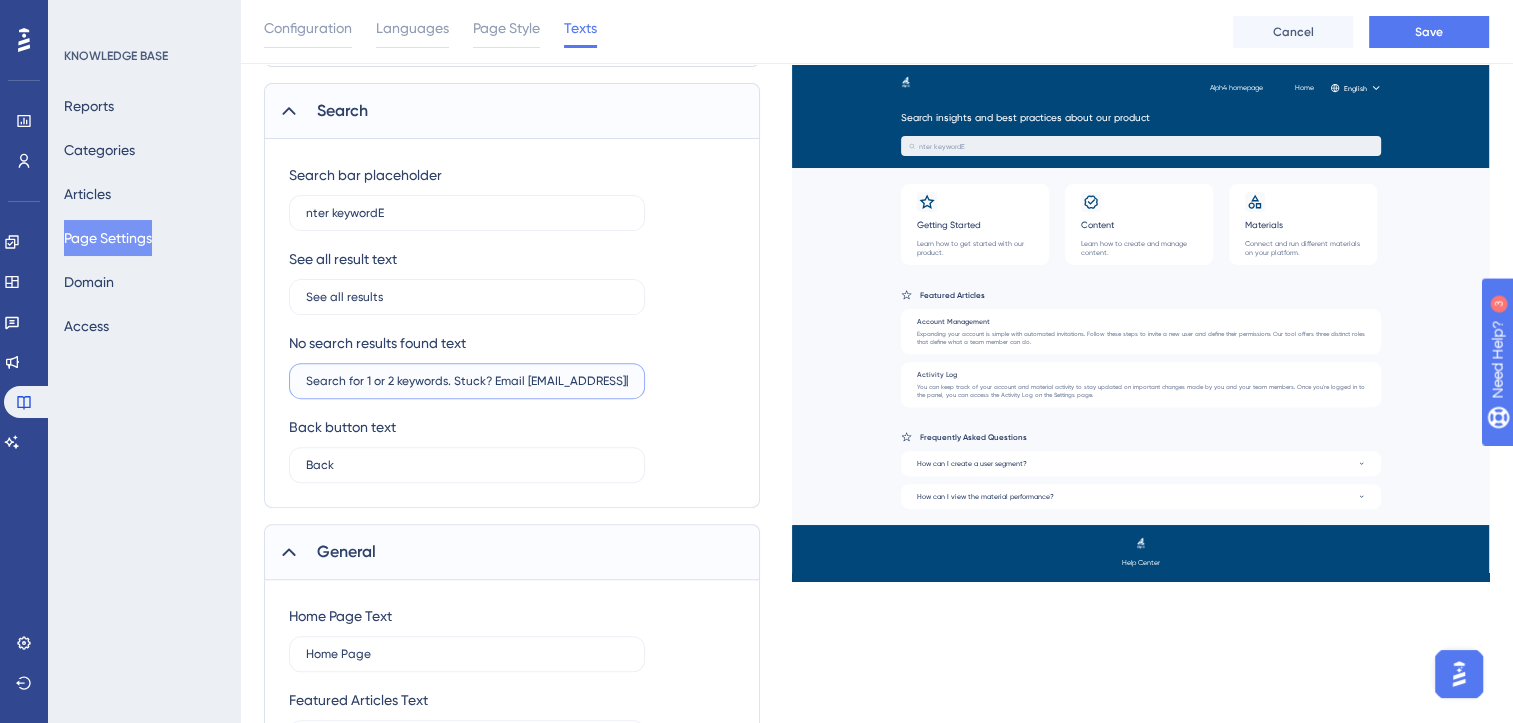 type on "Search for 1 or 2 keywords. Stuck? Email support@alph4.uk for help!" 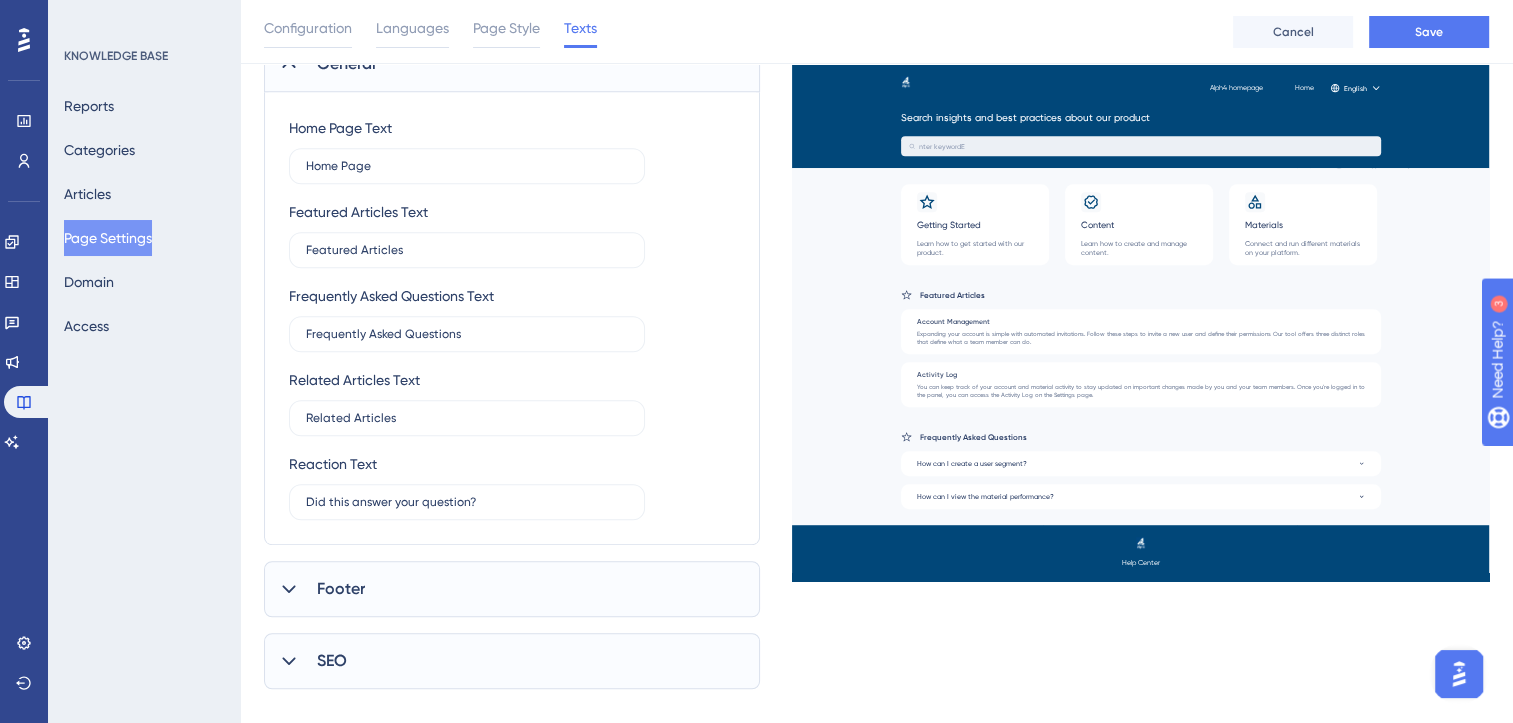 scroll, scrollTop: 1128, scrollLeft: 0, axis: vertical 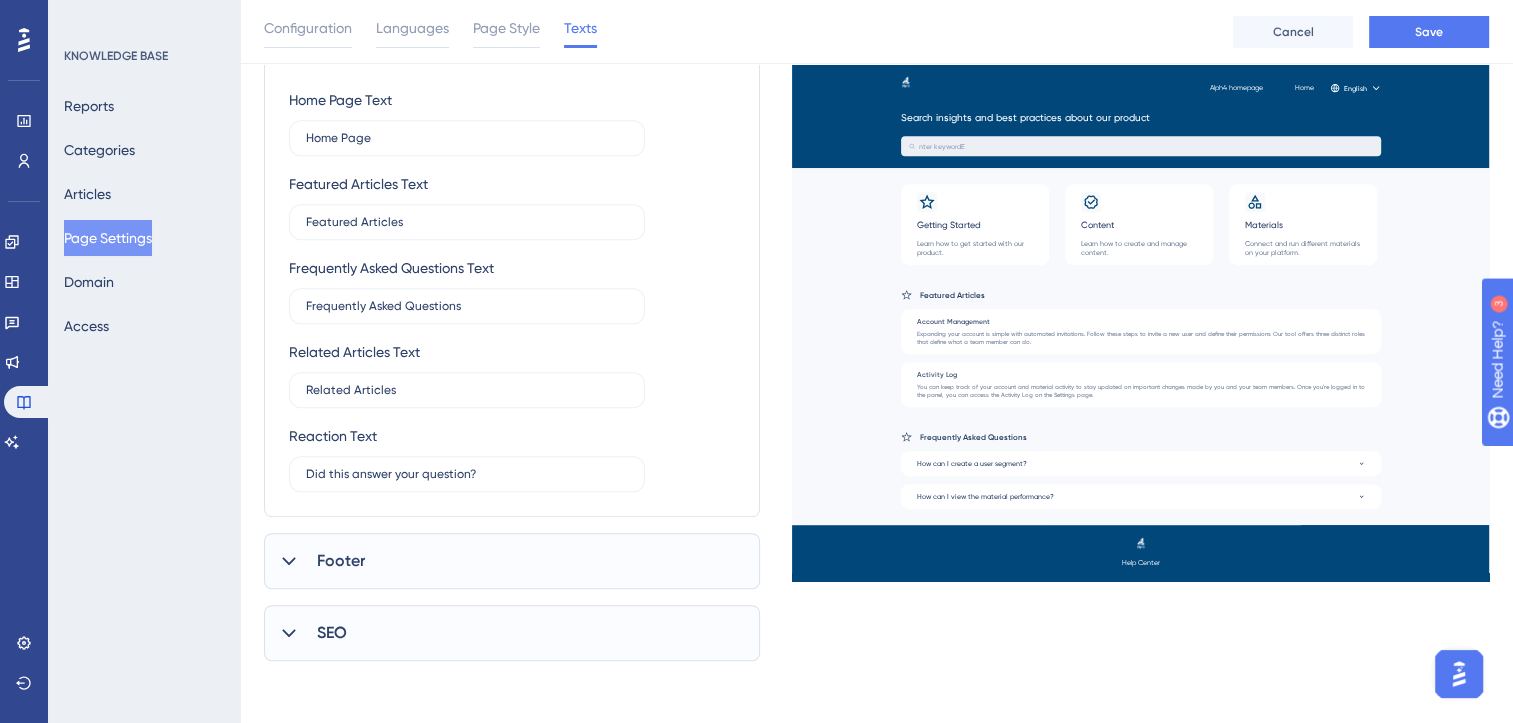 click 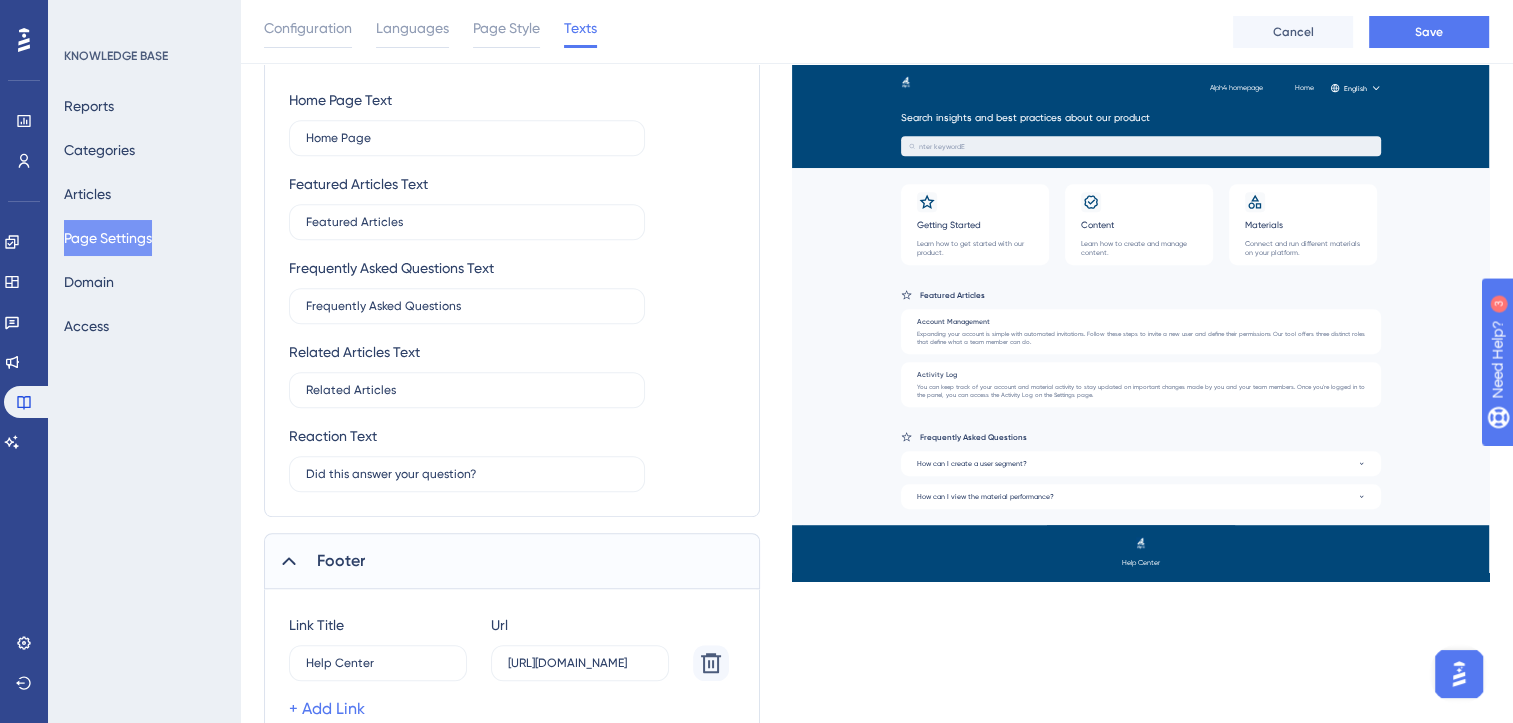 scroll, scrollTop: 1285, scrollLeft: 0, axis: vertical 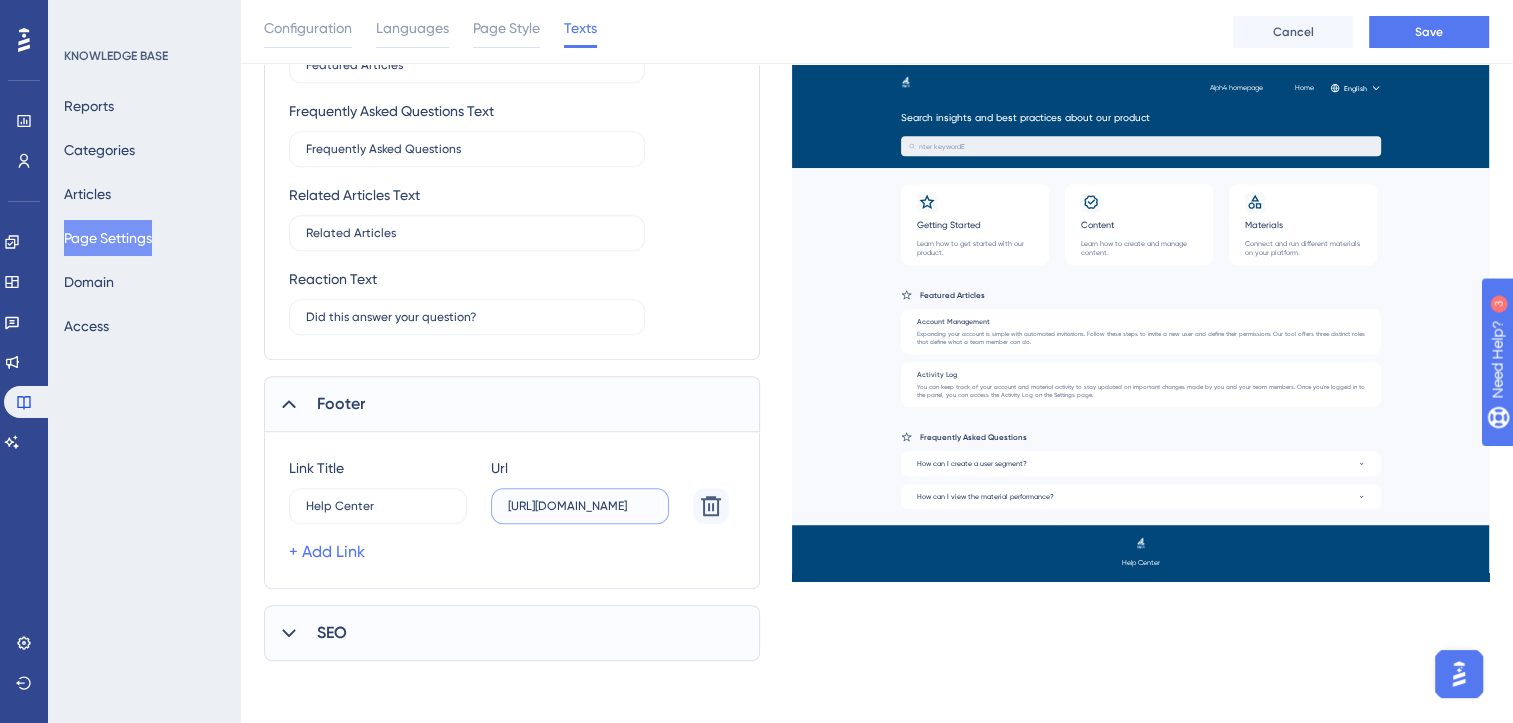 click on "https://help.userguiding.com/" at bounding box center (580, -773) 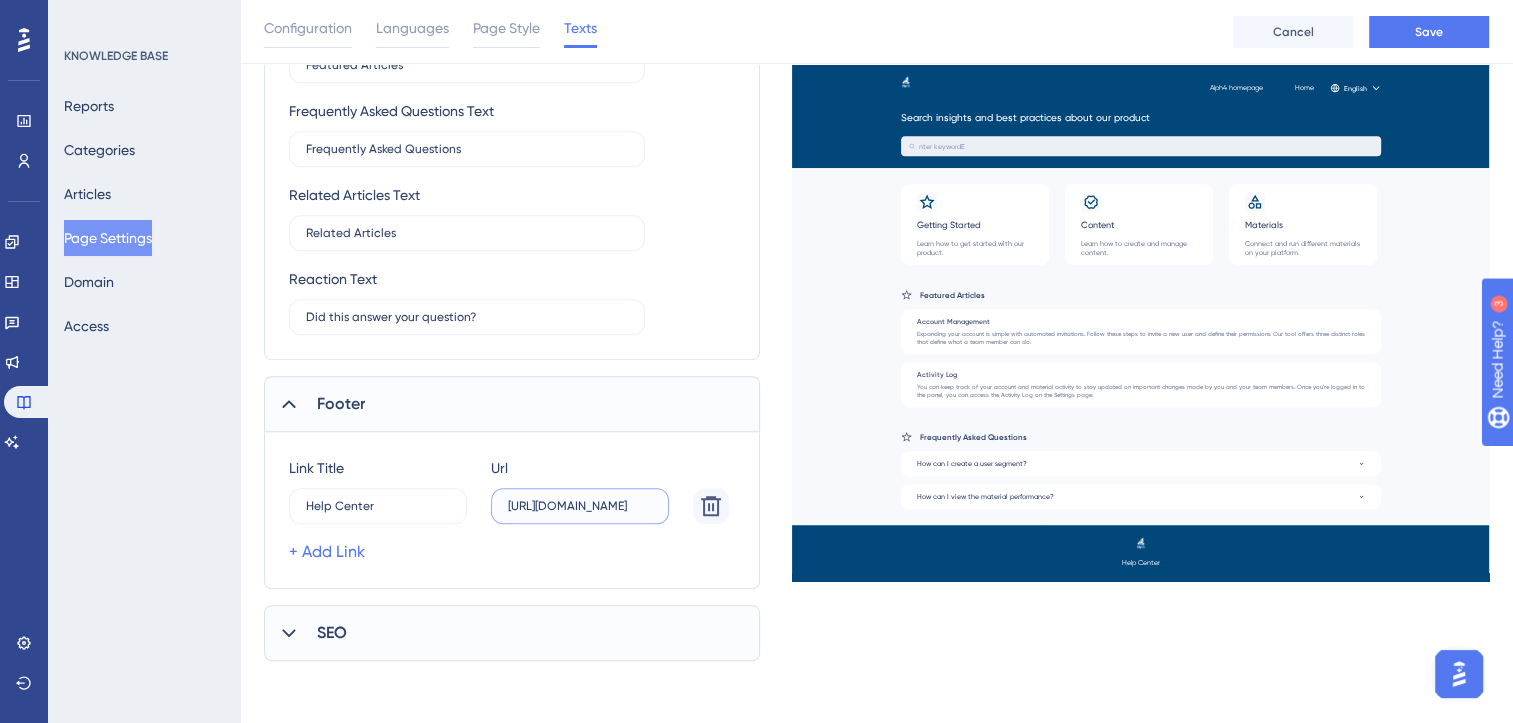 scroll, scrollTop: 0, scrollLeft: 22, axis: horizontal 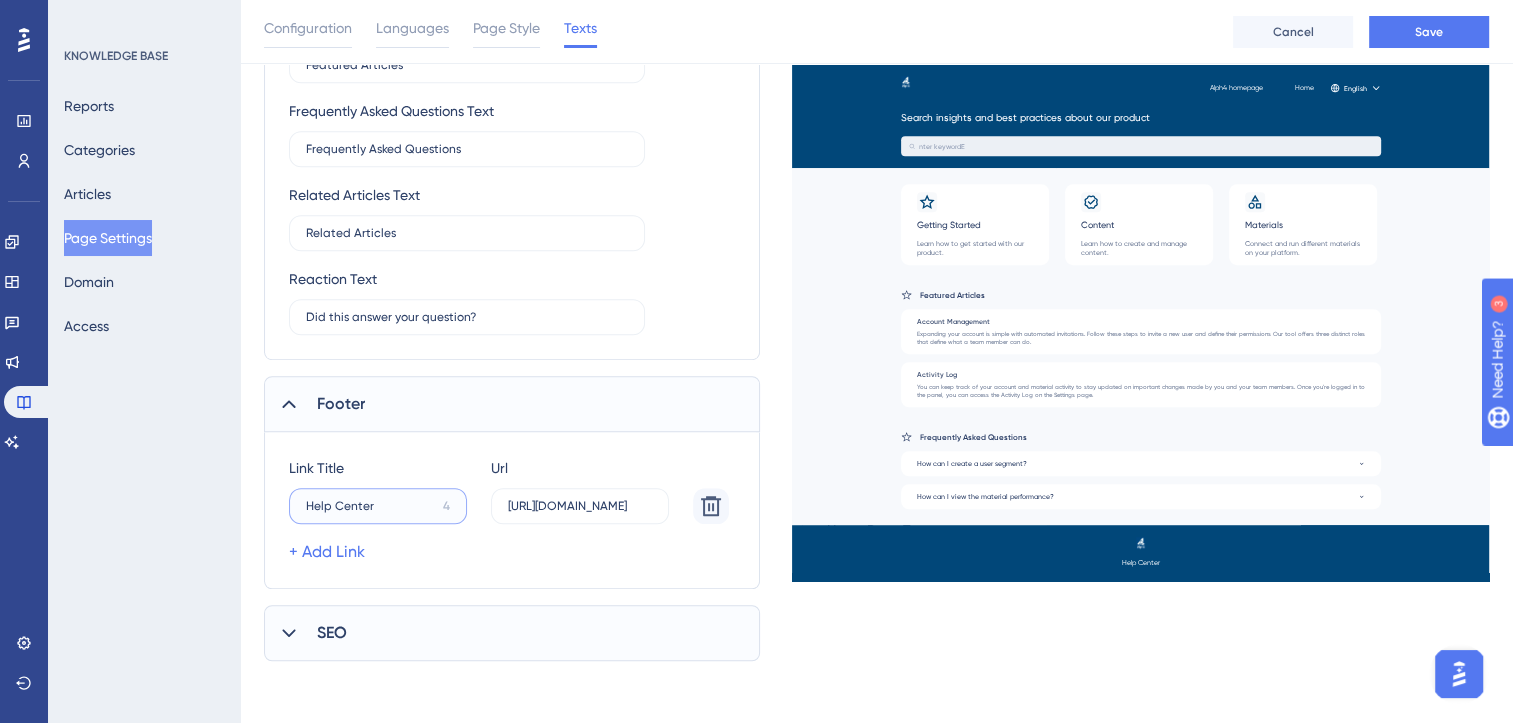 click on "Help Center" at bounding box center [378, -773] 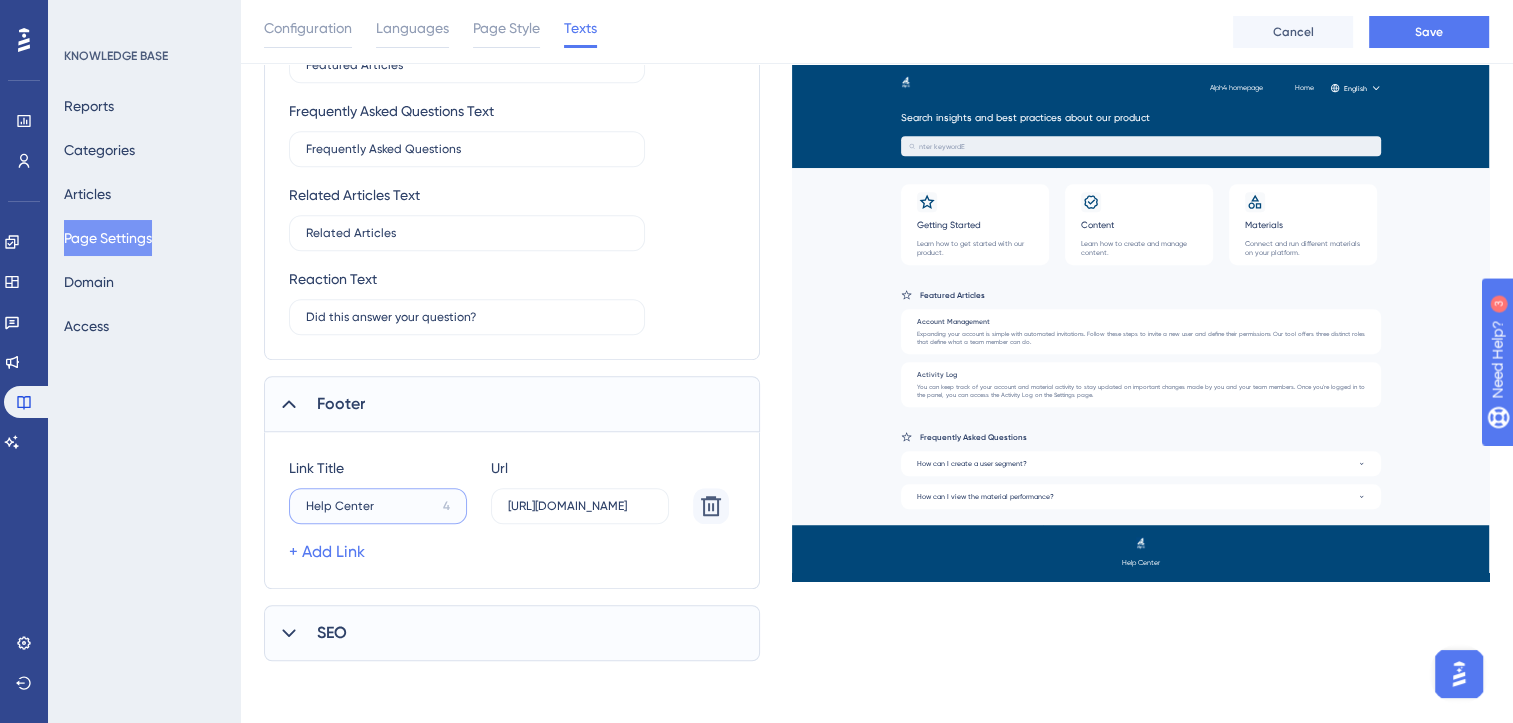 click on "Help Center" at bounding box center (378, -773) 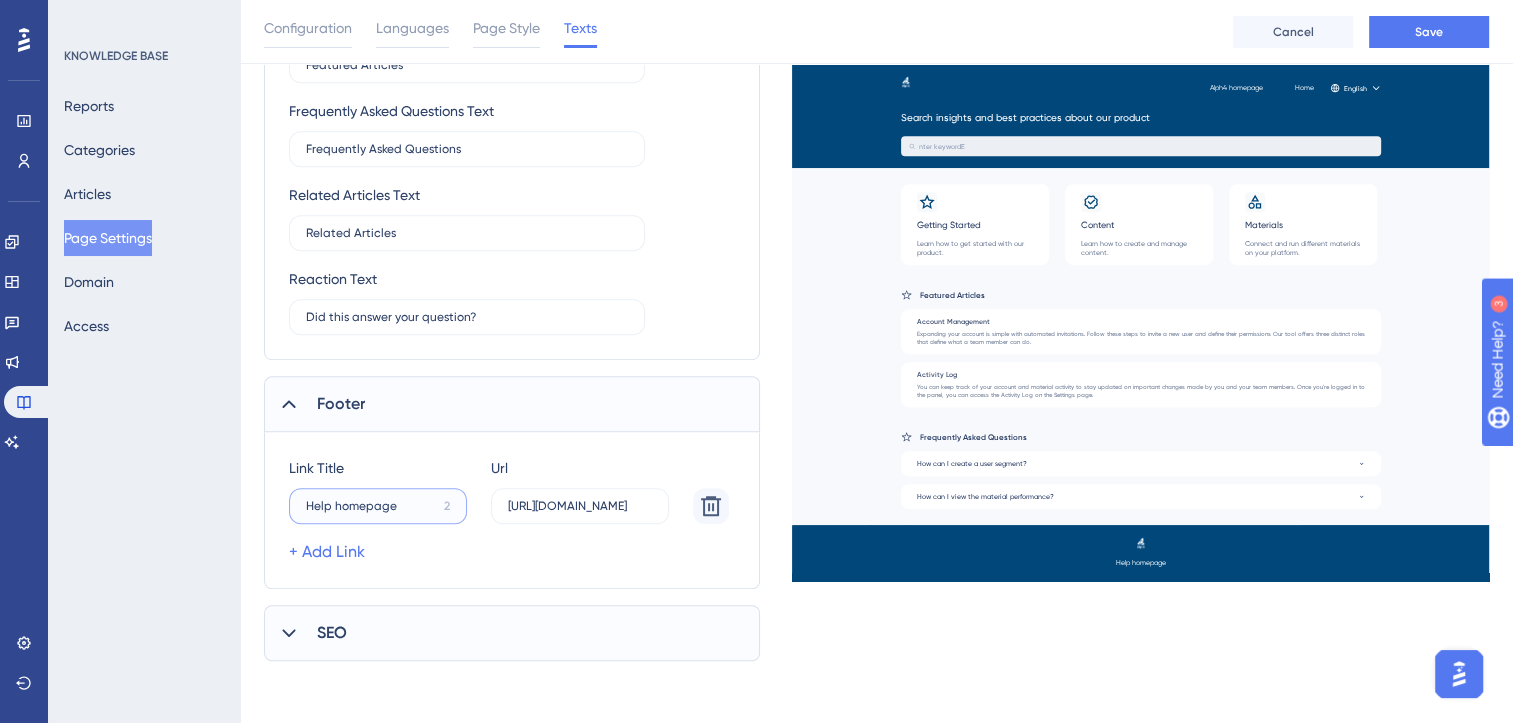 type on "Help homepage" 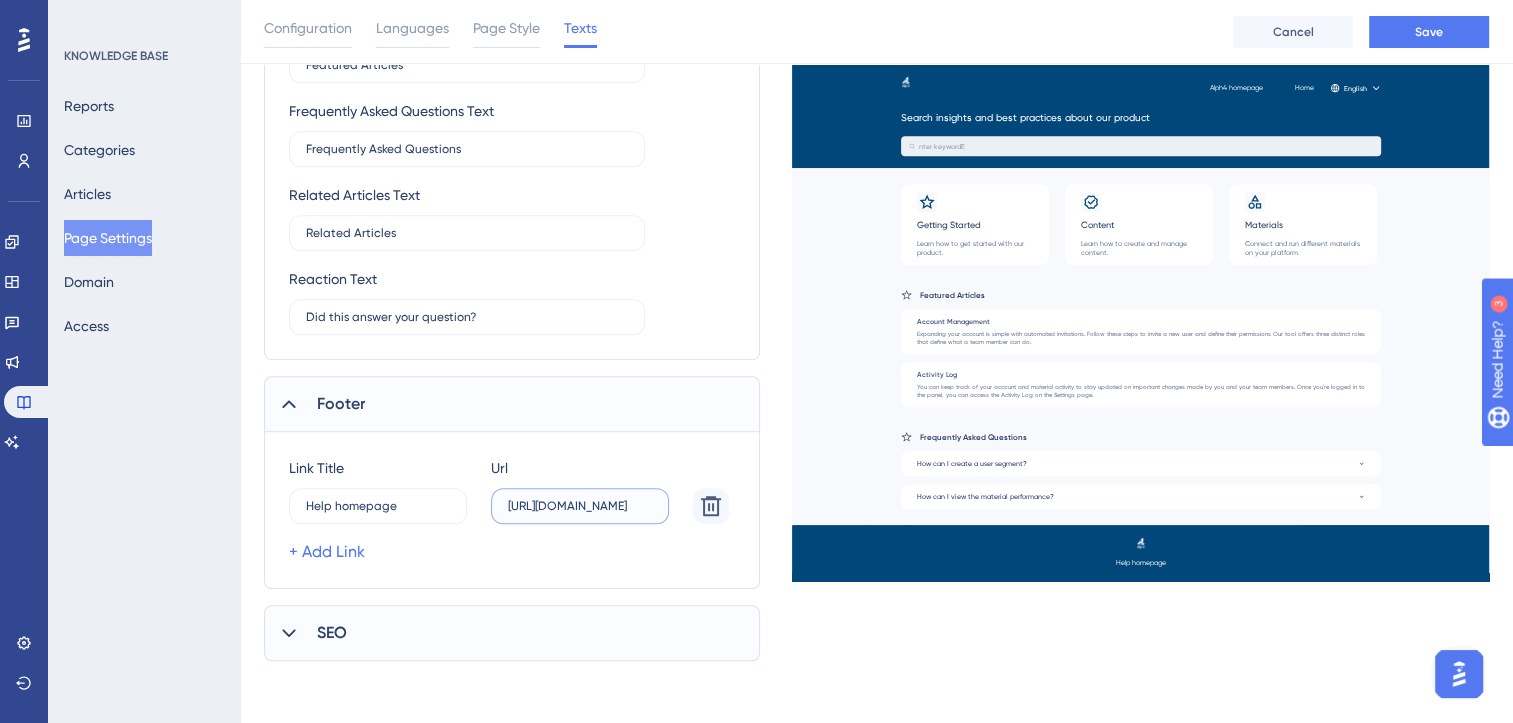scroll, scrollTop: 0, scrollLeft: 0, axis: both 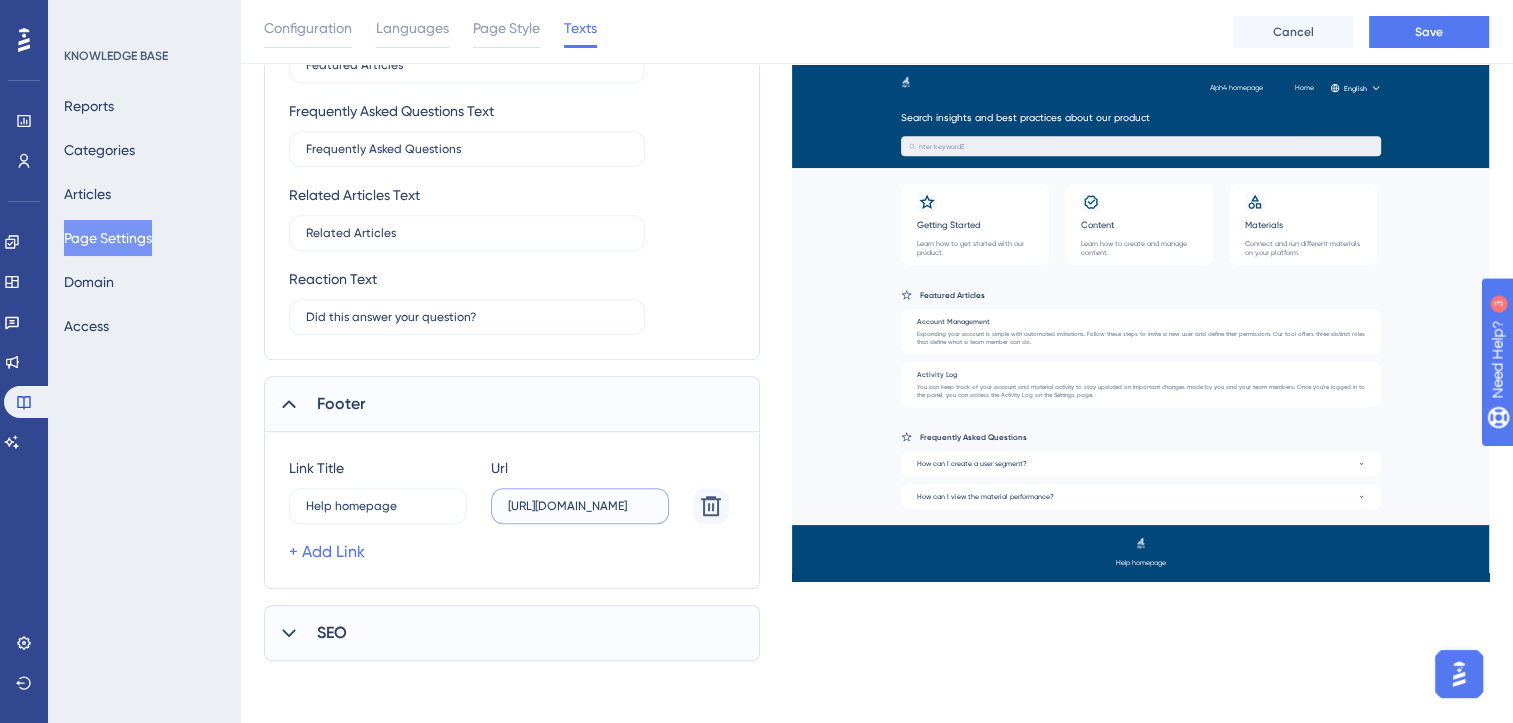 paste 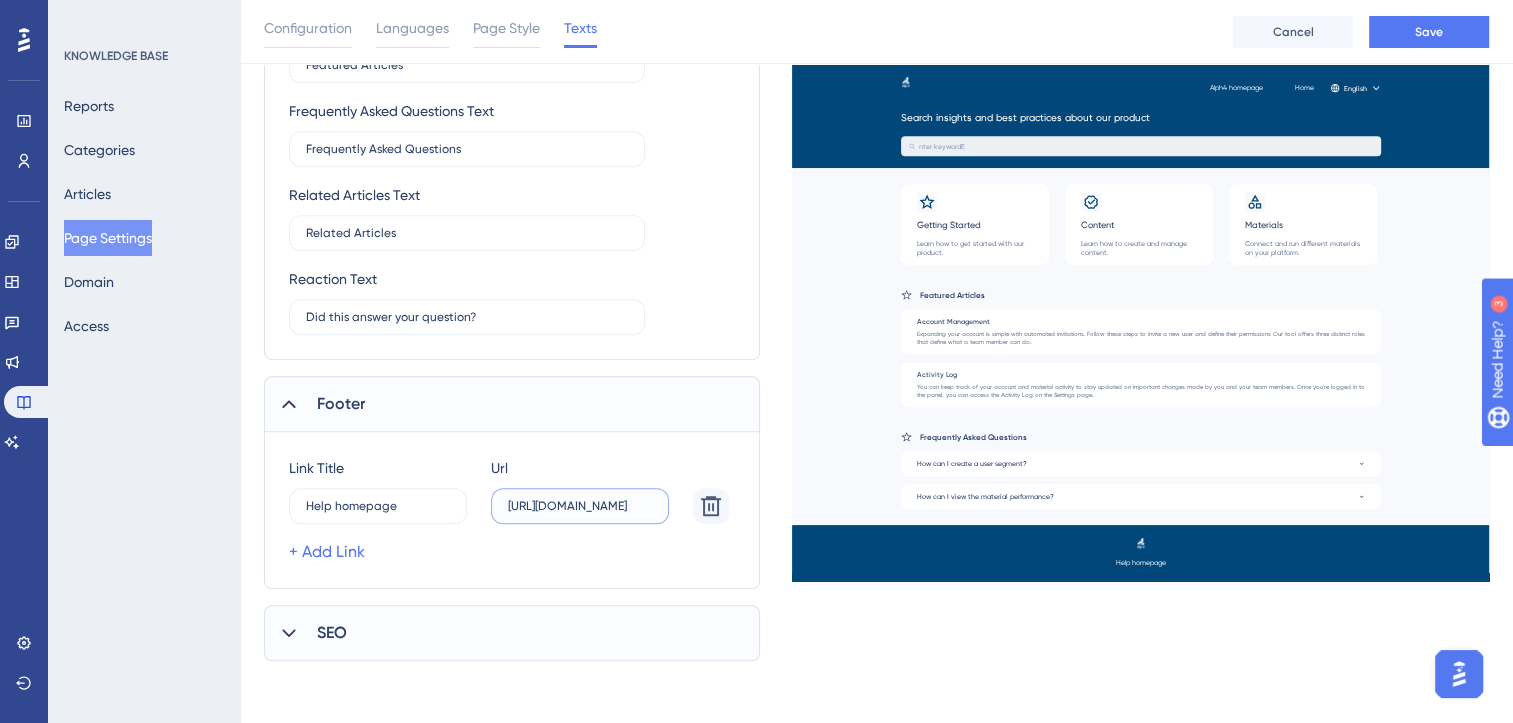 scroll, scrollTop: 0, scrollLeft: 22, axis: horizontal 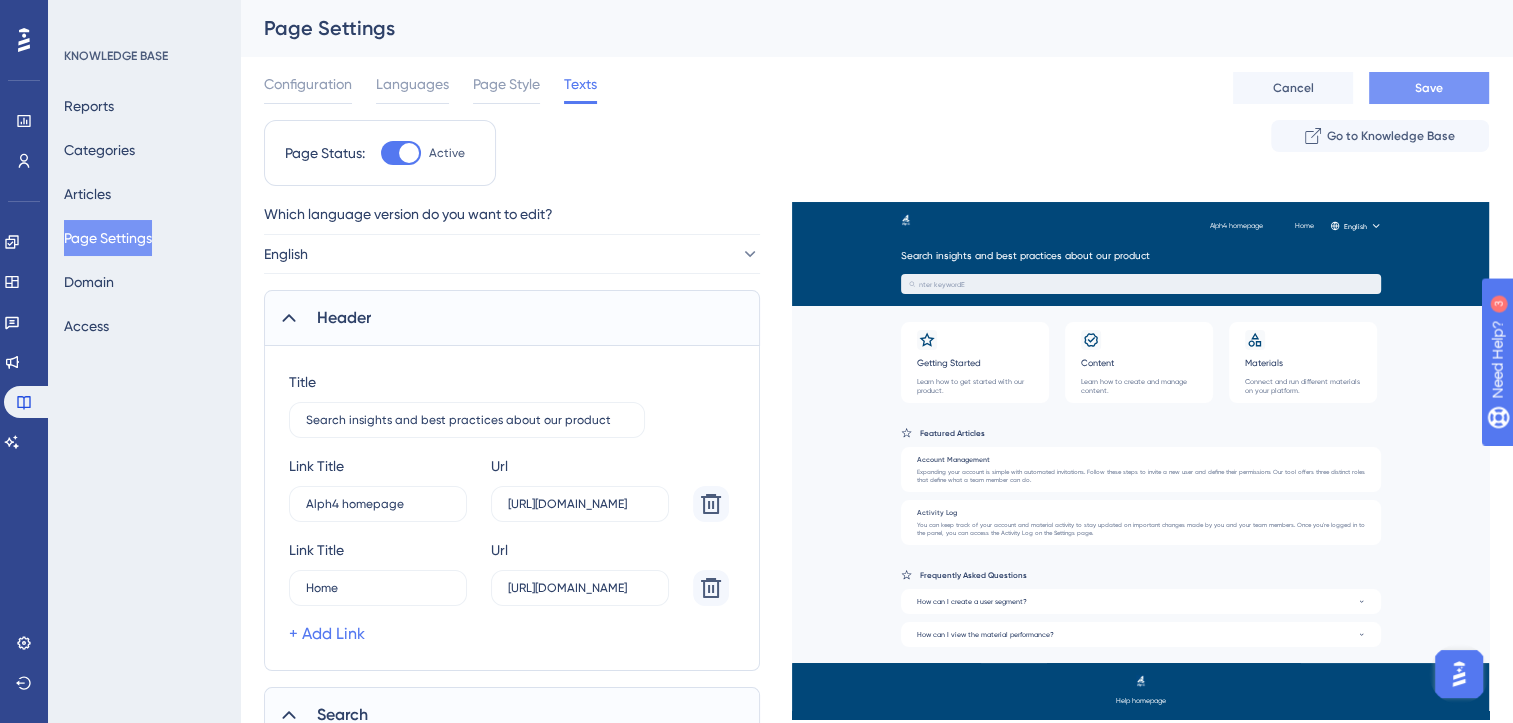 type on "https://alph4-y6xf.help.userguiding.com/en" 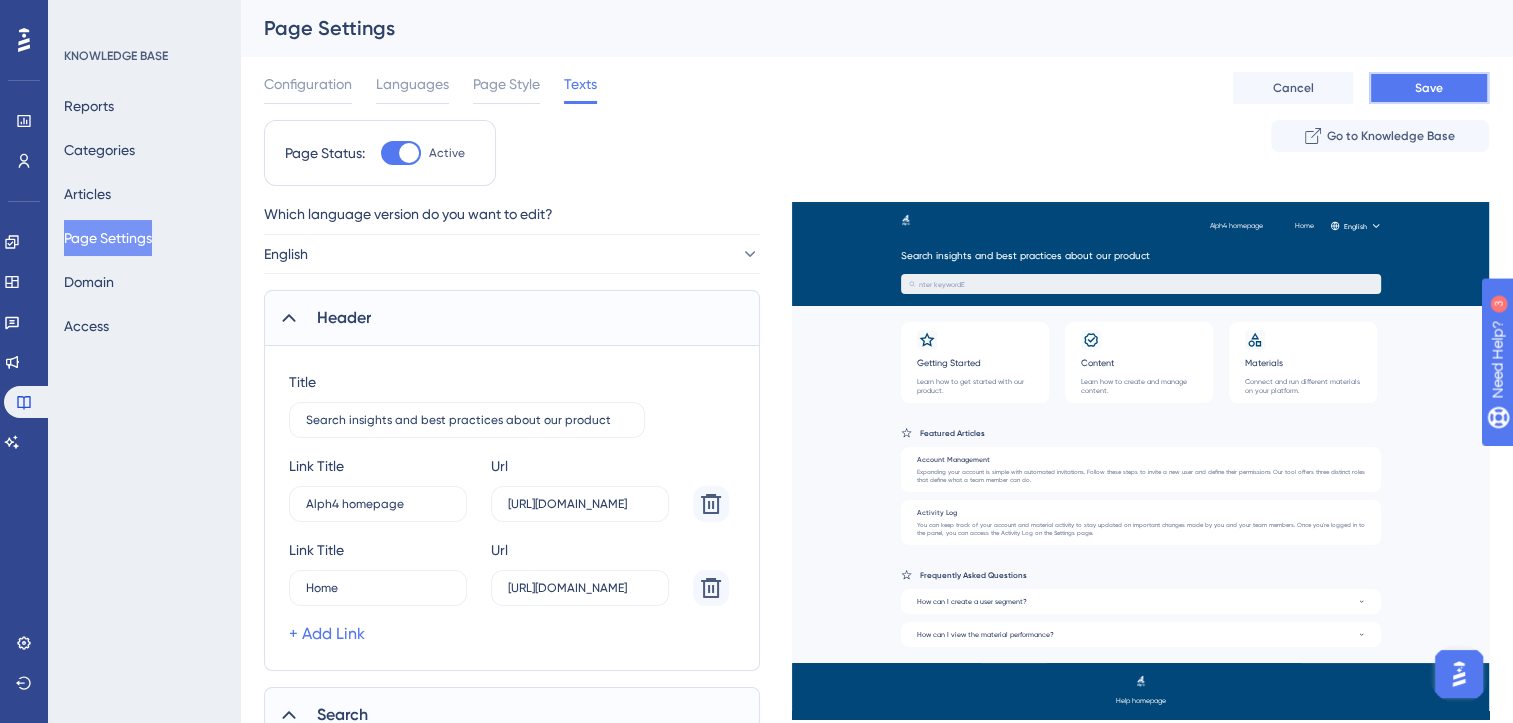 scroll, scrollTop: 0, scrollLeft: 0, axis: both 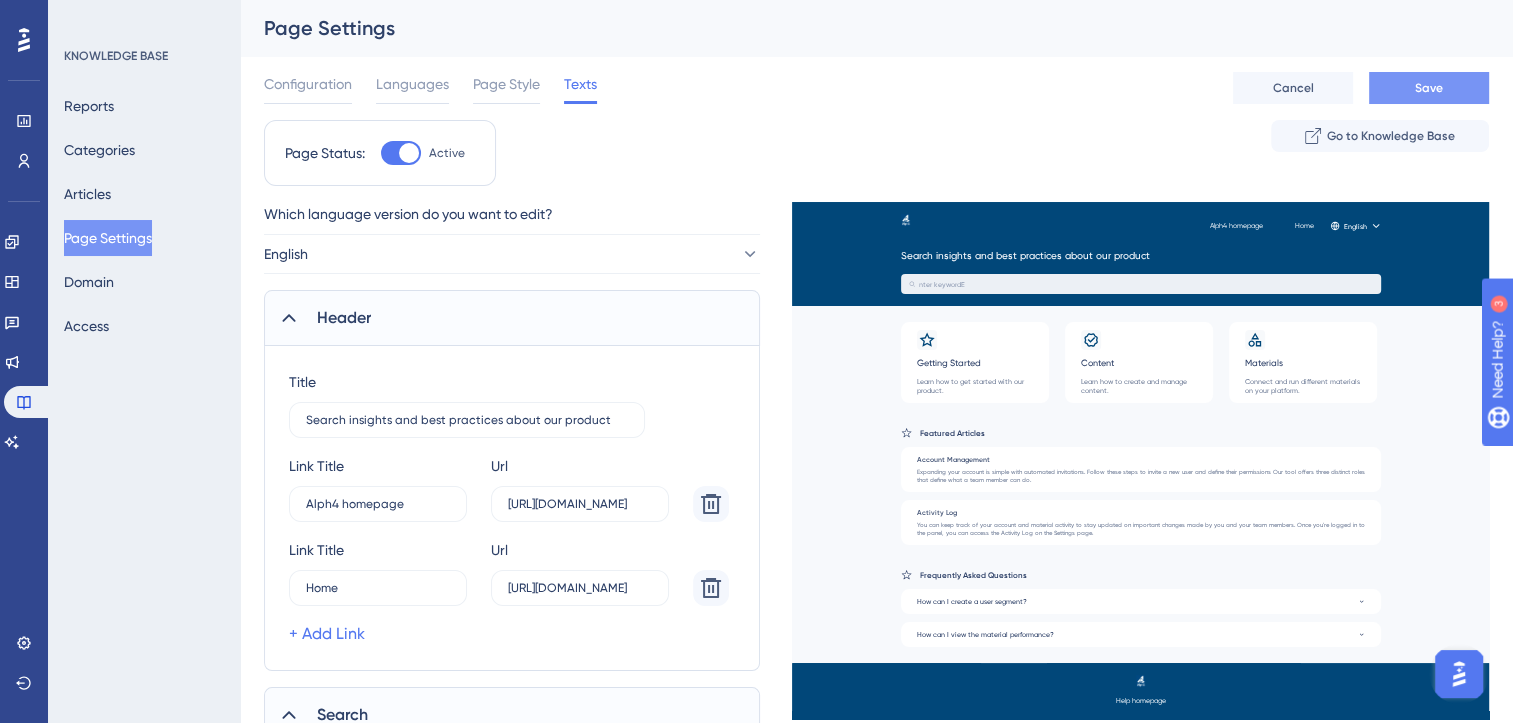 click on "Save" at bounding box center [1429, 88] 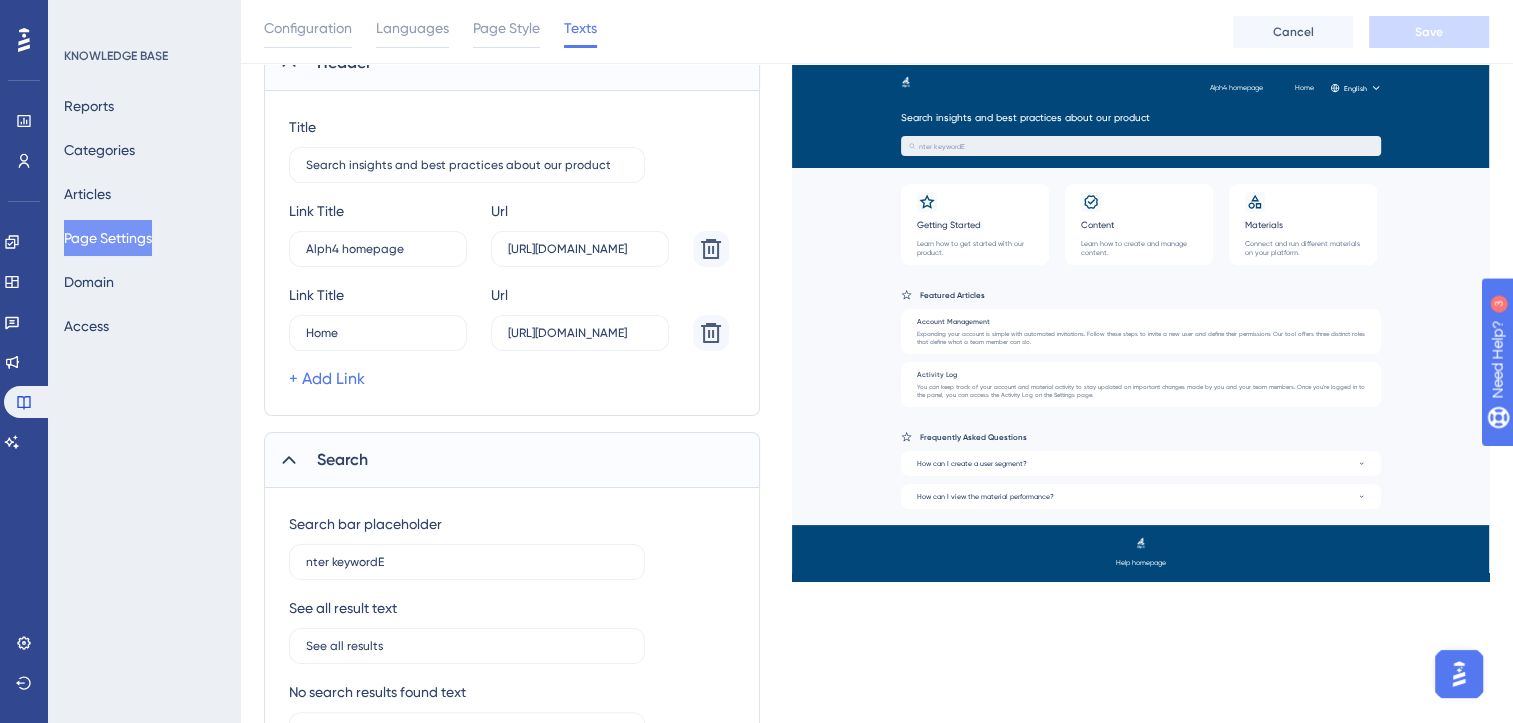 scroll, scrollTop: 284, scrollLeft: 0, axis: vertical 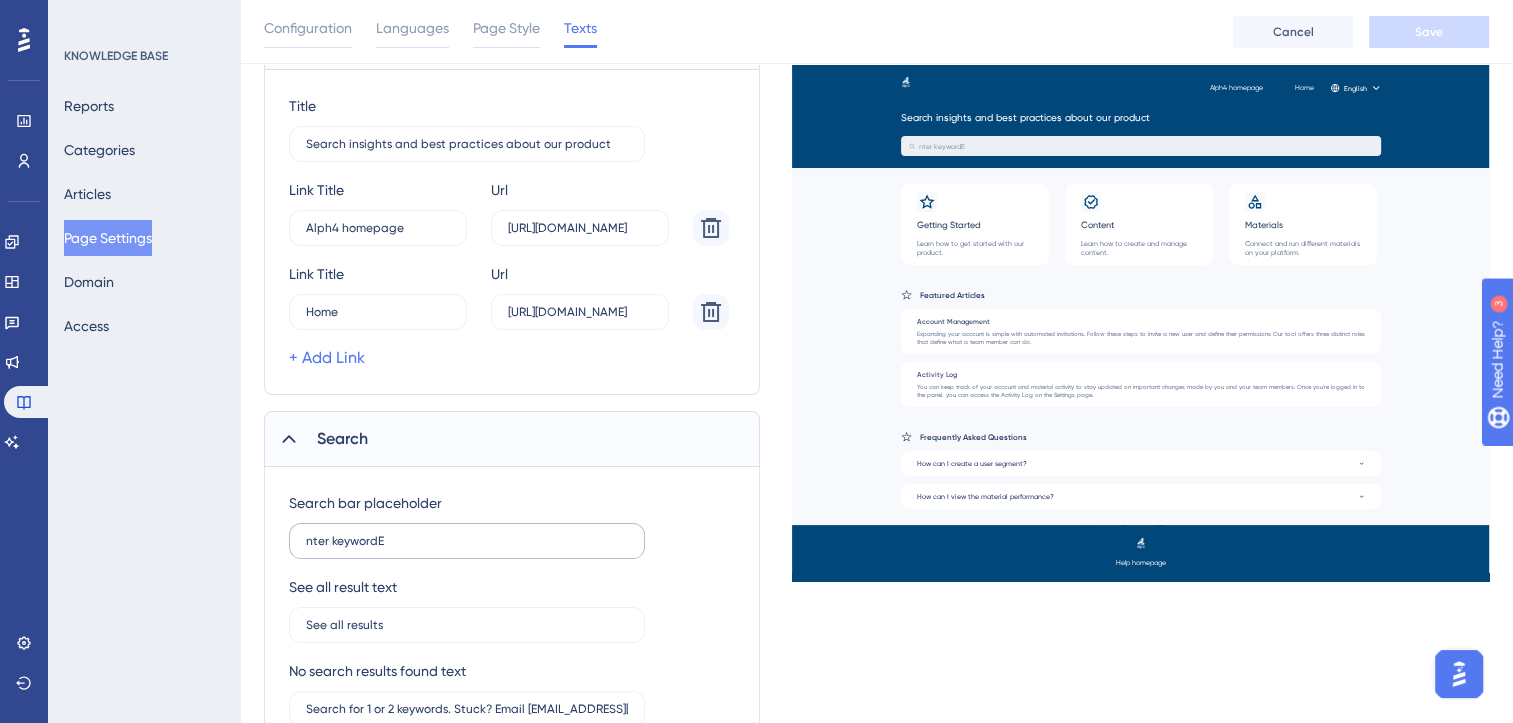 click on "nter keywordE" at bounding box center (467, 541) 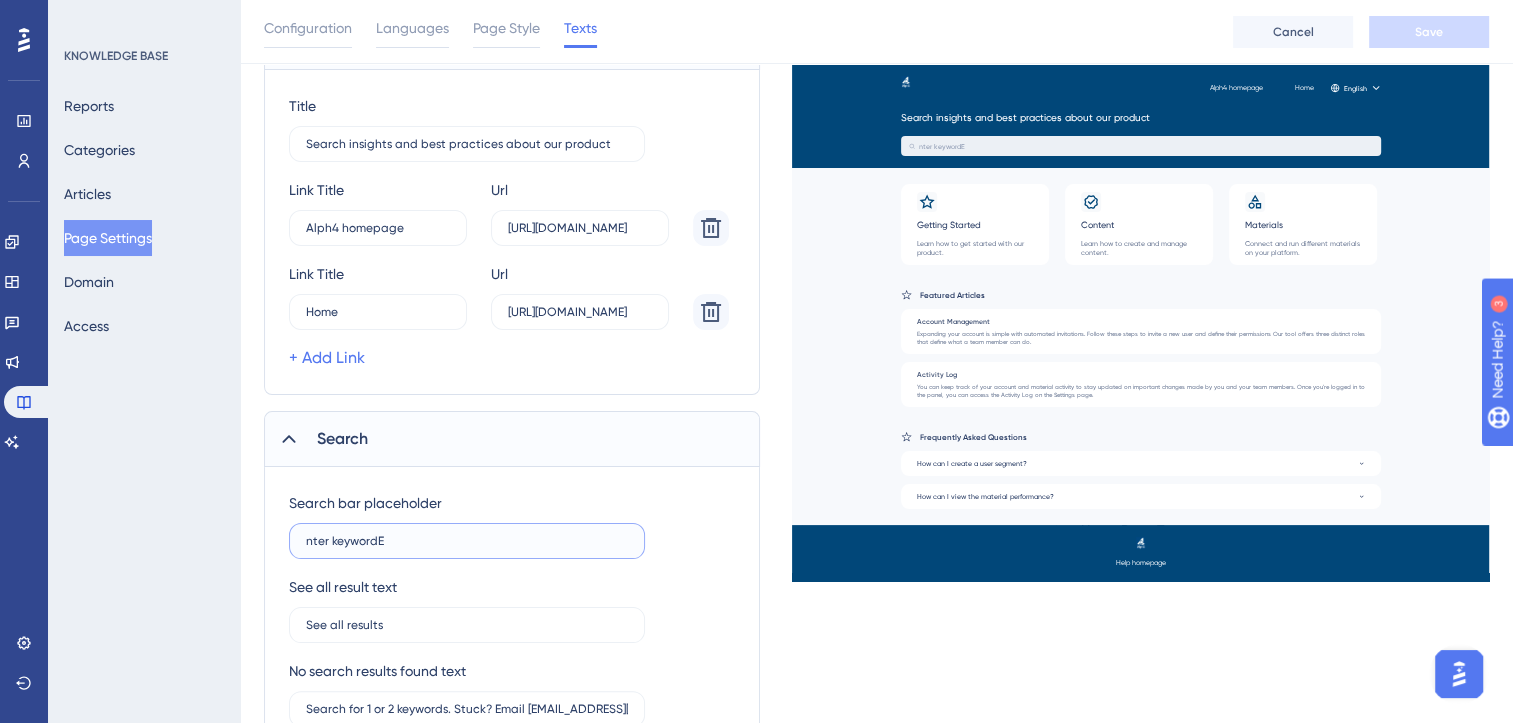 click on "nter keywordE" at bounding box center (467, 541) 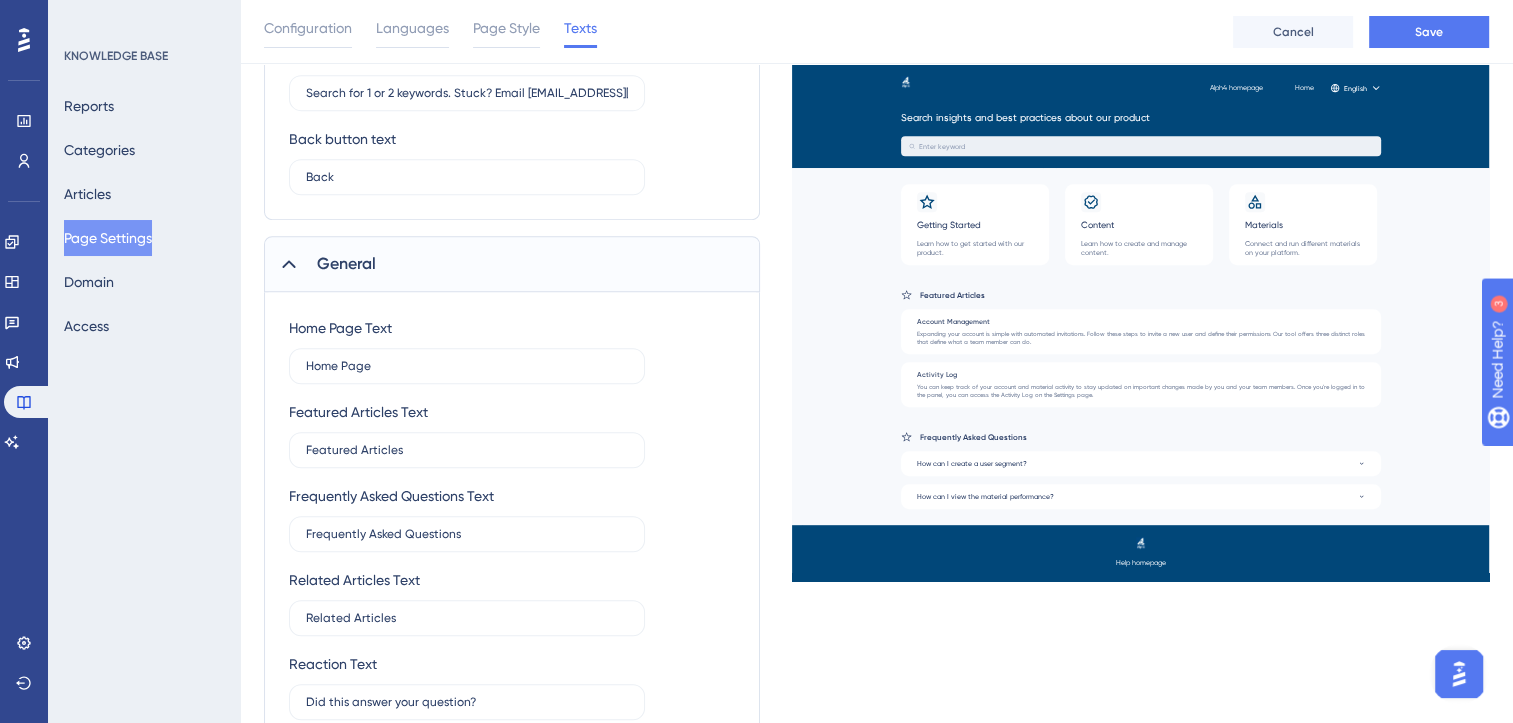 scroll, scrollTop: 900, scrollLeft: 0, axis: vertical 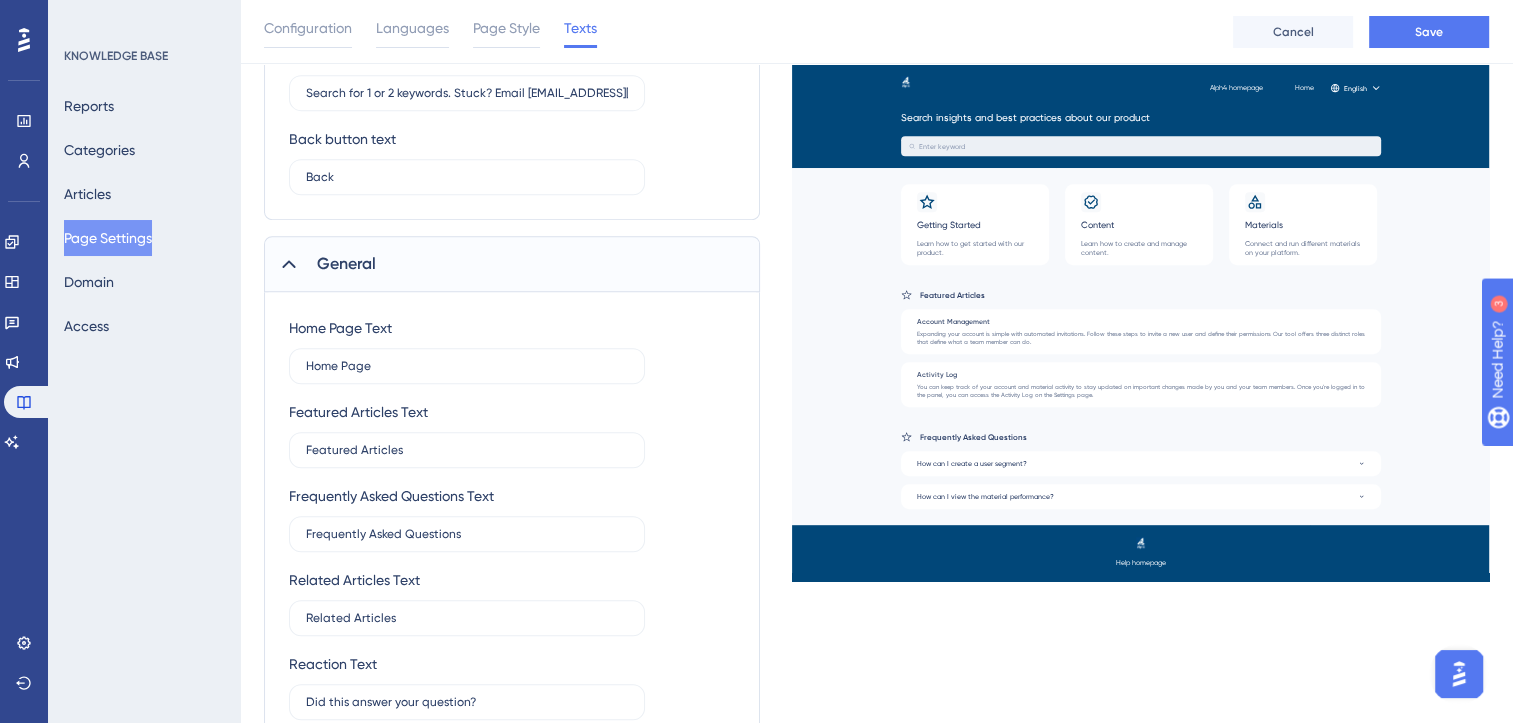 type on "Enter keyword" 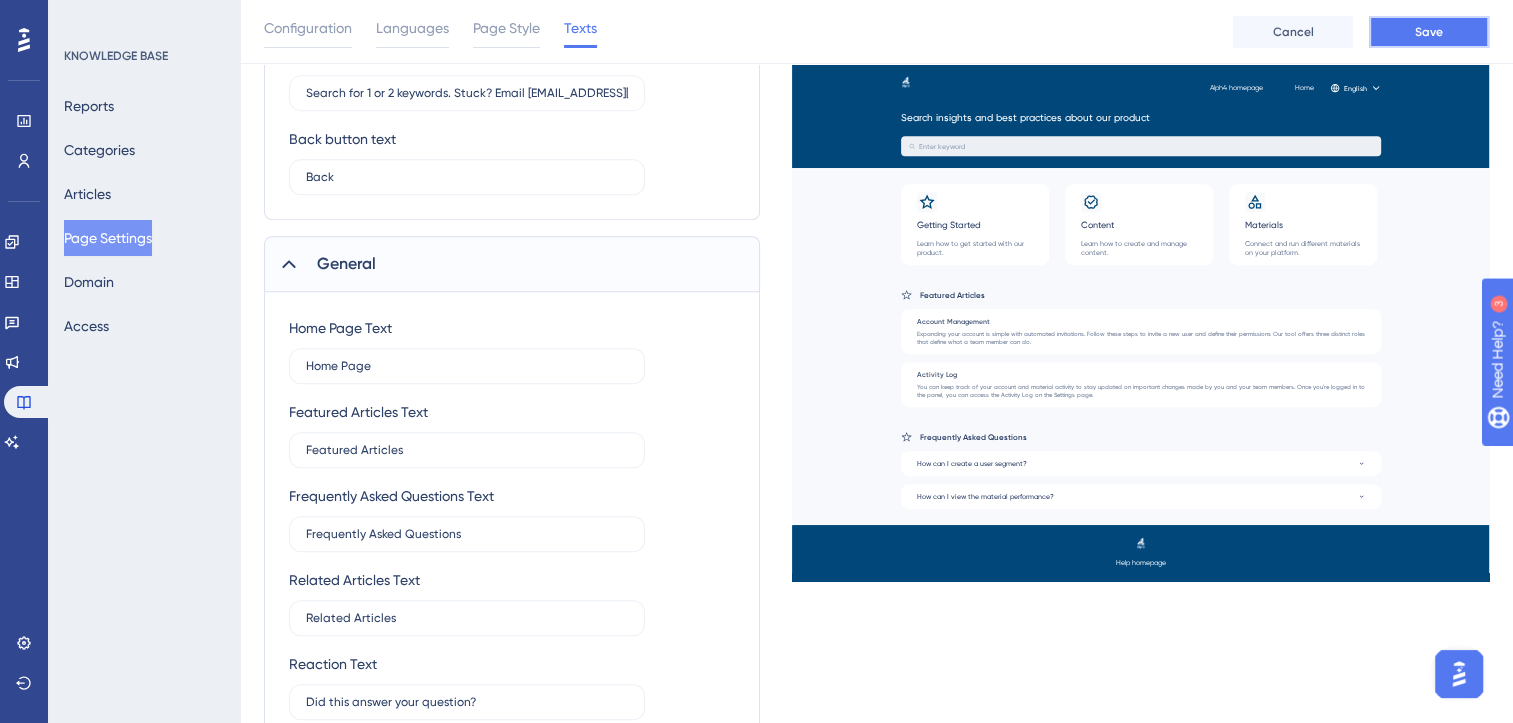 click on "Save" at bounding box center (1429, 32) 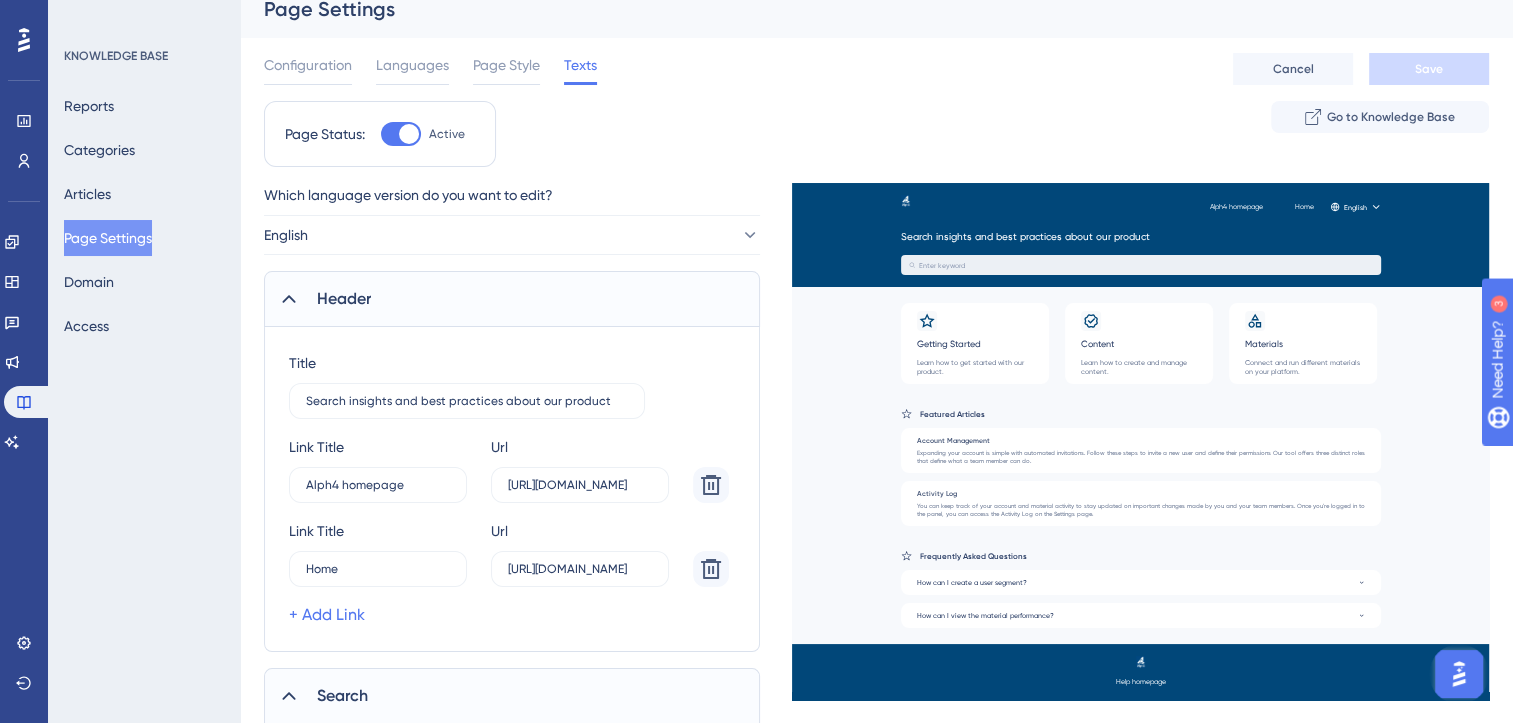 scroll, scrollTop: 0, scrollLeft: 0, axis: both 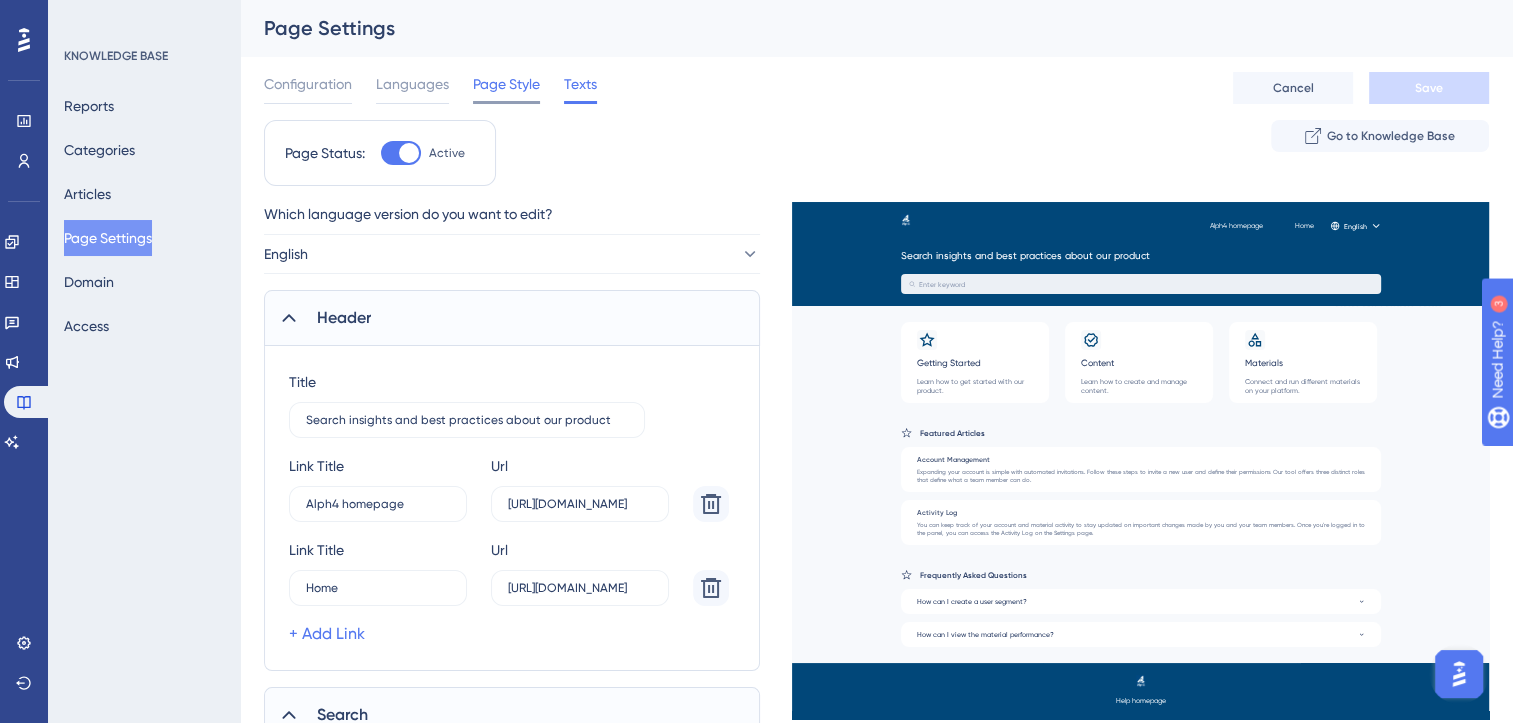 click on "Page Style" at bounding box center (506, 84) 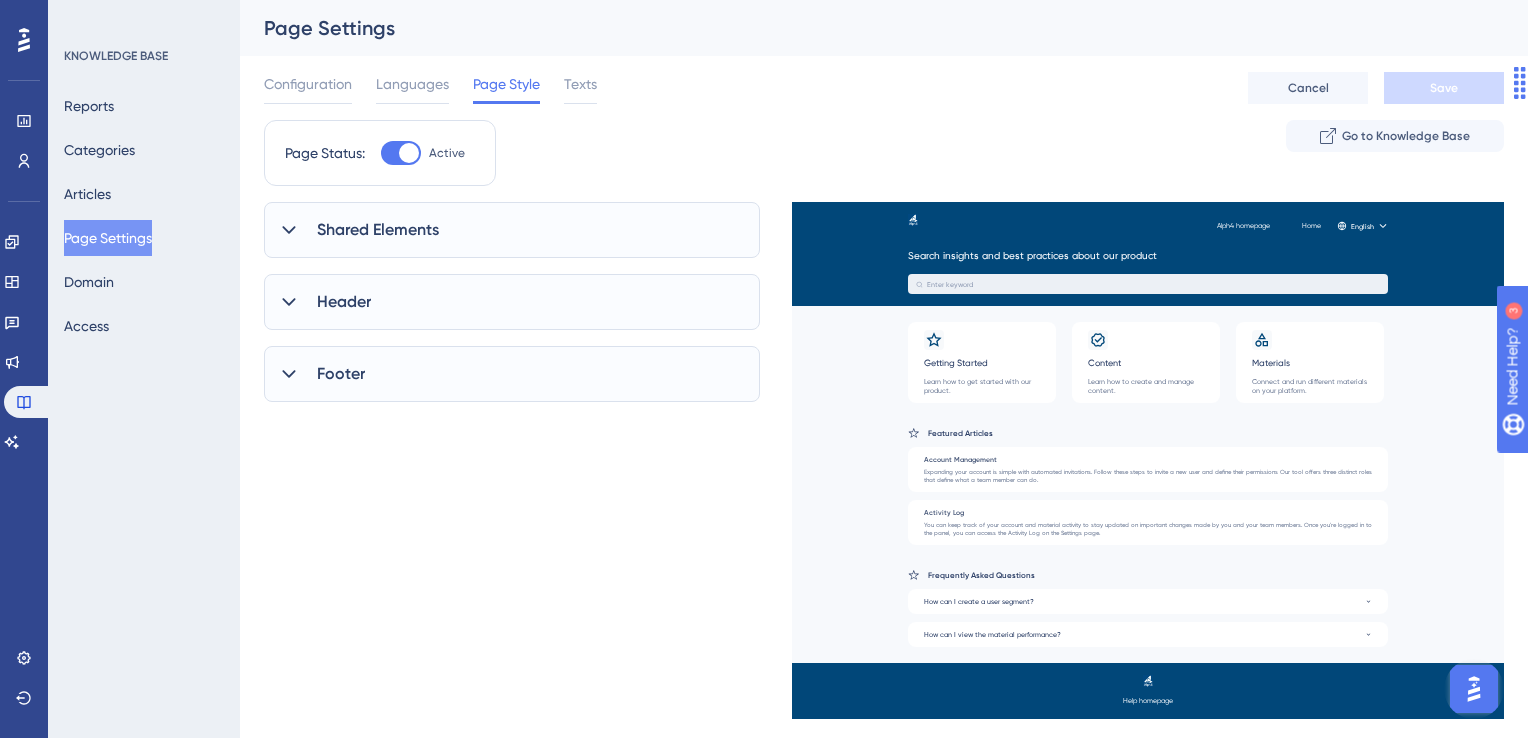 click 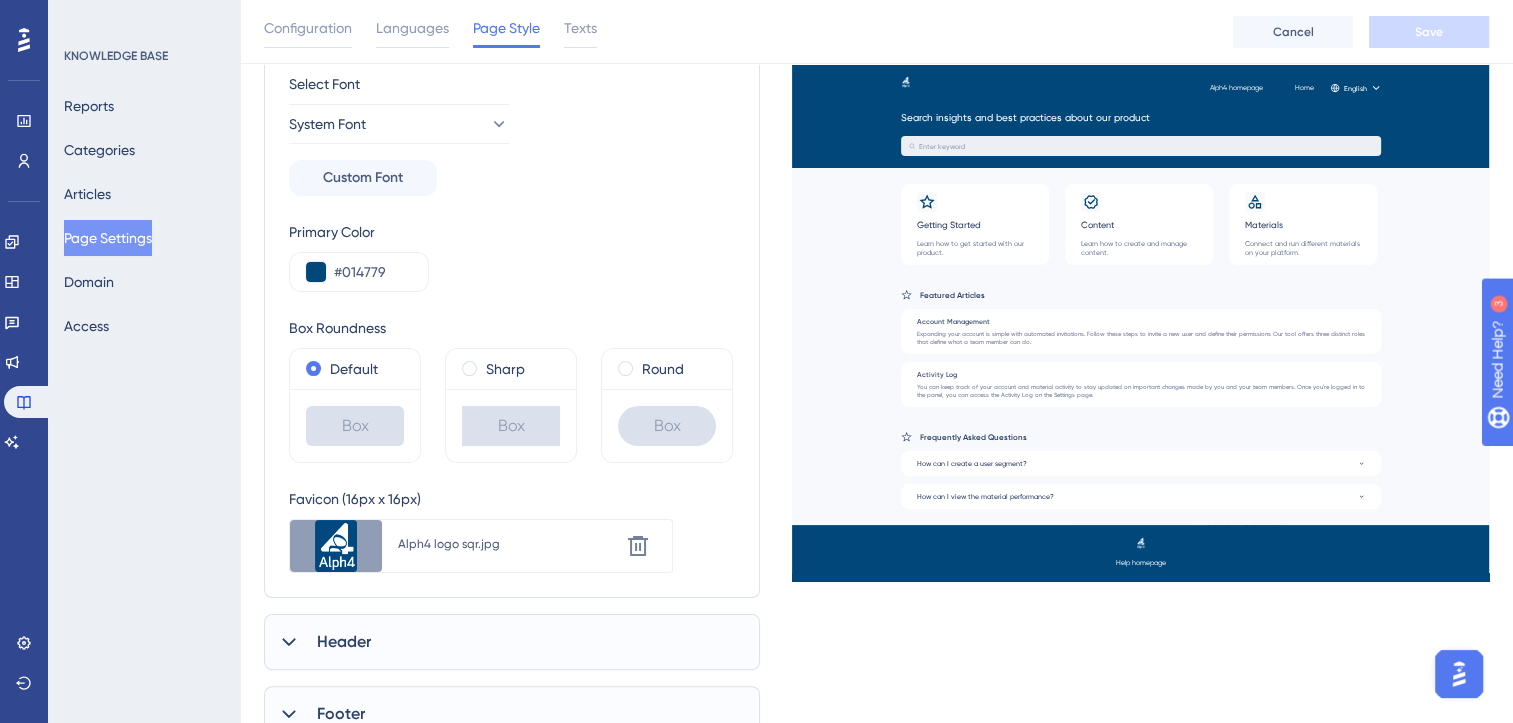 scroll, scrollTop: 364, scrollLeft: 0, axis: vertical 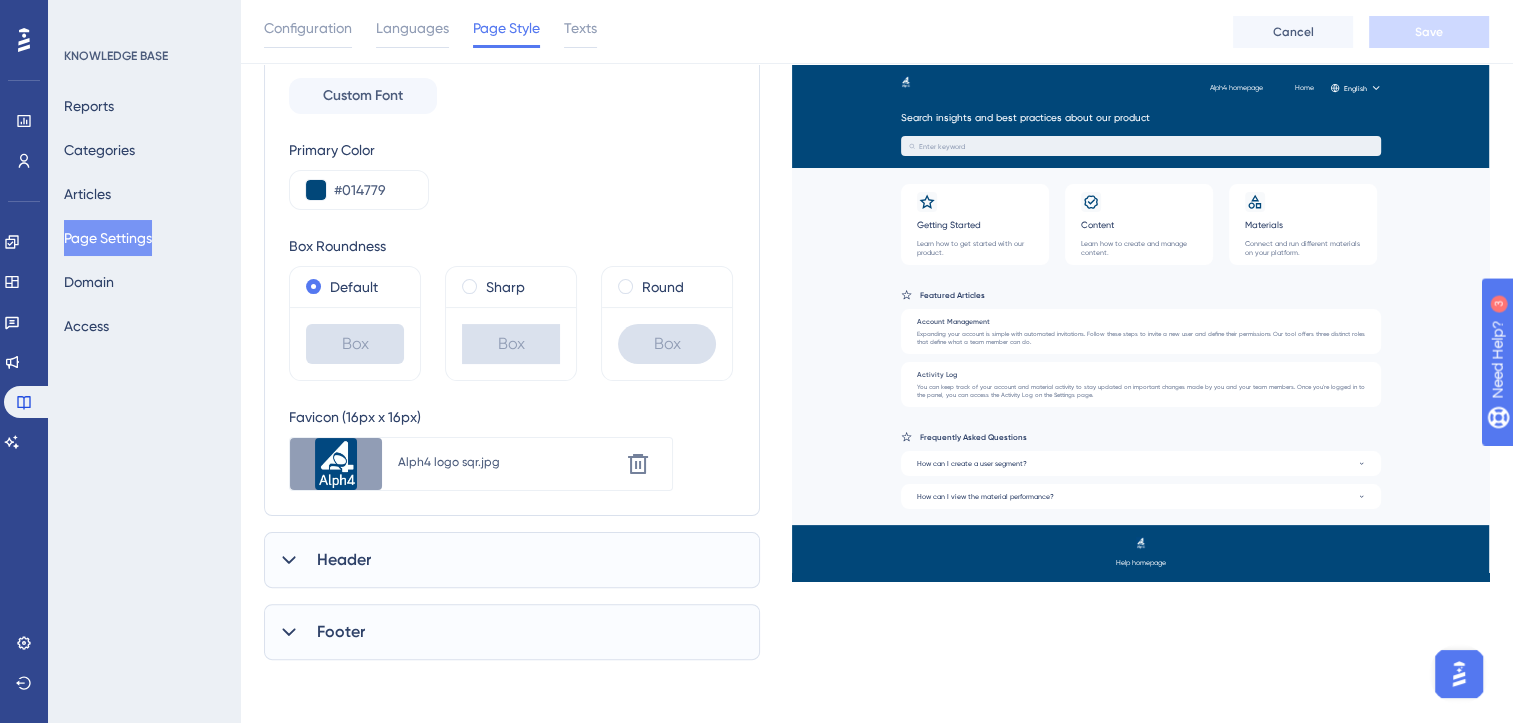 click on "Header" at bounding box center [344, 560] 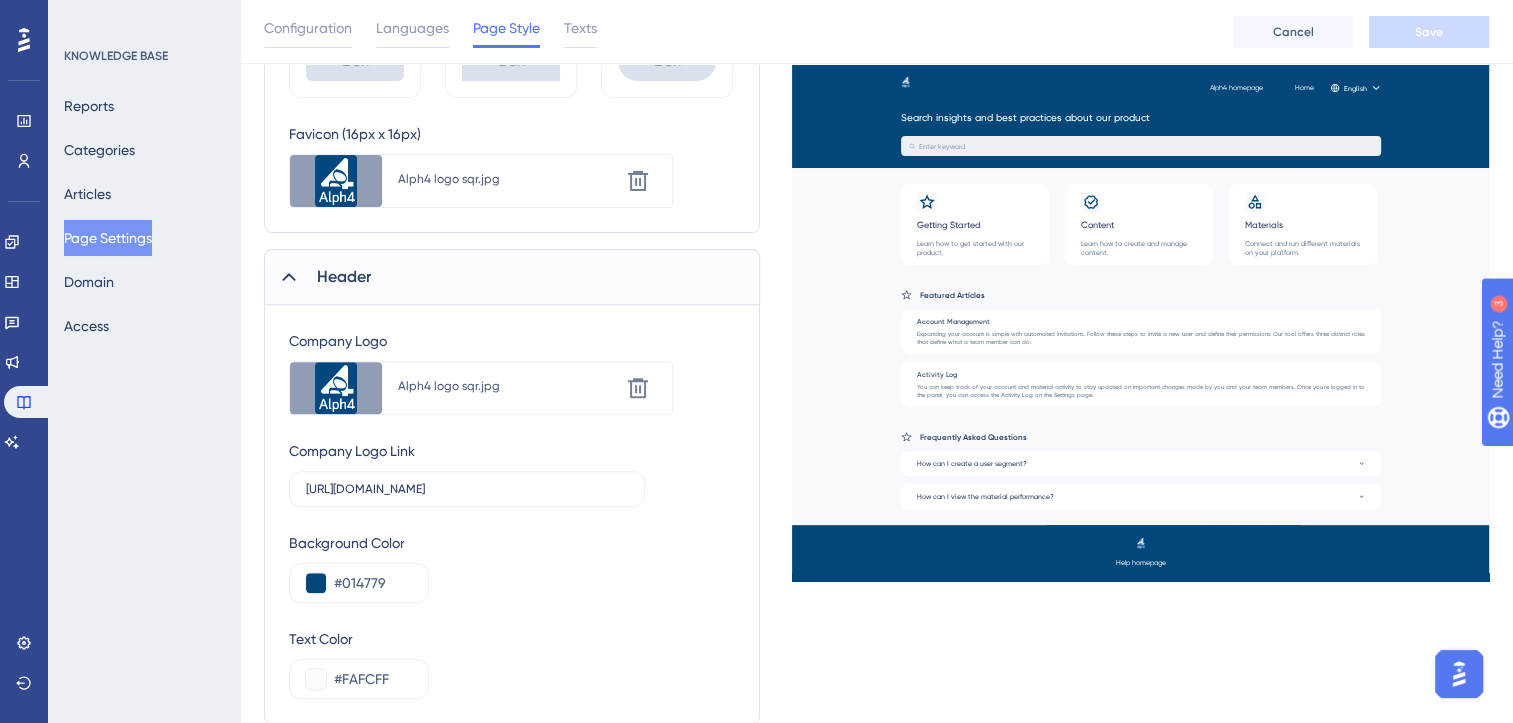 scroll, scrollTop: 648, scrollLeft: 0, axis: vertical 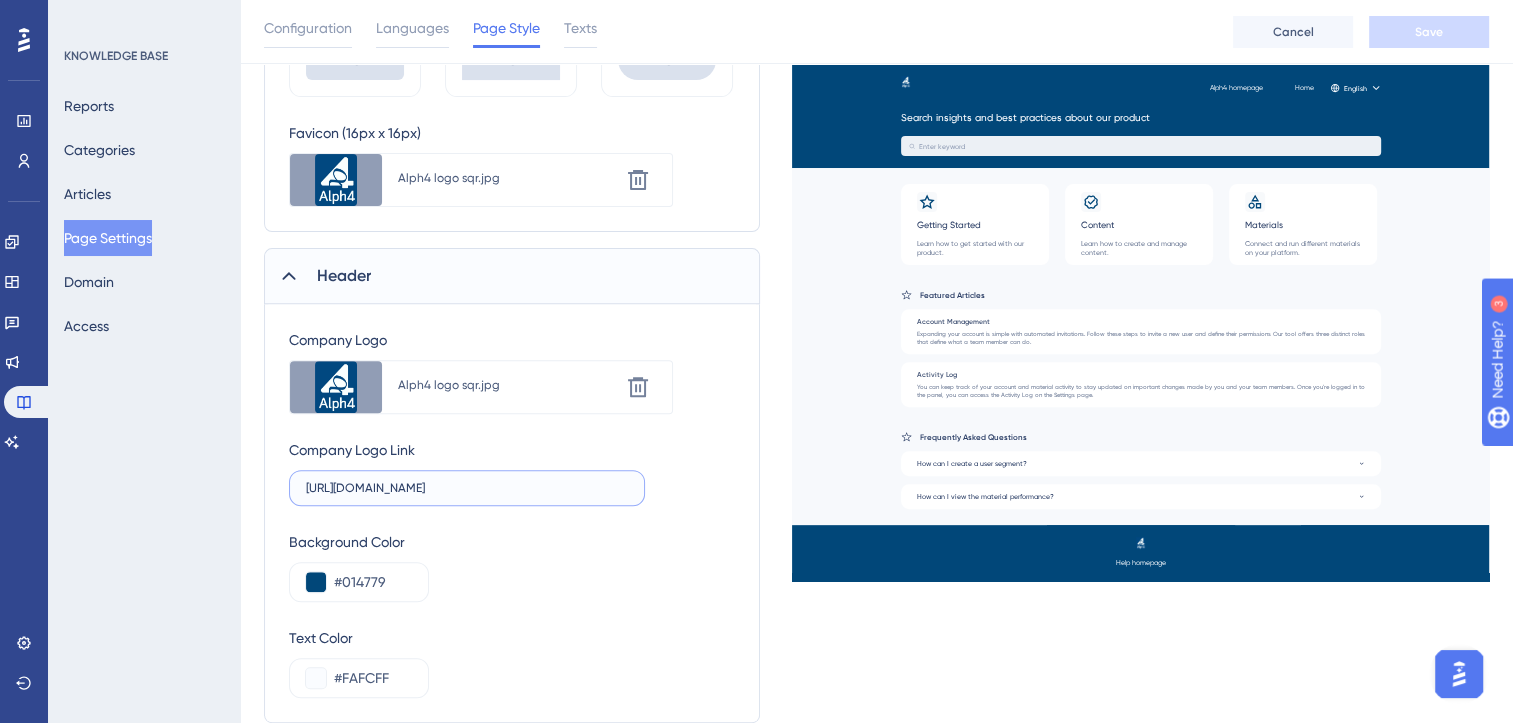 click on "https://www.alph4.uk" at bounding box center [467, 488] 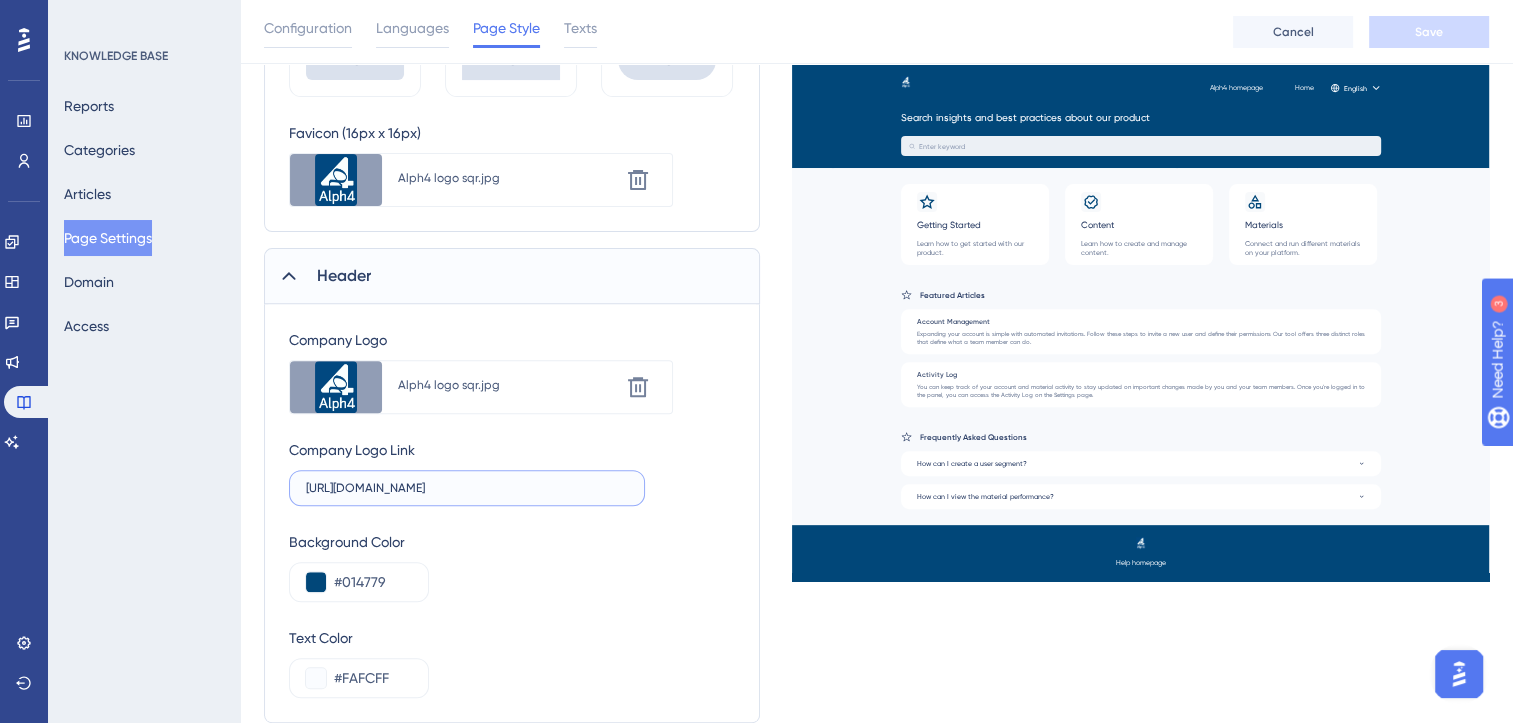 paste 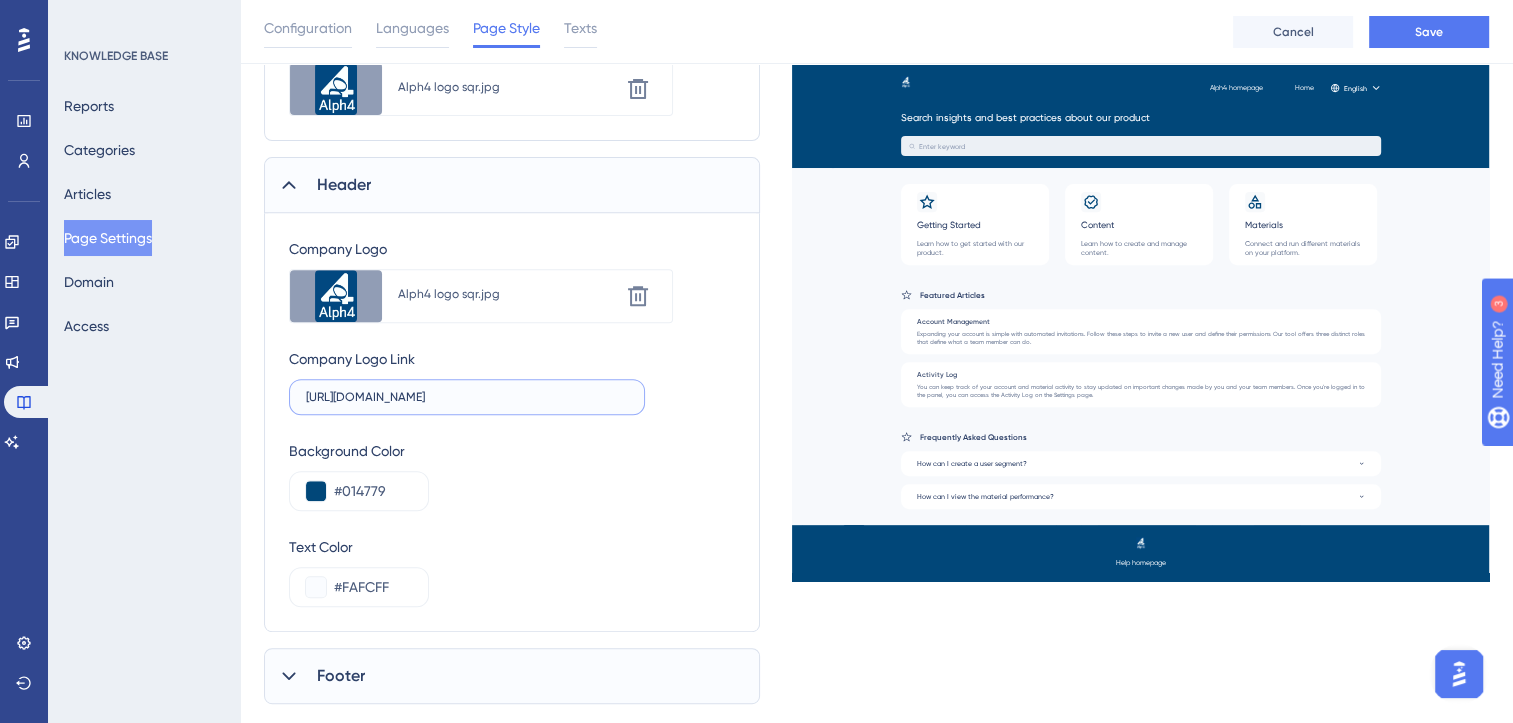 scroll, scrollTop: 782, scrollLeft: 0, axis: vertical 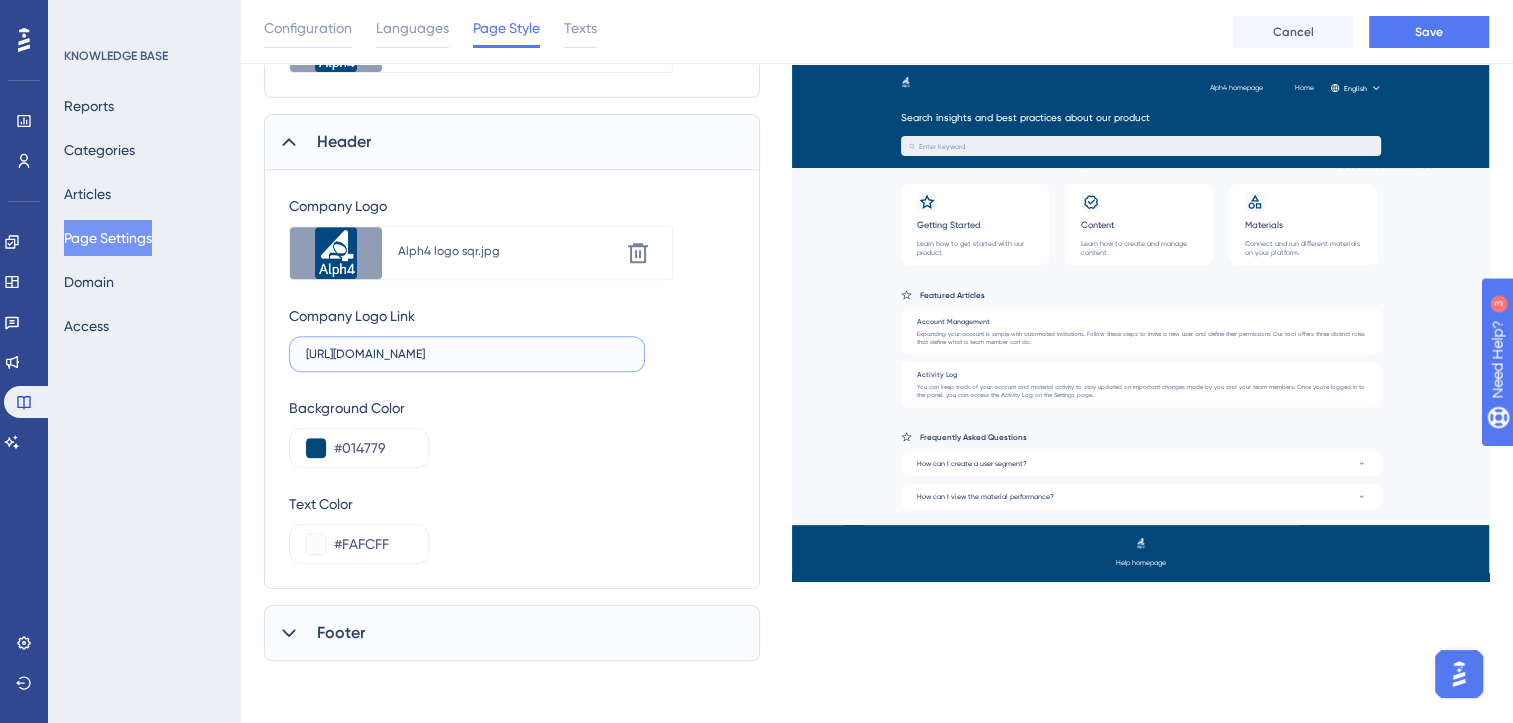 type on "https://alph4-y6xf.help.userguiding.com/en" 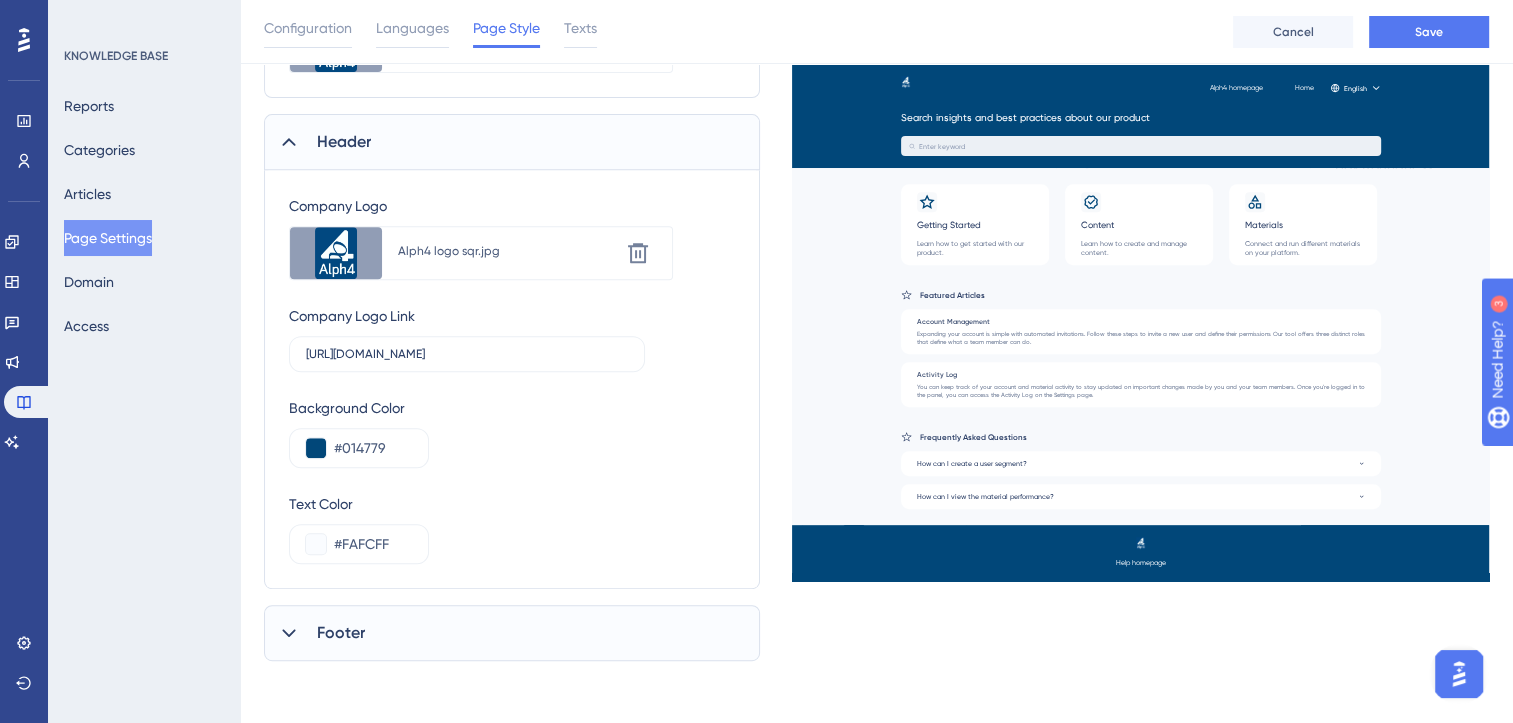 click on "Footer" at bounding box center (341, 633) 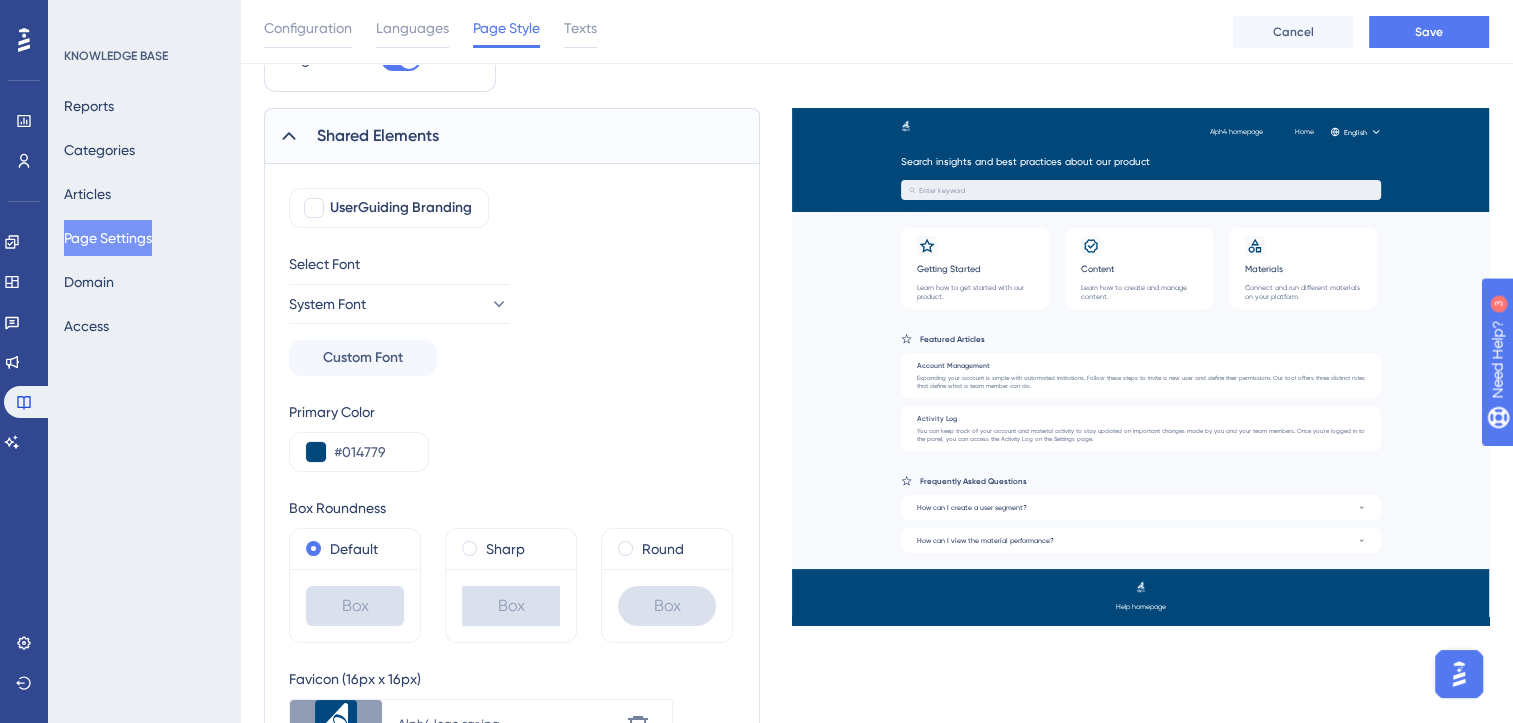 scroll, scrollTop: 0, scrollLeft: 0, axis: both 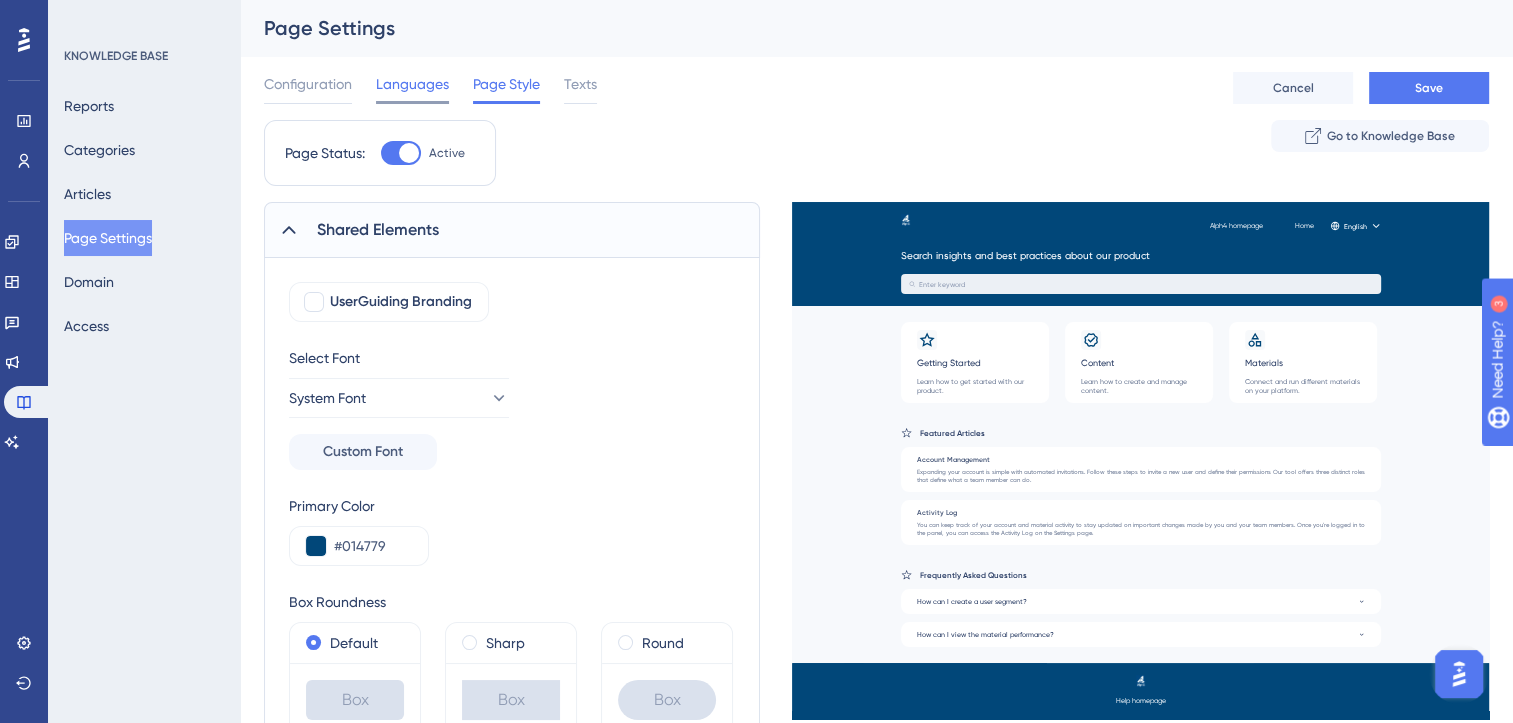 click on "Languages" at bounding box center [412, 84] 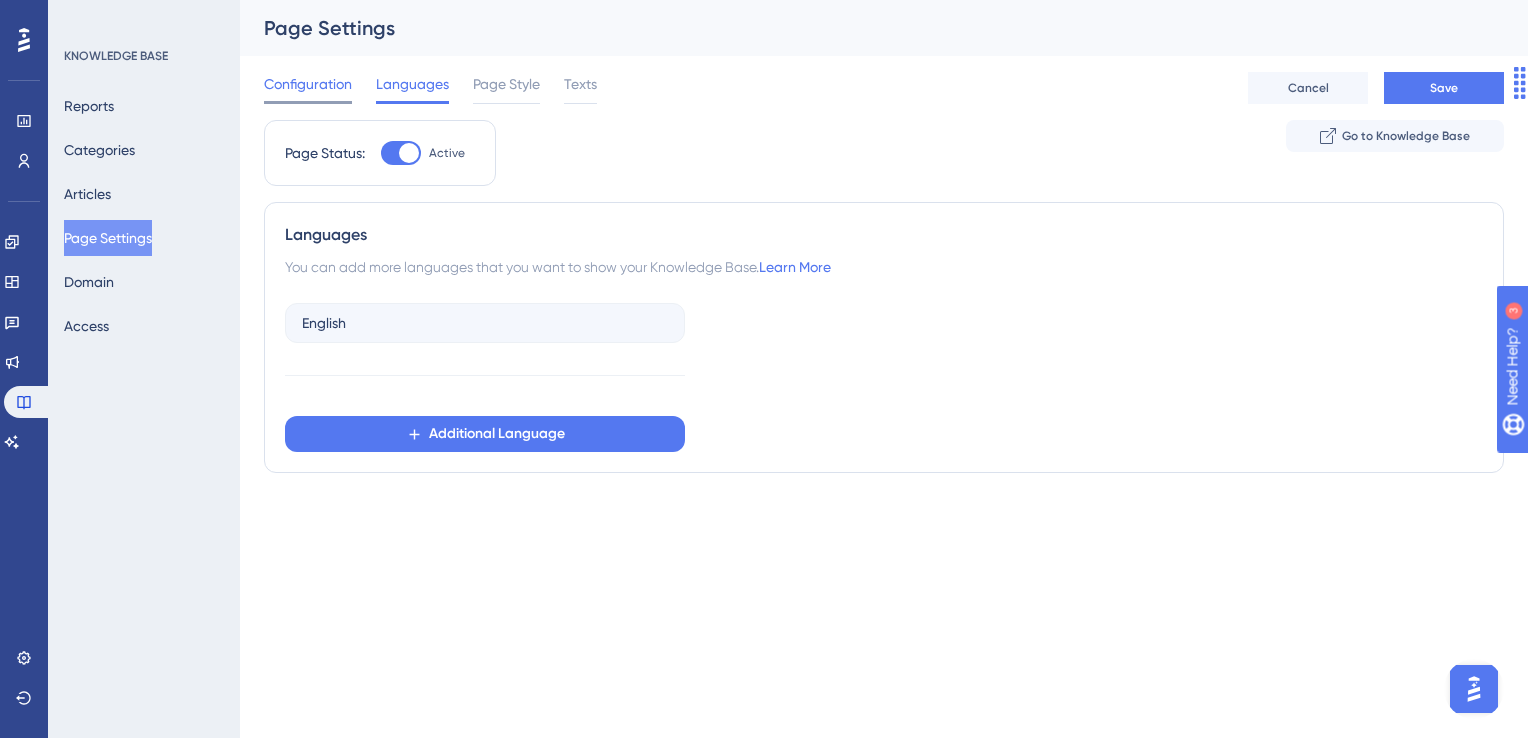 click on "Configuration" at bounding box center [308, 84] 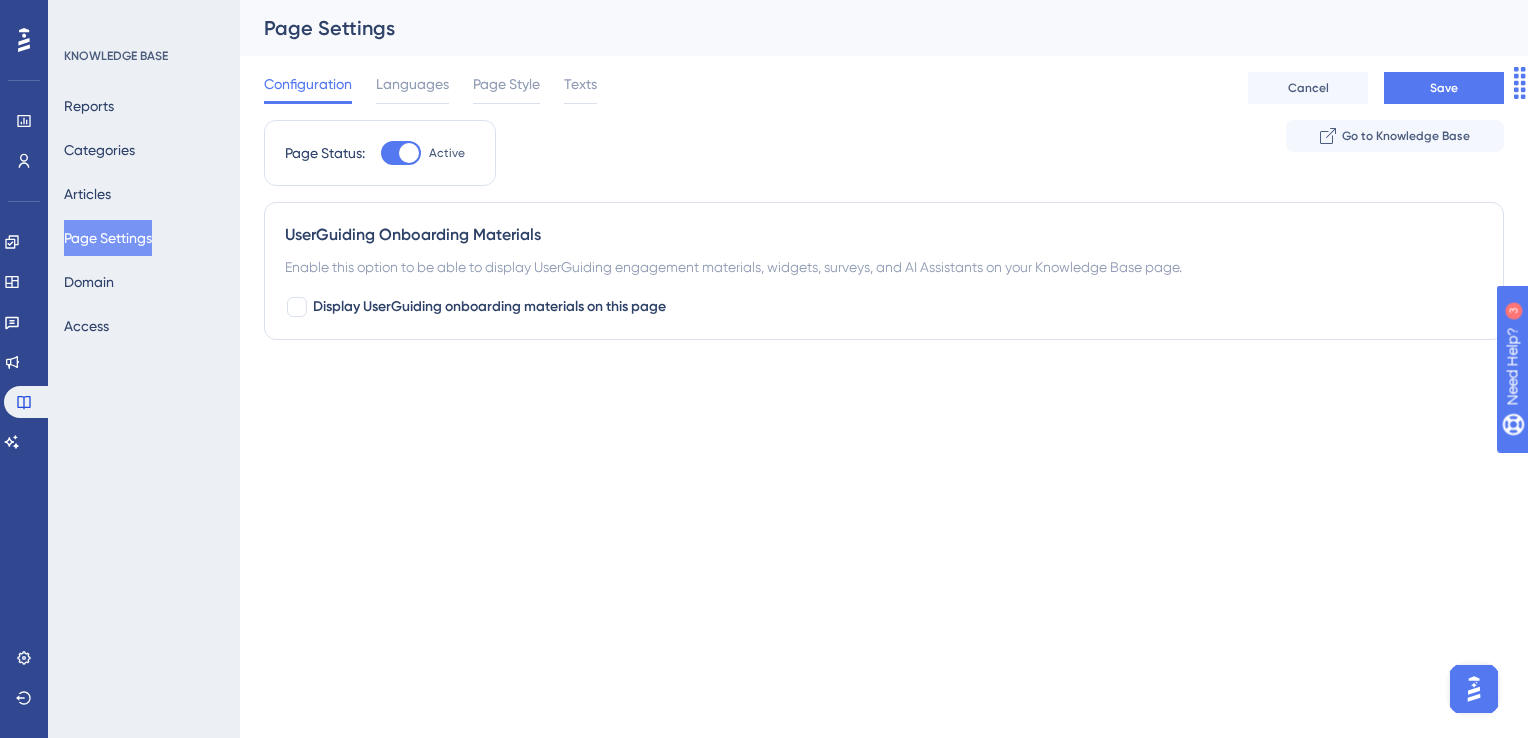 click on "Performance Users Engagement Widgets Feedback Product Updates Knowledge Base AI Assistant Settings Logout KNOWLEDGE BASE Reports Categories Articles Page Settings Domain Access Page Settings Configuration Languages Page Style Texts Cancel Save Page Status: Active Go to Knowledge Base UserGuiding Onboarding Materials Enable this option to be able to display UserGuiding engagement materials, widgets, surveys, and AI Assistants on your Knowledge Base page. Display UserGuiding onboarding materials on this page
14" at bounding box center (764, 0) 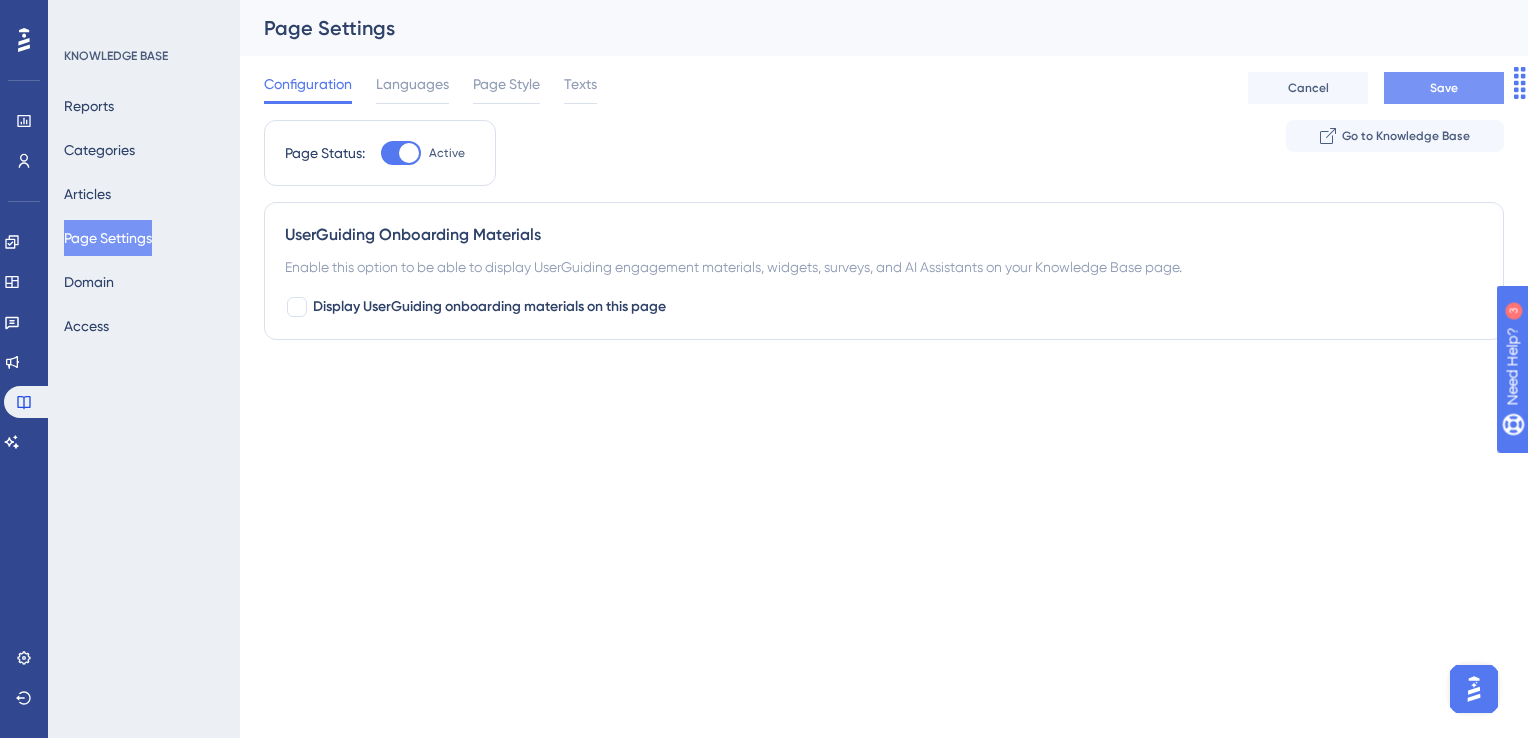 click on "Save" at bounding box center [1444, 88] 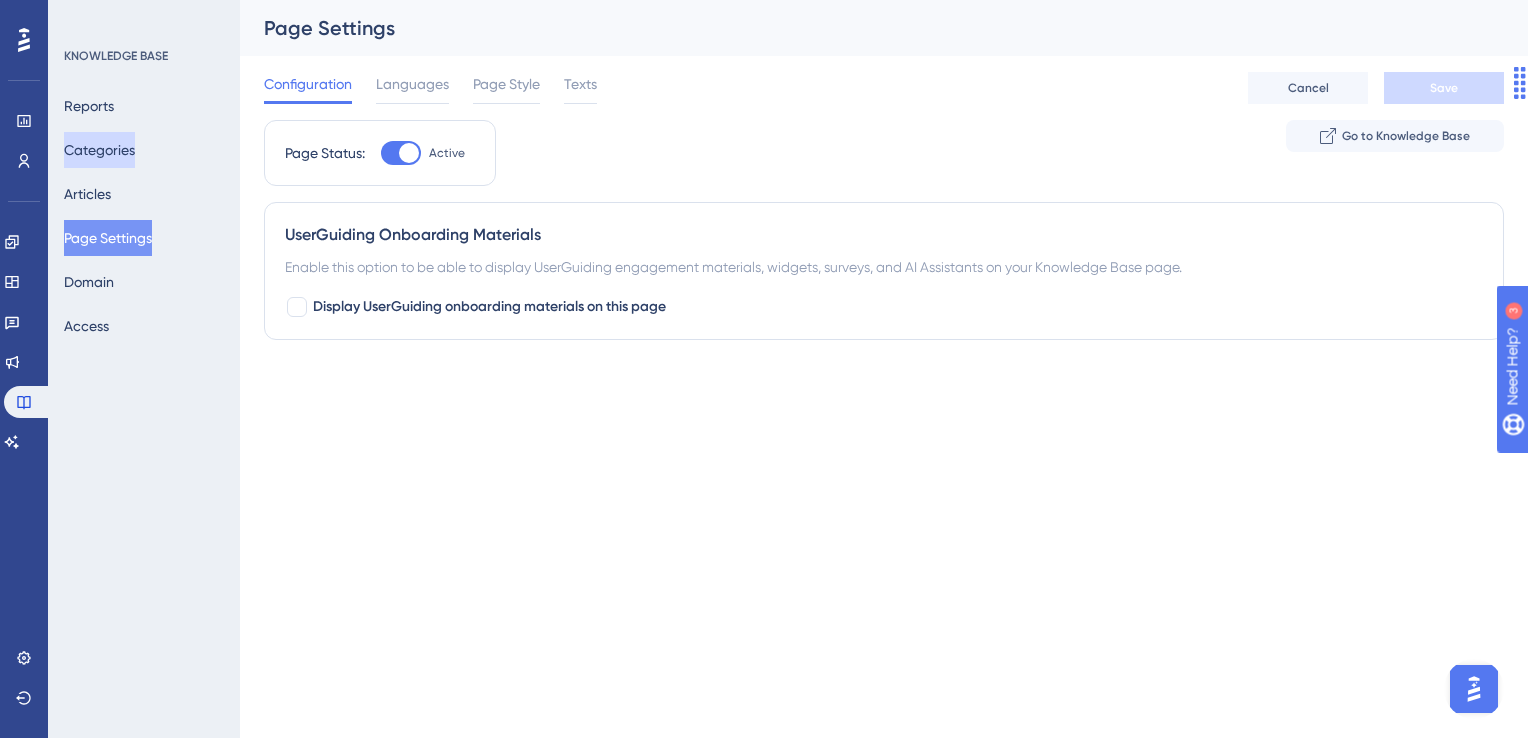 click on "Categories" at bounding box center (99, 150) 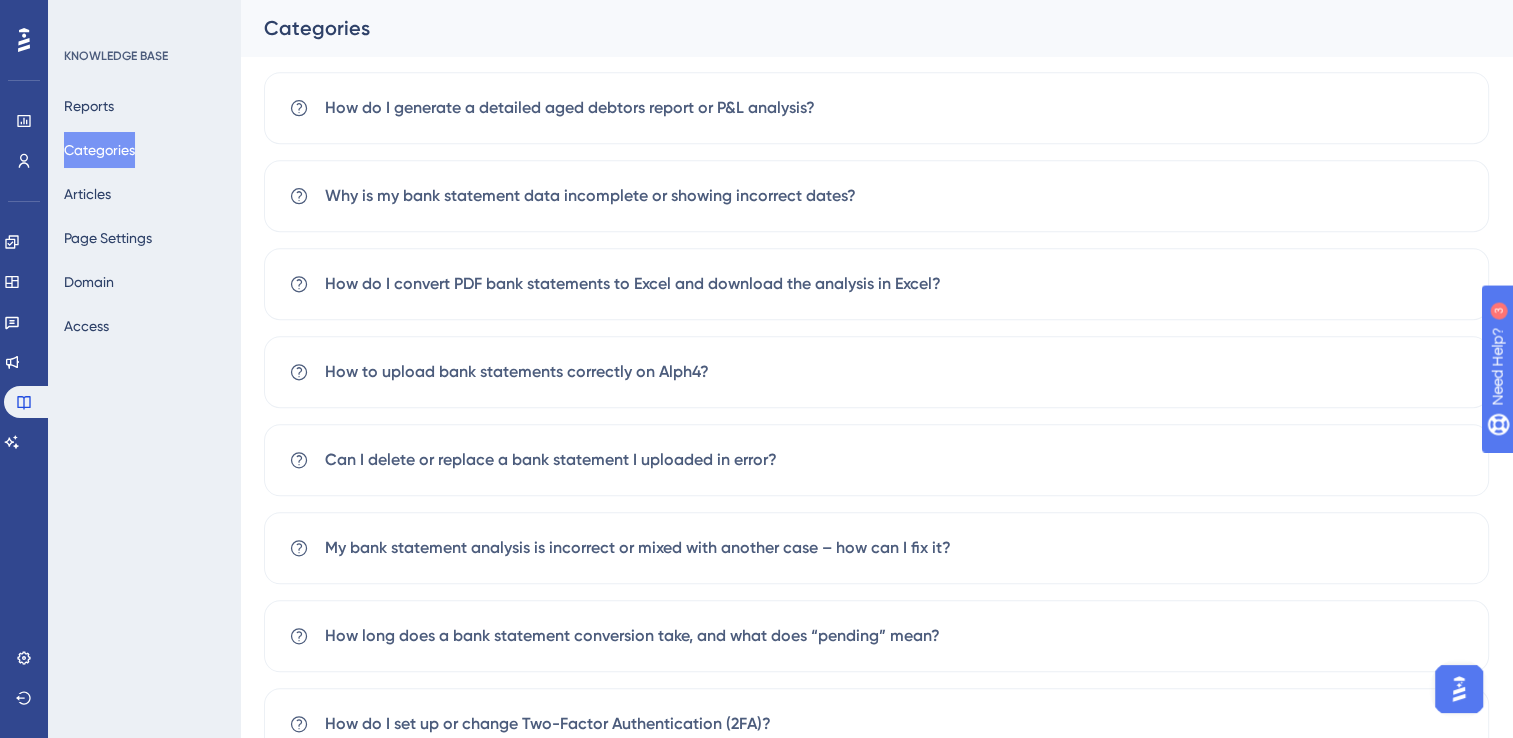 scroll, scrollTop: 1949, scrollLeft: 0, axis: vertical 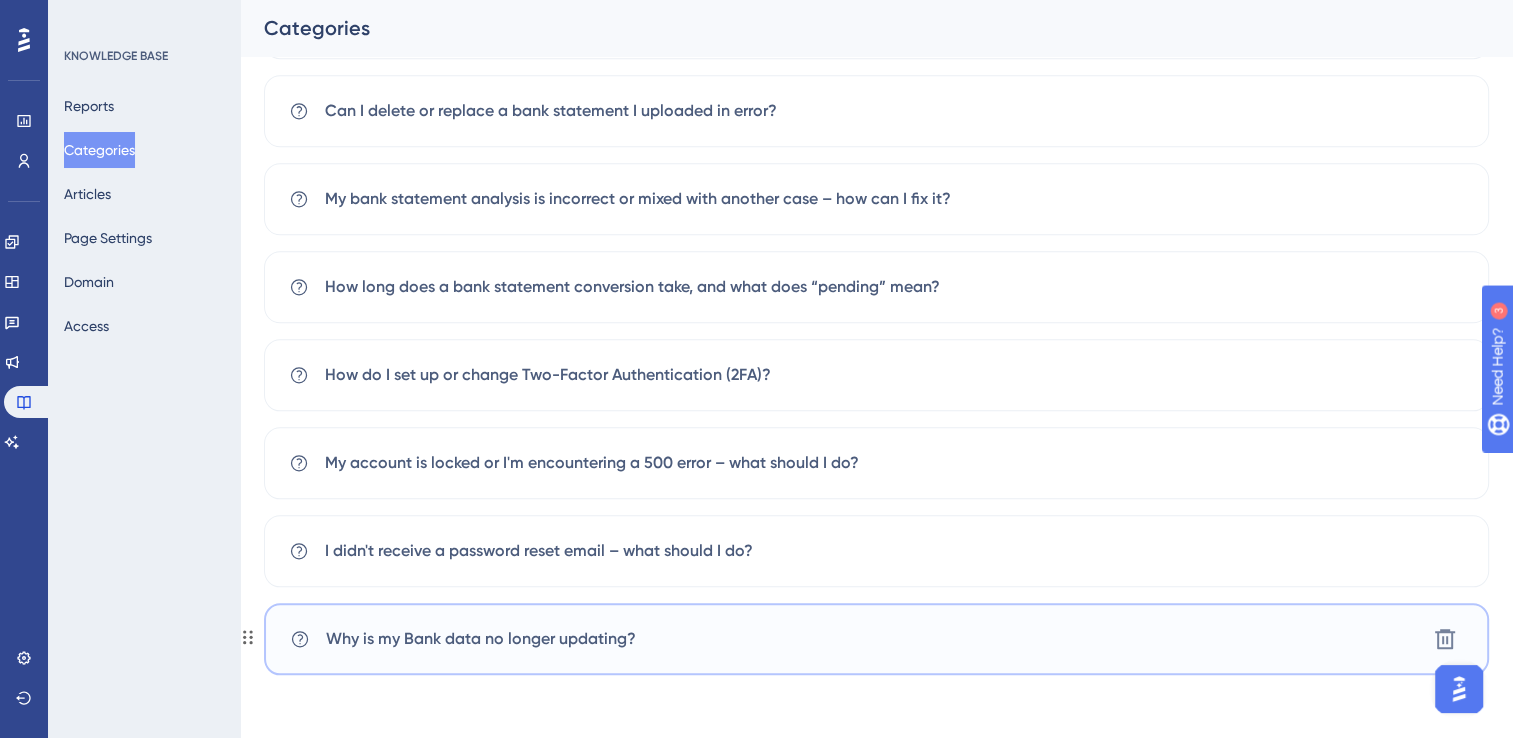 click on "Why is my Bank data no longer updating? Delete" at bounding box center (876, 639) 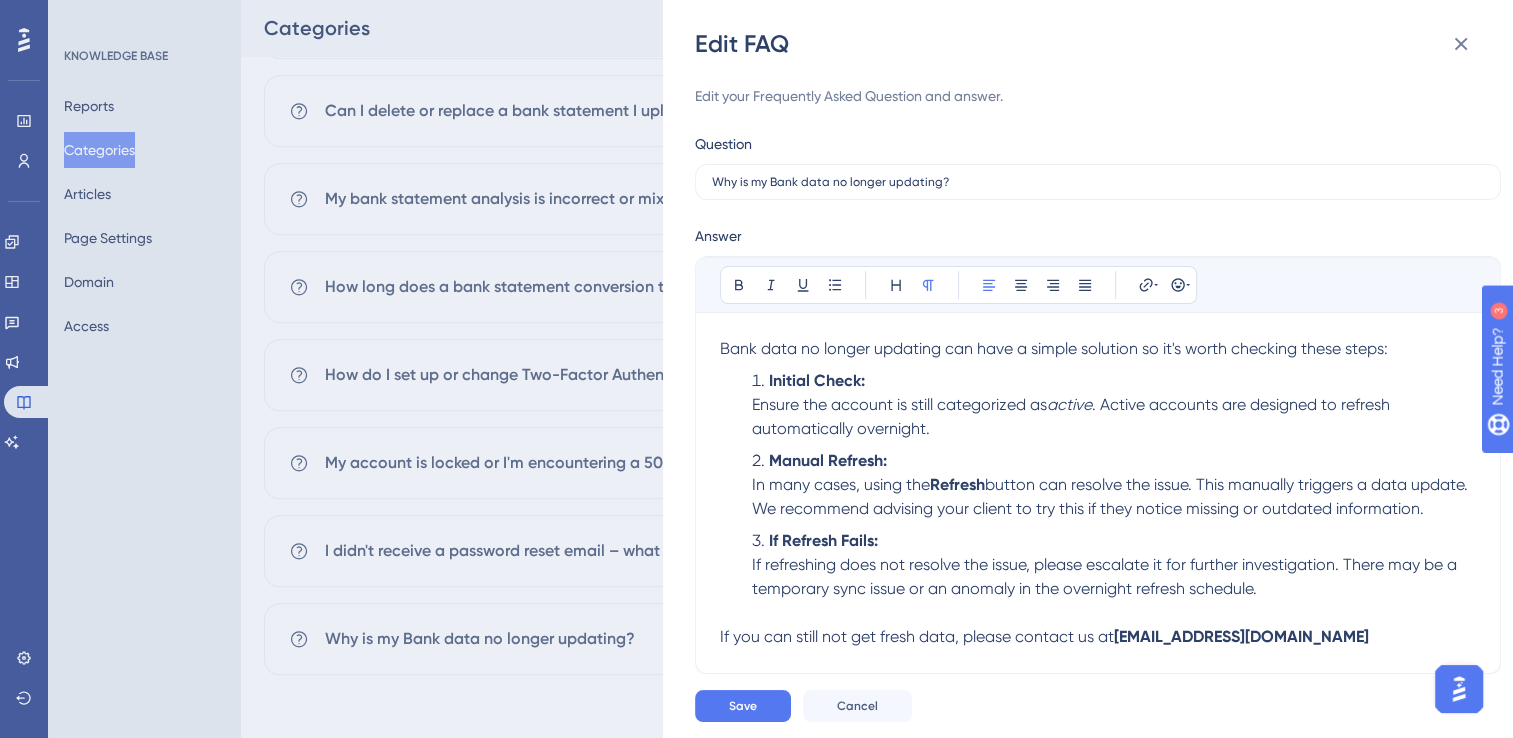 scroll, scrollTop: 26, scrollLeft: 0, axis: vertical 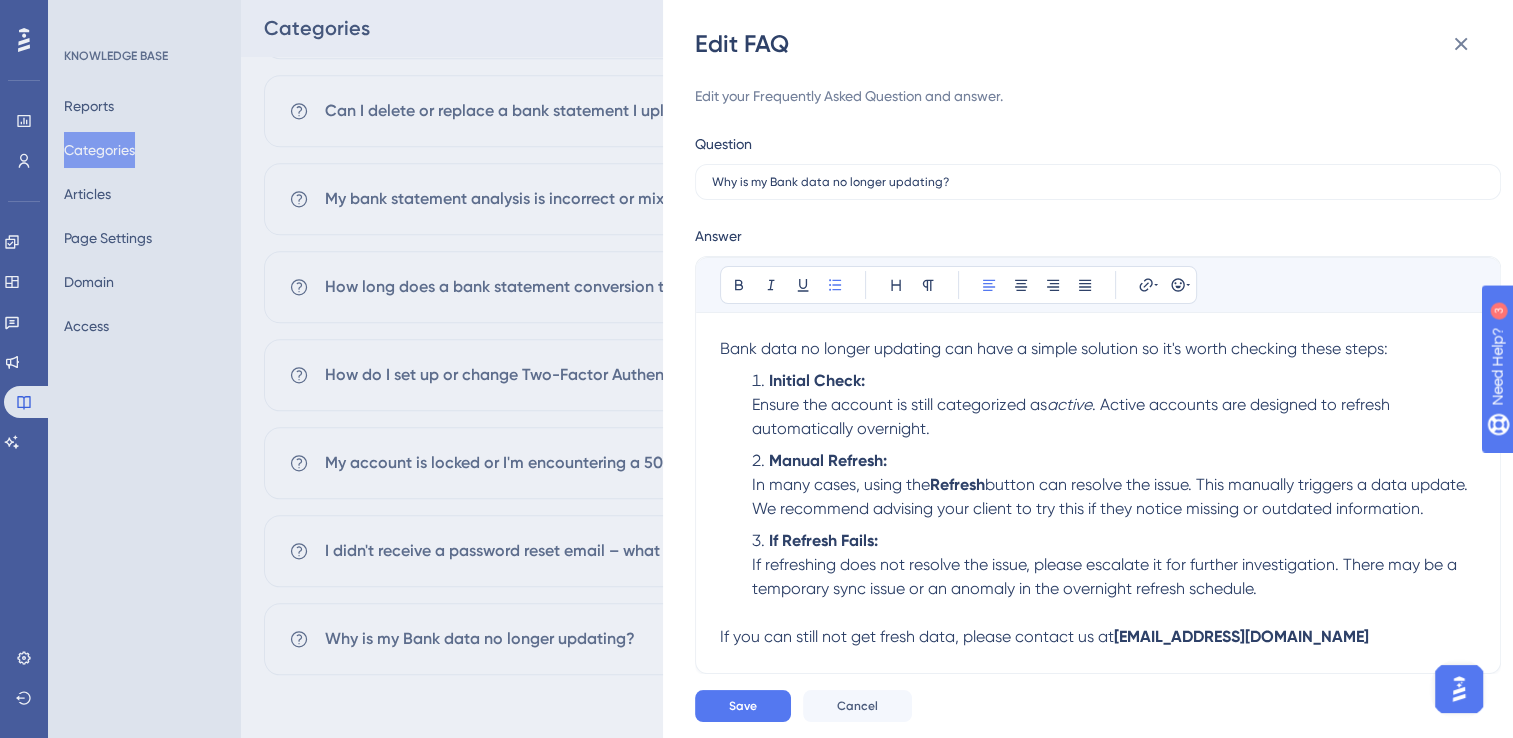 click on "button can resolve the issue. This manually triggers a data update. We recommend advising your client to try this if they notice missing or outdated information." at bounding box center (1112, 496) 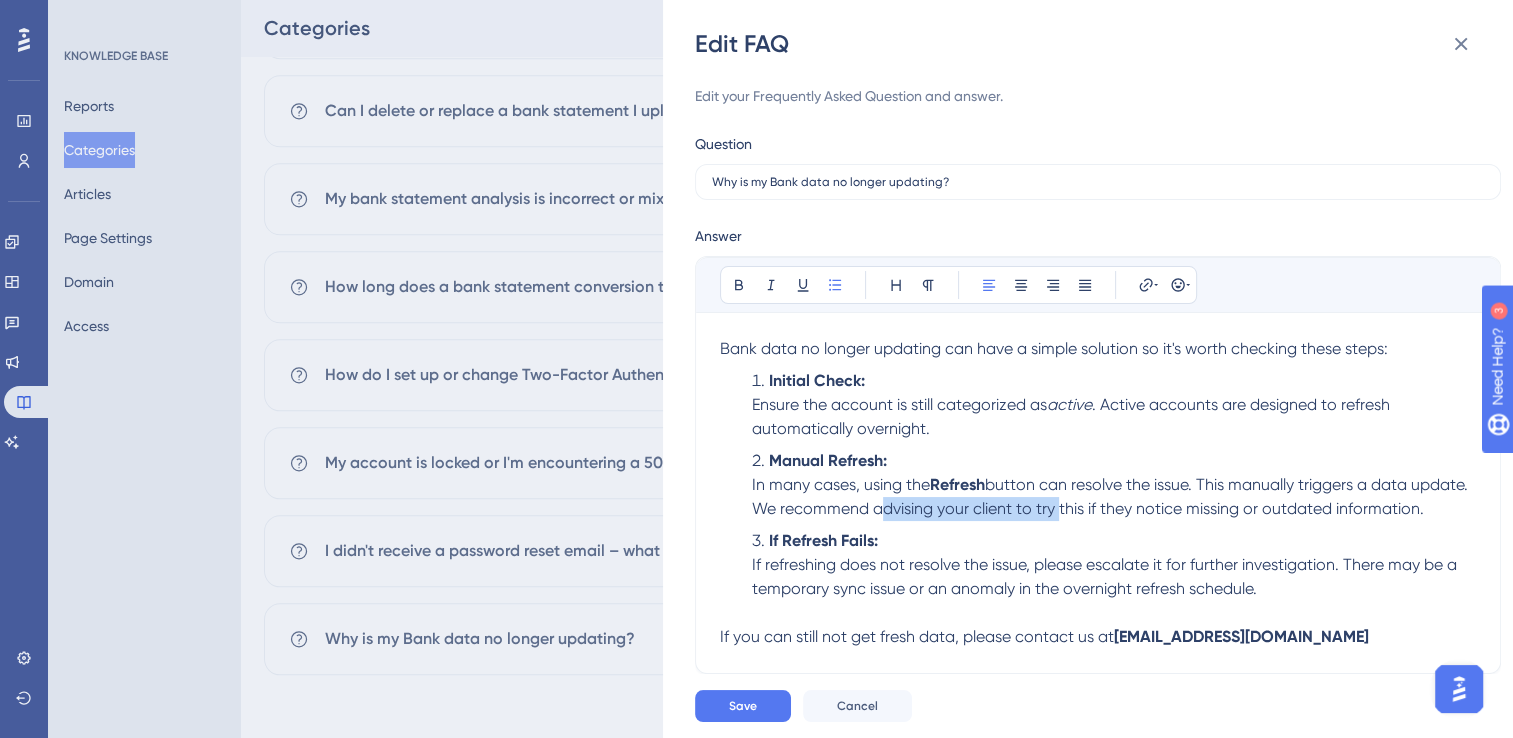 type 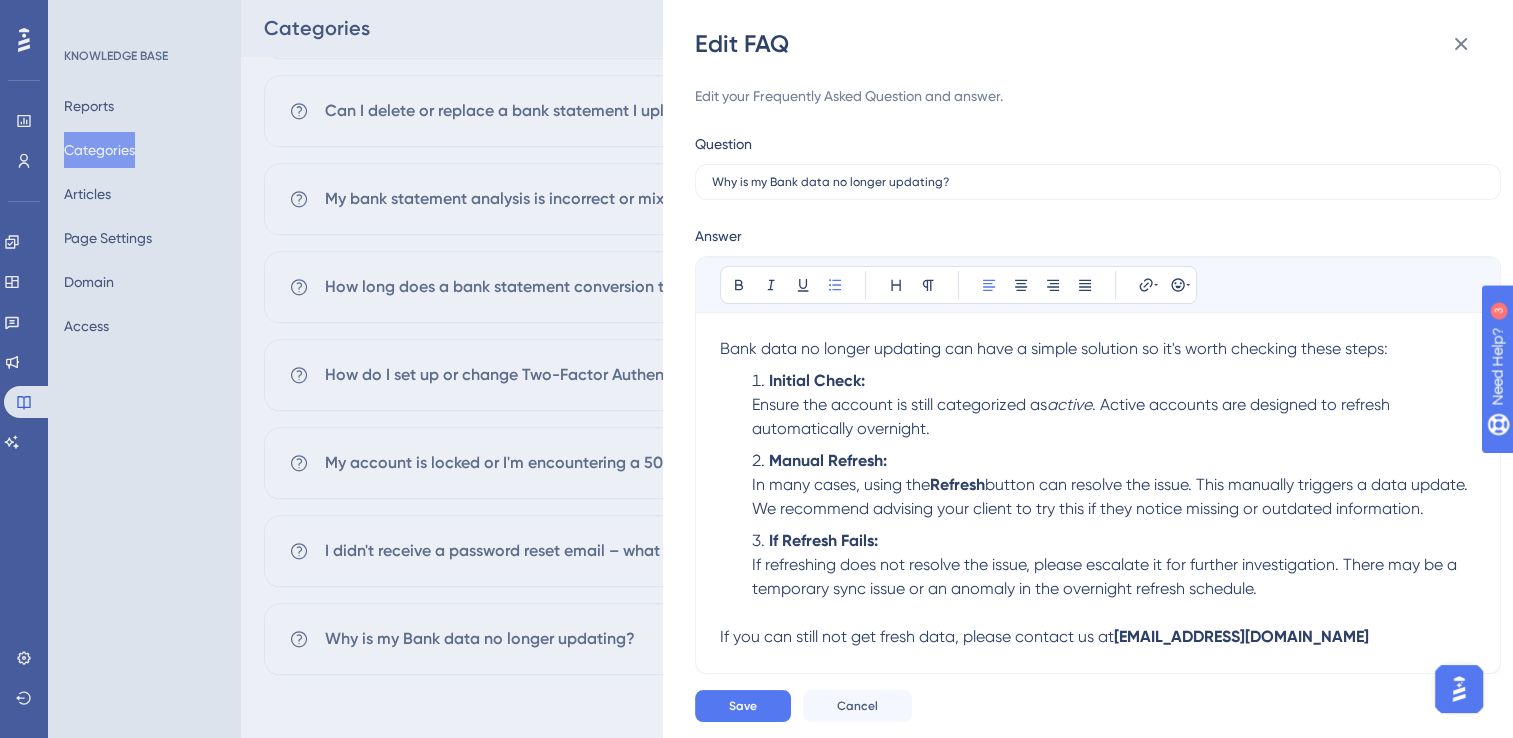 scroll, scrollTop: 2, scrollLeft: 0, axis: vertical 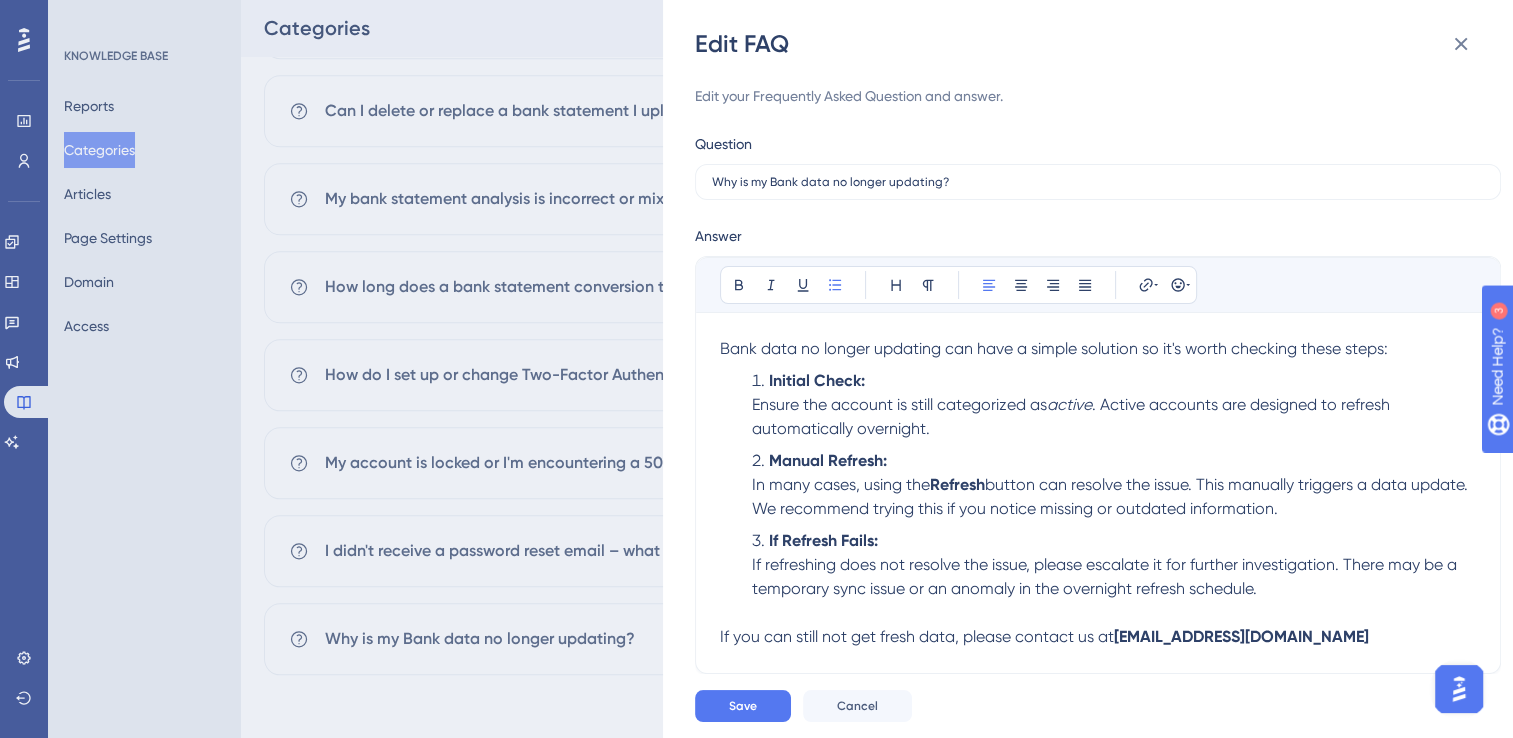 click on "Initial Check: Ensure the account is still categorized as  active . Active accounts are designed to refresh automatically overnight." at bounding box center [1114, 405] 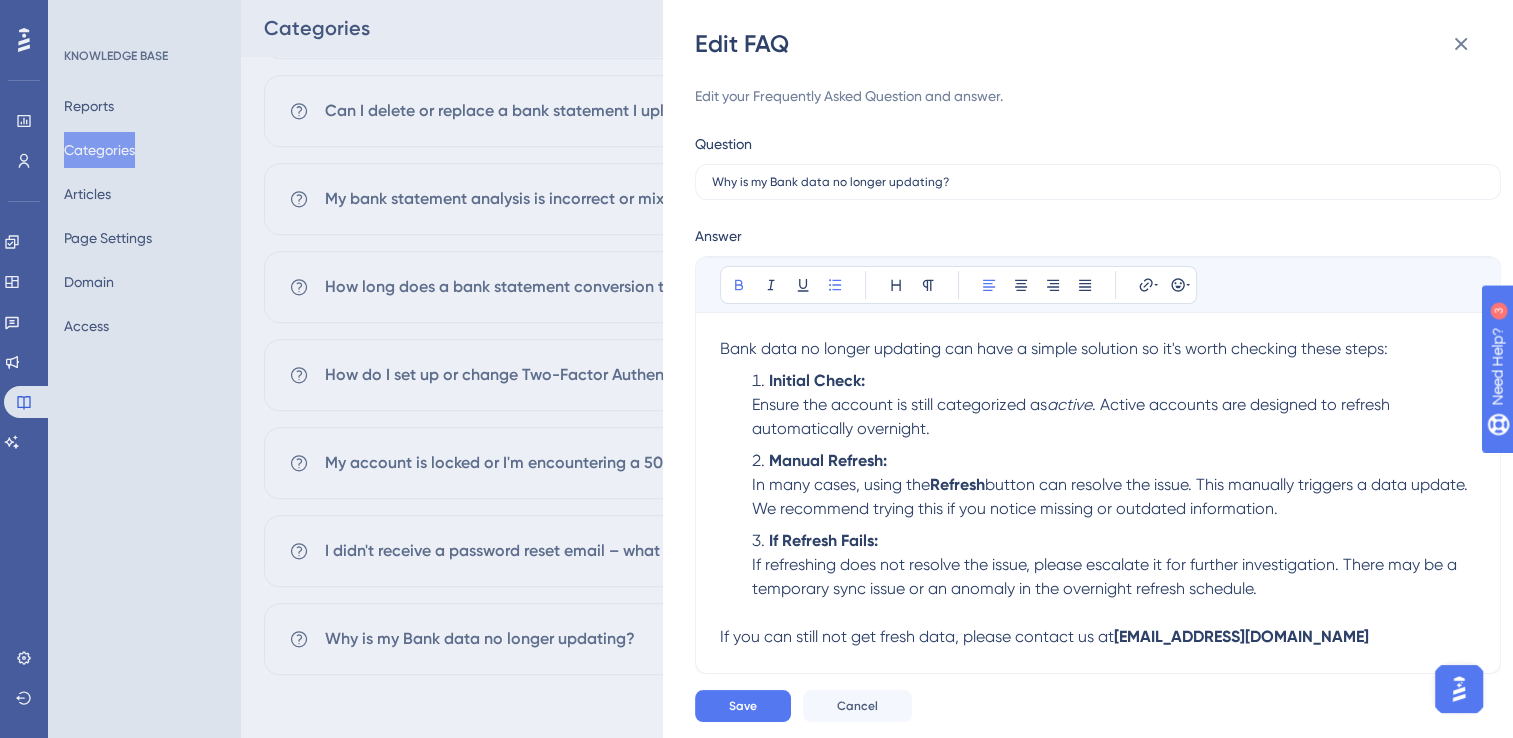 click on "Initial Check: Ensure the account is still categorized as  active . Active accounts are designed to refresh automatically overnight. Manual Refresh: In many cases, using the  Refresh  button can resolve the issue. This manually triggers a data update. We recommend trying this if you notice missing or outdated information. If Refresh Fails: If refreshing does not resolve the issue, please escalate it for further investigation. There may be a temporary sync issue or an anomaly in the overnight refresh schedule." at bounding box center [1098, 485] 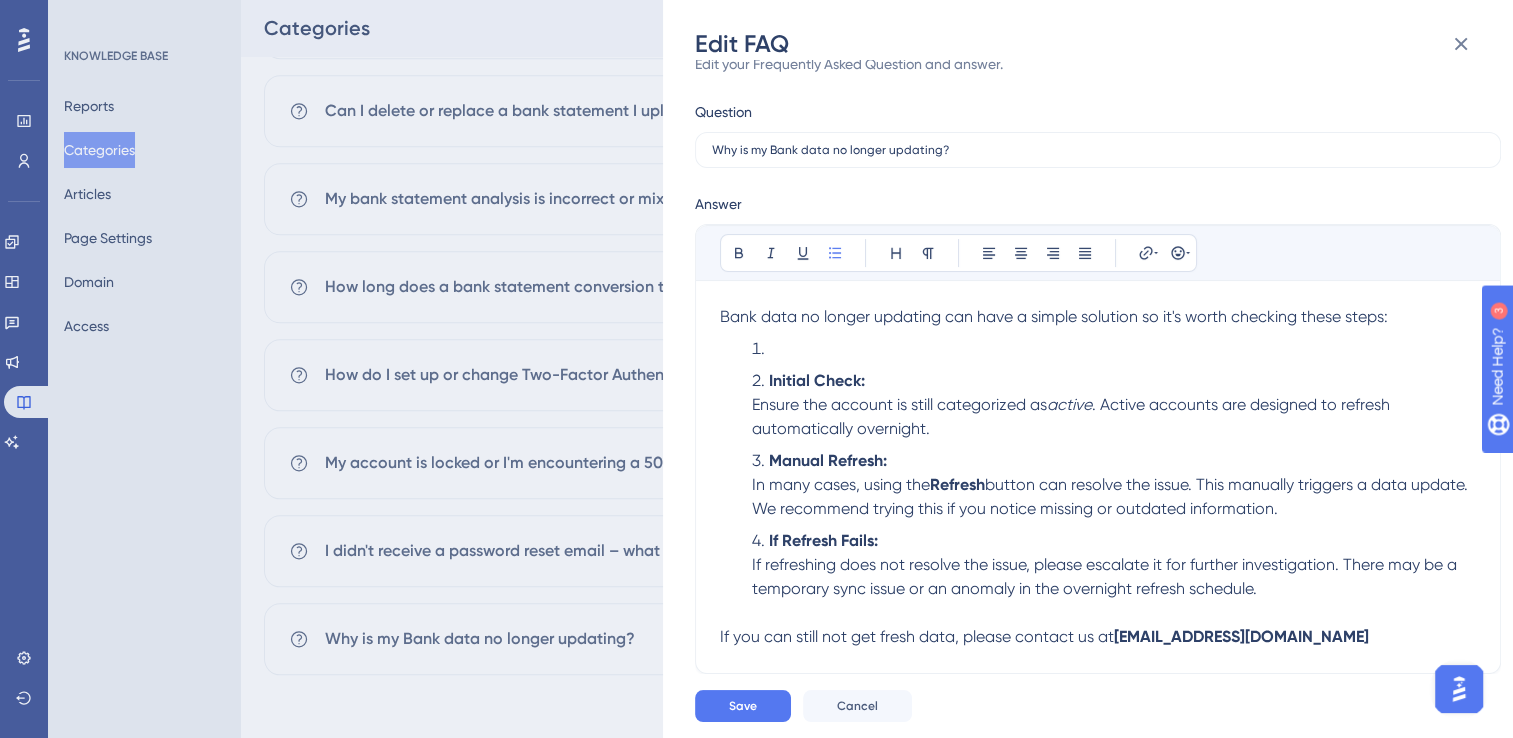 scroll, scrollTop: 34, scrollLeft: 0, axis: vertical 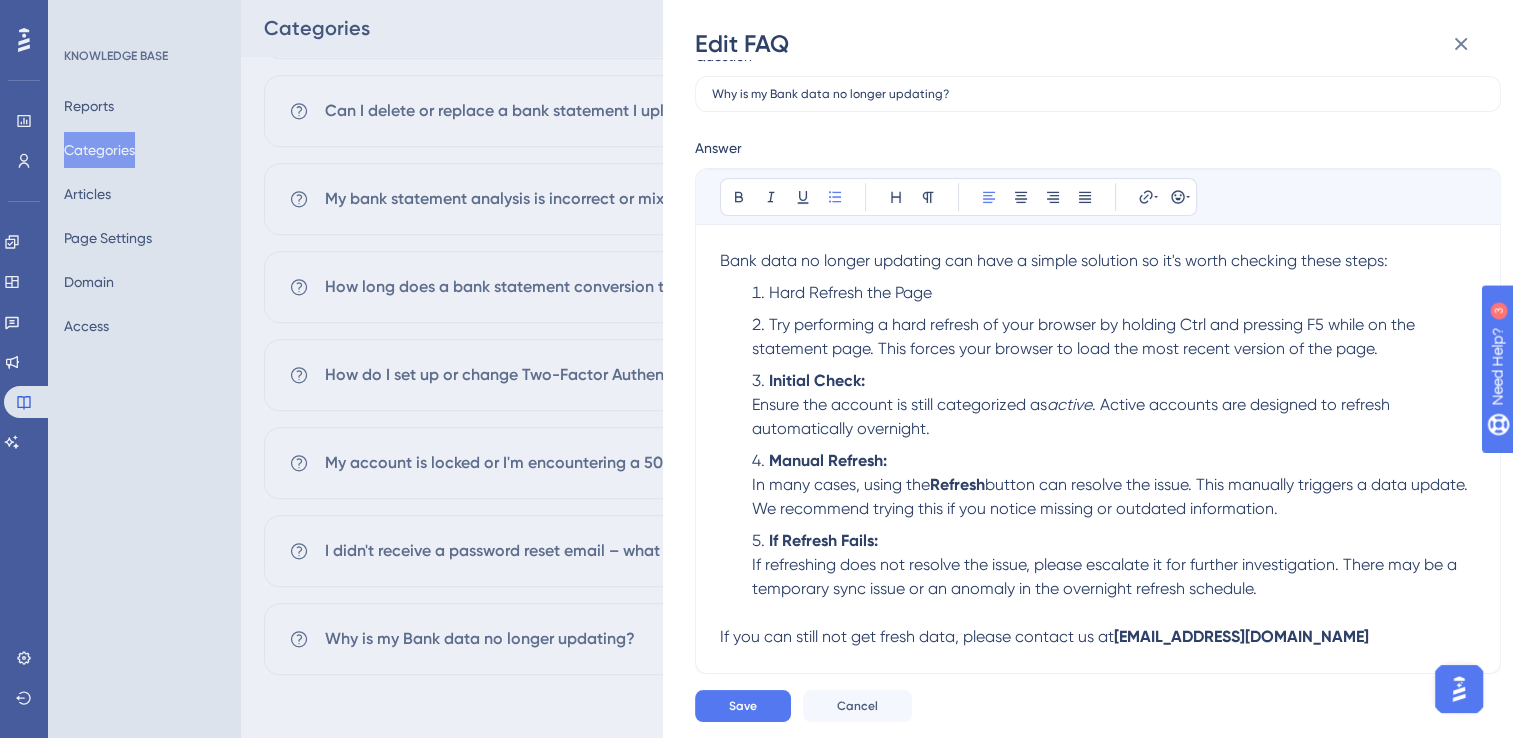 click on "Try performing a hard refresh of your browser by holding Ctrl and pressing F5 while on the statement page. This forces your browser to load the most recent version of the page." at bounding box center [1085, 336] 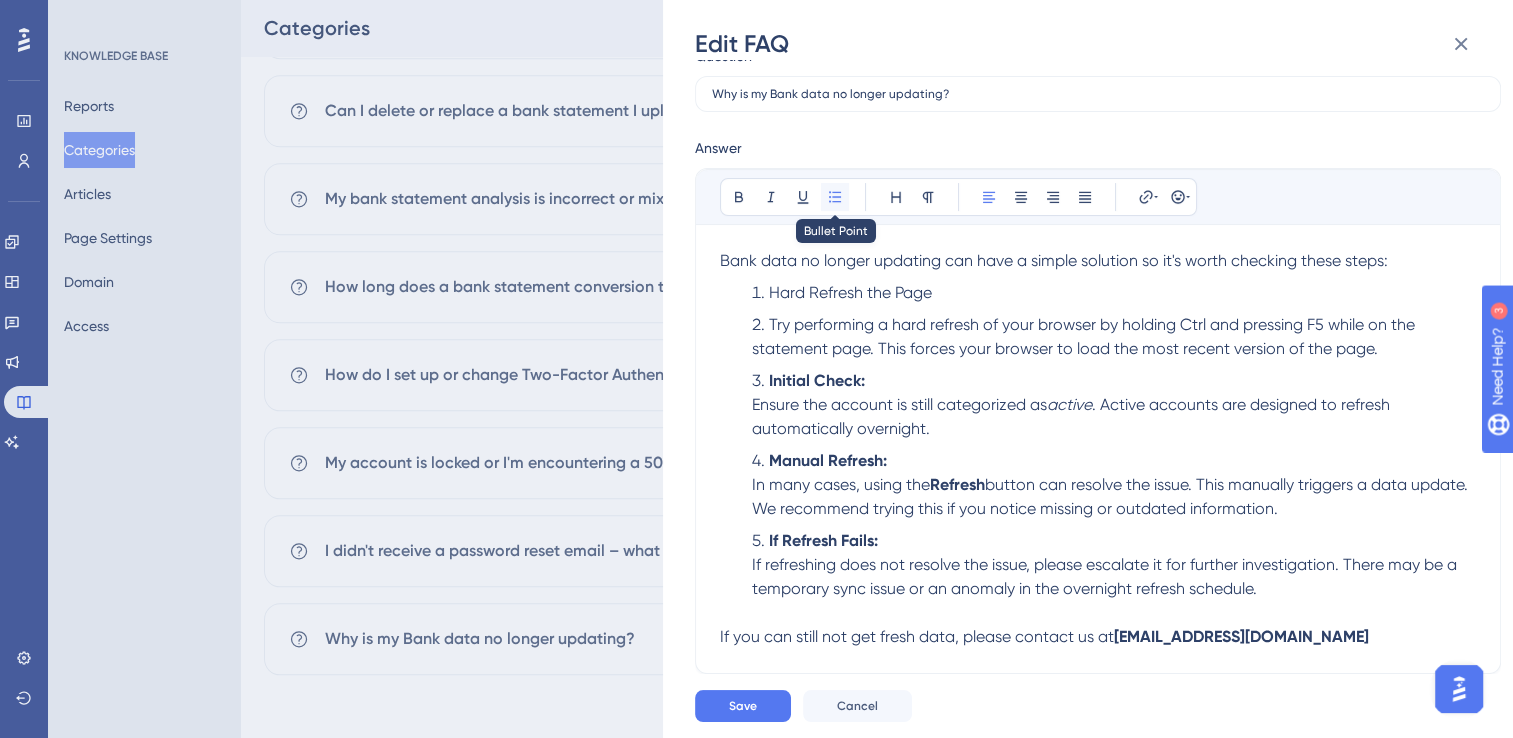 scroll, scrollTop: 50, scrollLeft: 0, axis: vertical 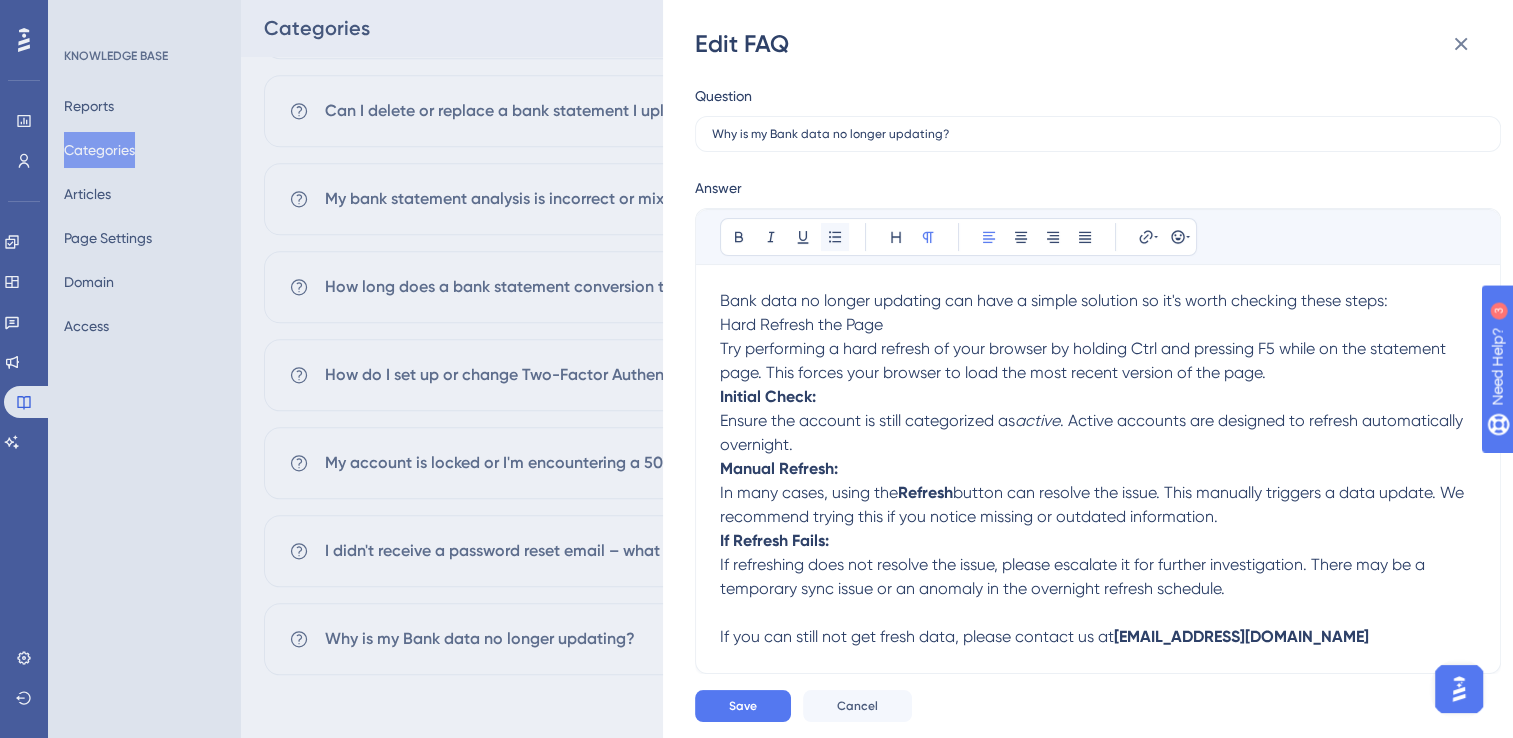 click on "Answer Bold Italic Underline Bullet Point Heading Normal Align Left Align Center Align Right Align Justify Hyperlink Emojis Bank data no longer updating can have a simple solution so it's worth checking these steps: Hard Refresh the Page Try performing a hard refresh of your browser by holding Ctrl and pressing F5 while on the statement page. This forces your browser to load the most recent version of the page. Initial Check: Ensure the account is still categorized as  active . Active accounts are designed to refresh automatically overnight. Manual Refresh: In many cases, using the  Refresh  button can resolve the issue. This manually triggers a data update. We recommend trying this if you notice missing or outdated information. If Refresh Fails: If refreshing does not resolve the issue, please escalate it for further investigation. There may be a temporary sync issue or an anomaly in the overnight refresh schedule. If you can still not get fresh data, please contact us at  support@alph4.uk" at bounding box center [1098, 425] 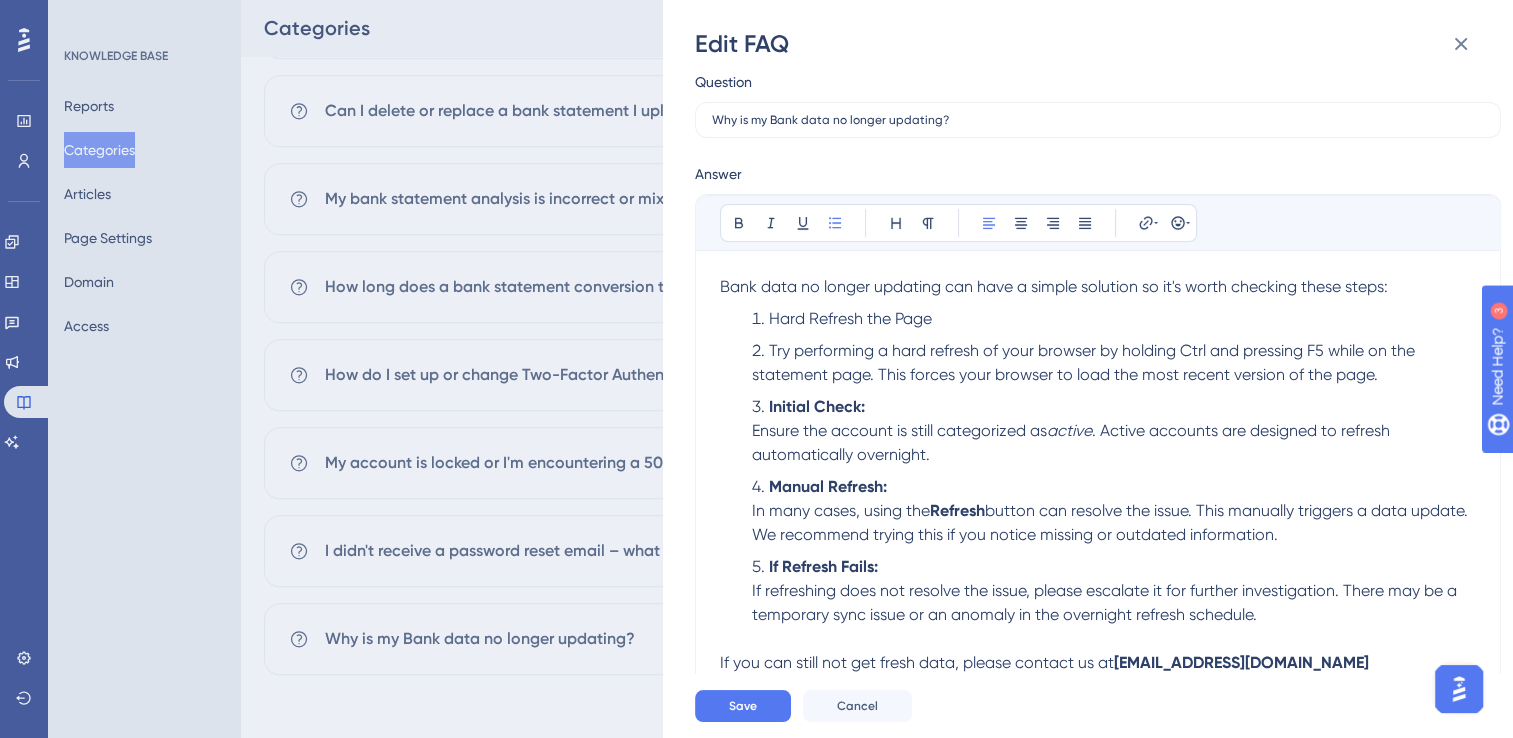scroll, scrollTop: 64, scrollLeft: 0, axis: vertical 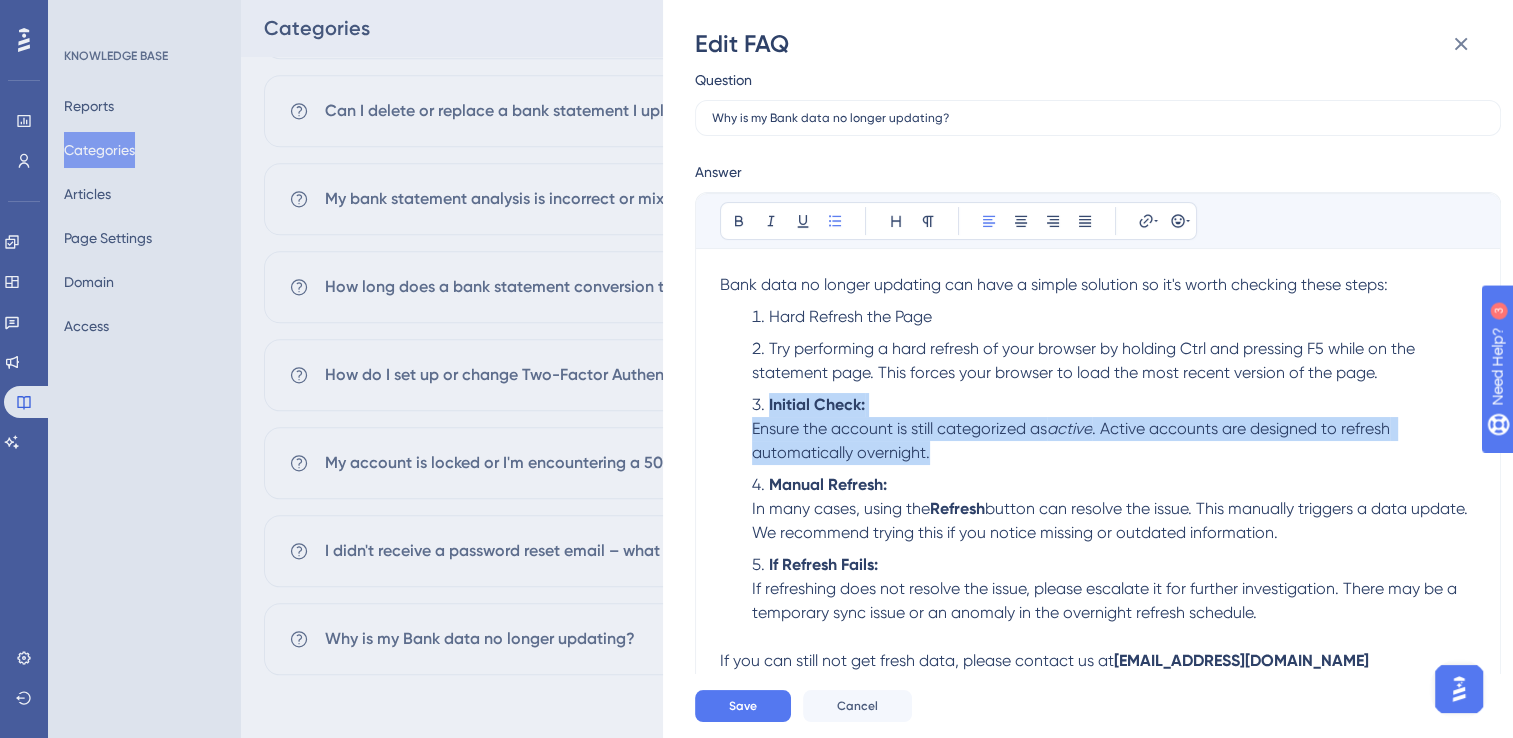 drag, startPoint x: 948, startPoint y: 451, endPoint x: 745, endPoint y: 405, distance: 208.14658 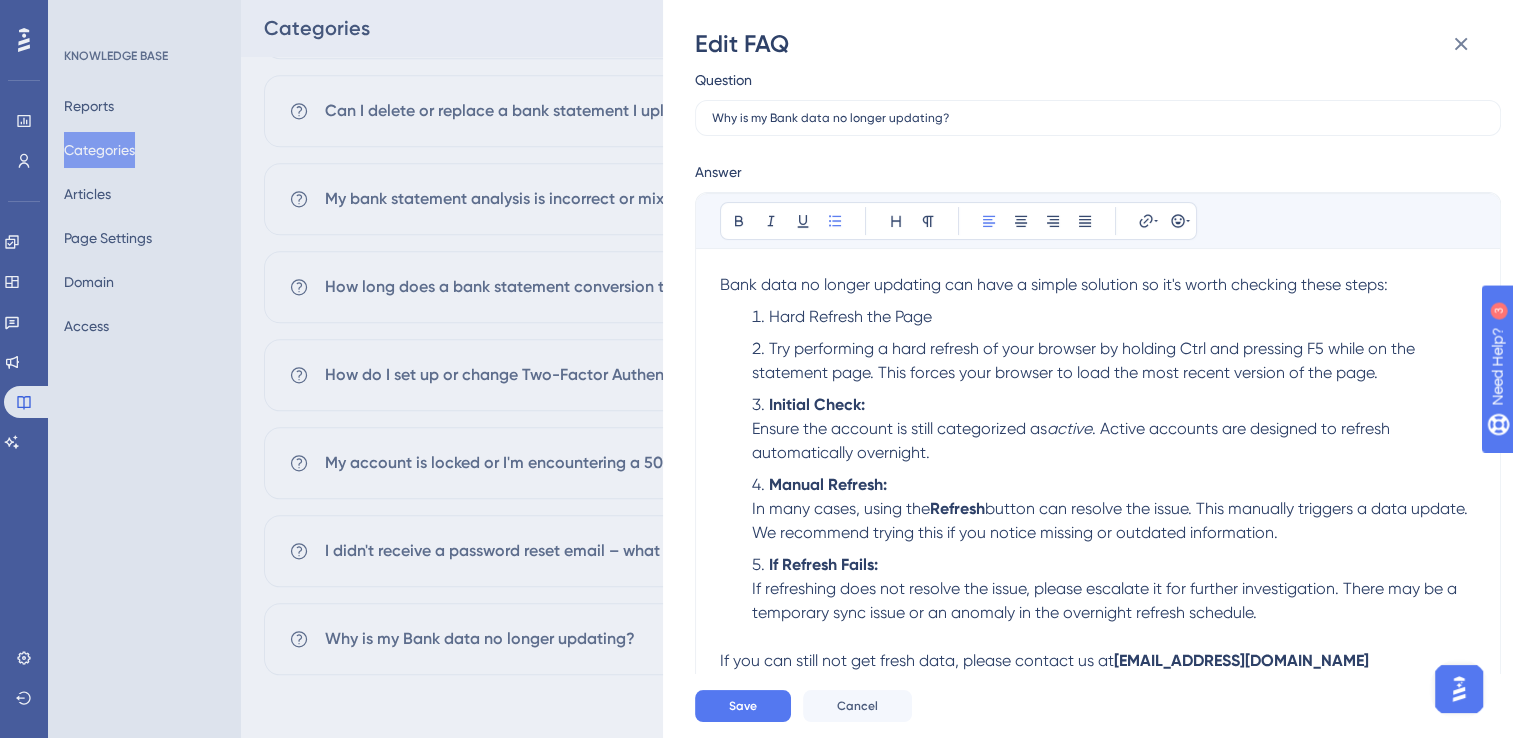 click on "Try performing a hard refresh of your browser by holding Ctrl and pressing F5 while on the statement page. This forces your browser to load the most recent version of the page." at bounding box center (1114, 361) 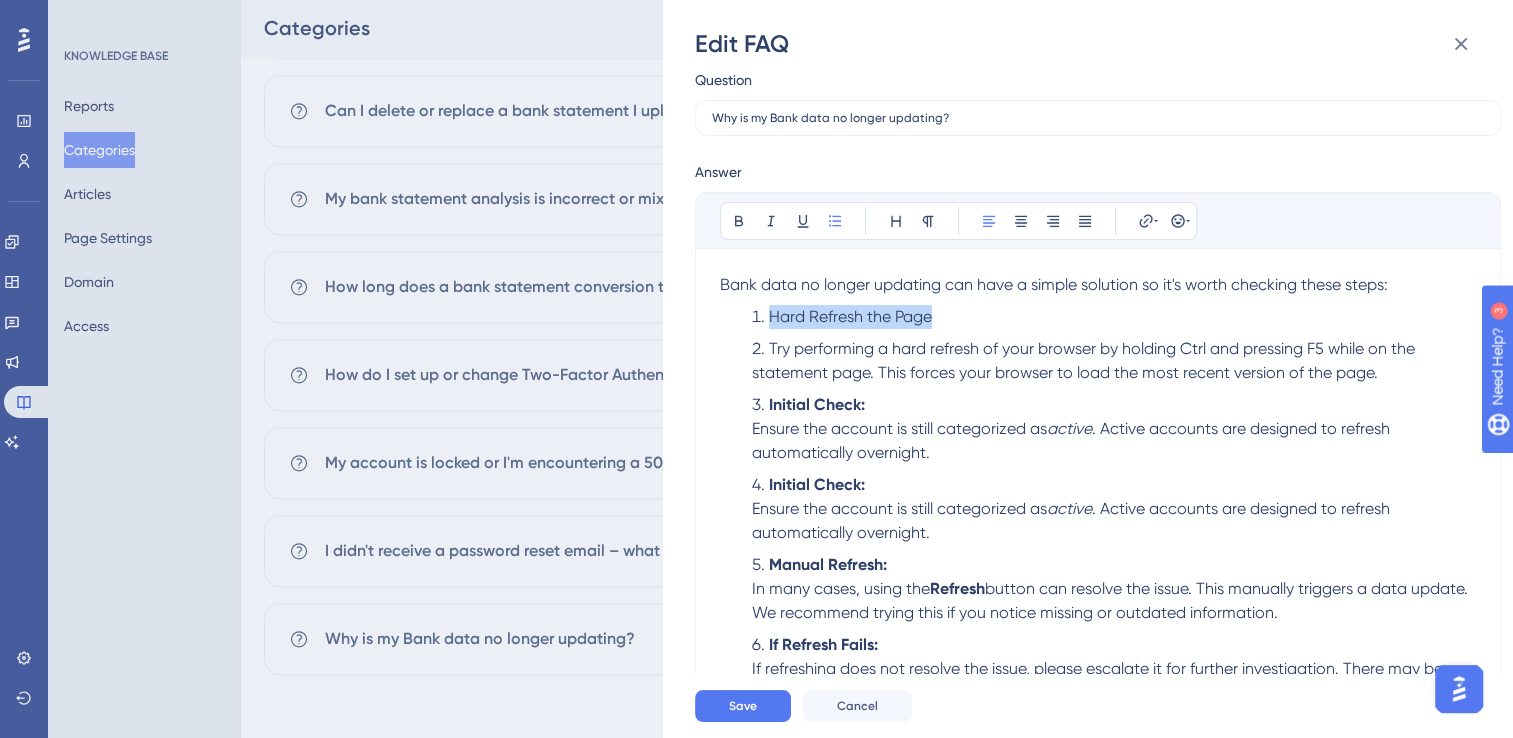 drag, startPoint x: 929, startPoint y: 316, endPoint x: 773, endPoint y: 313, distance: 156.02884 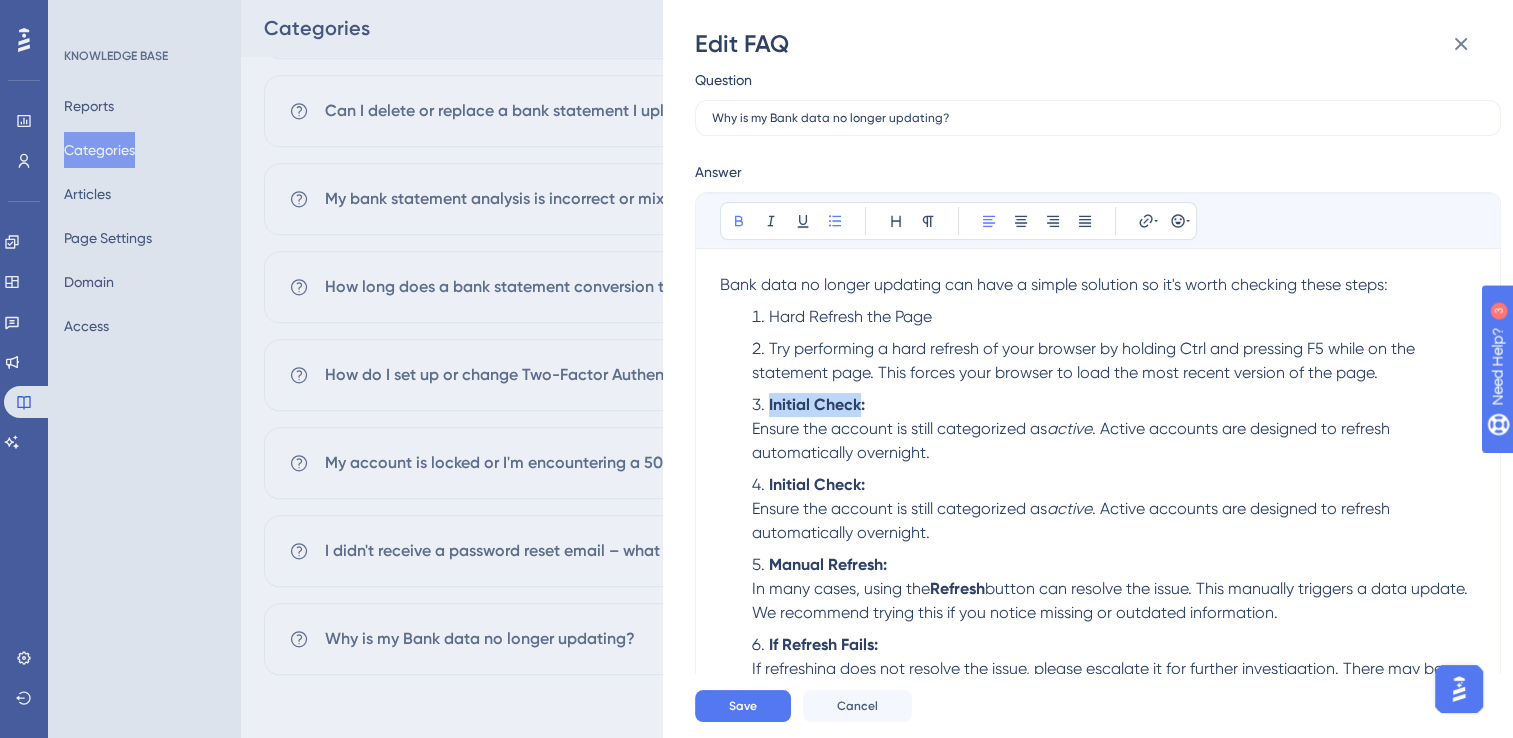 drag, startPoint x: 860, startPoint y: 402, endPoint x: 769, endPoint y: 407, distance: 91.13726 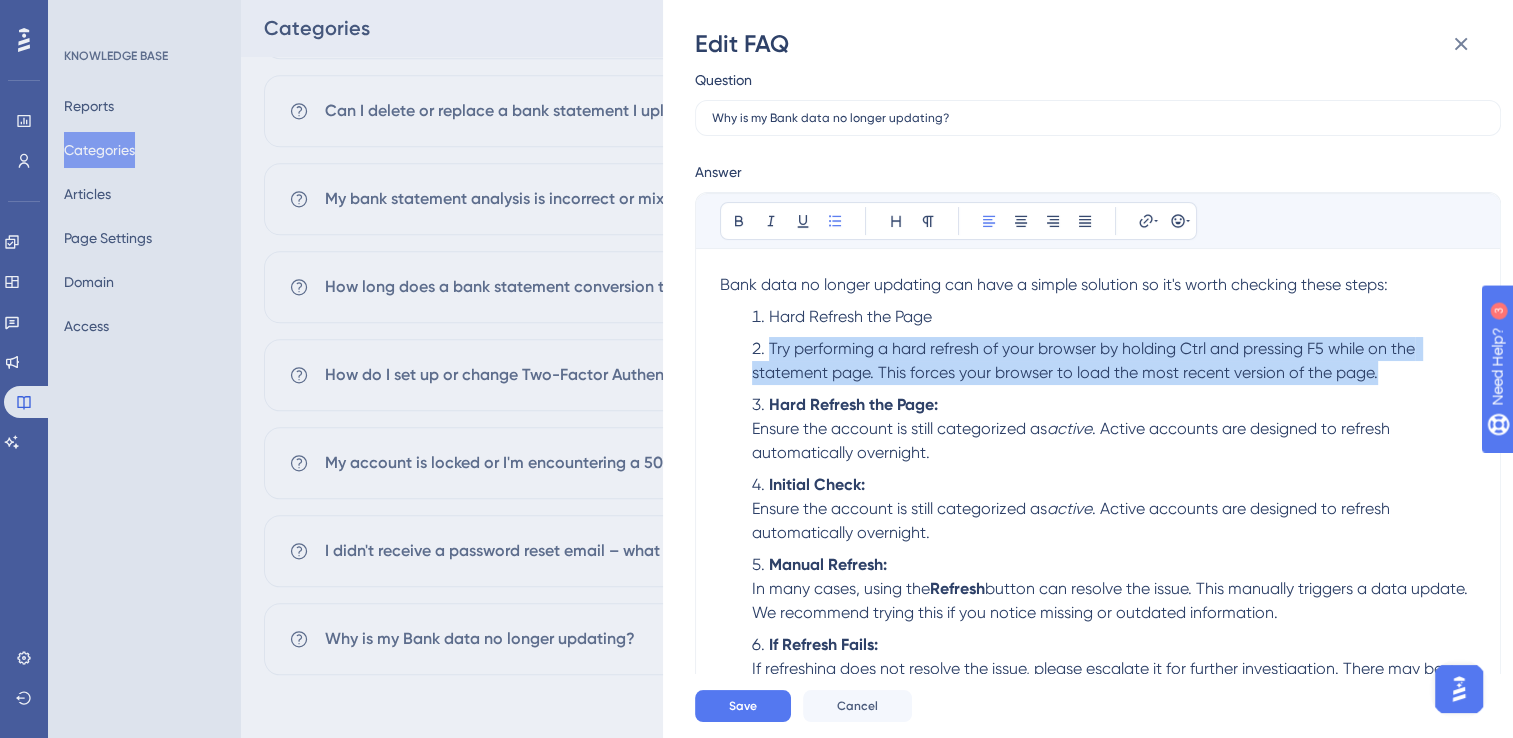 drag, startPoint x: 1387, startPoint y: 374, endPoint x: 771, endPoint y: 348, distance: 616.54846 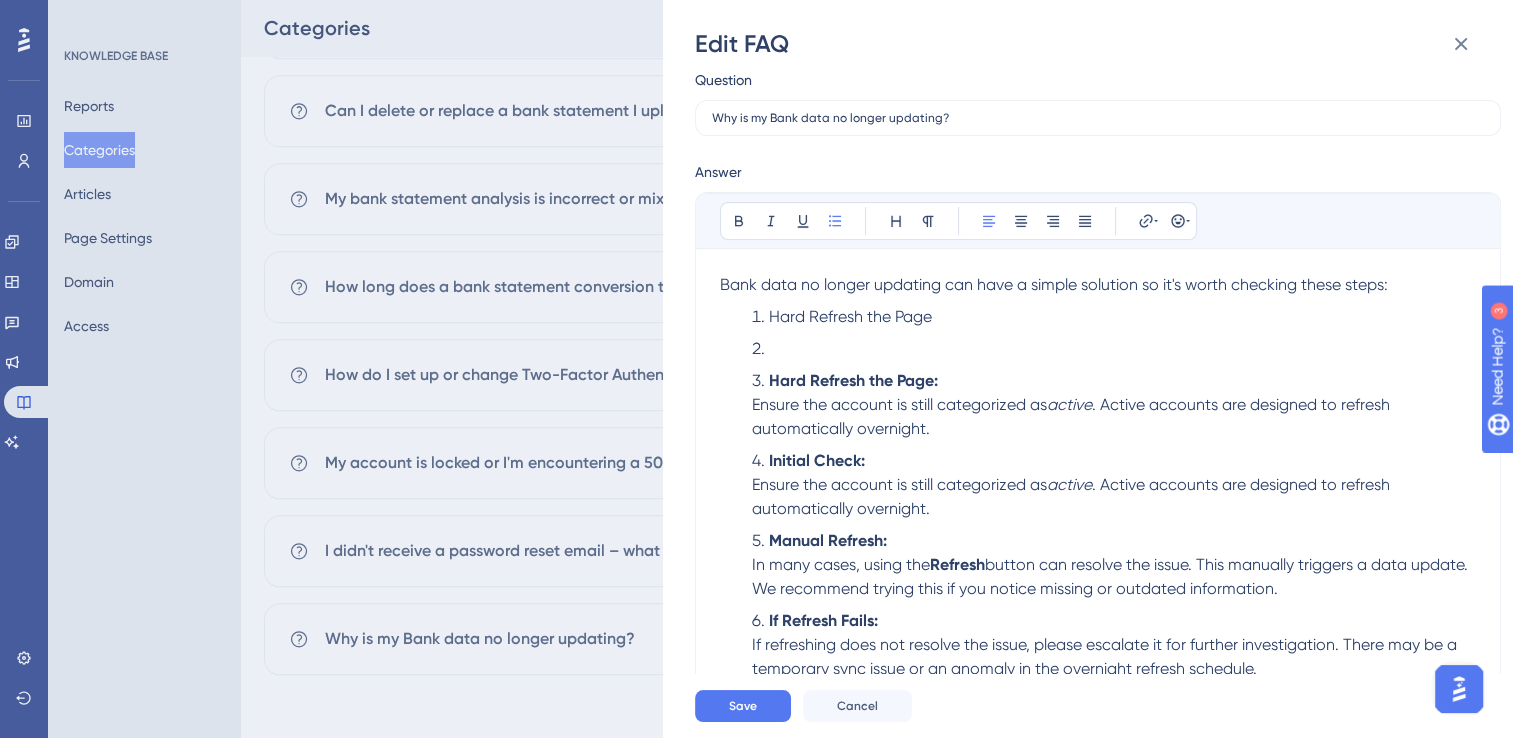 click on "Hard Refresh the Page: Ensure the account is still categorized as  active . Active accounts are designed to refresh automatically overnight." at bounding box center [1114, 405] 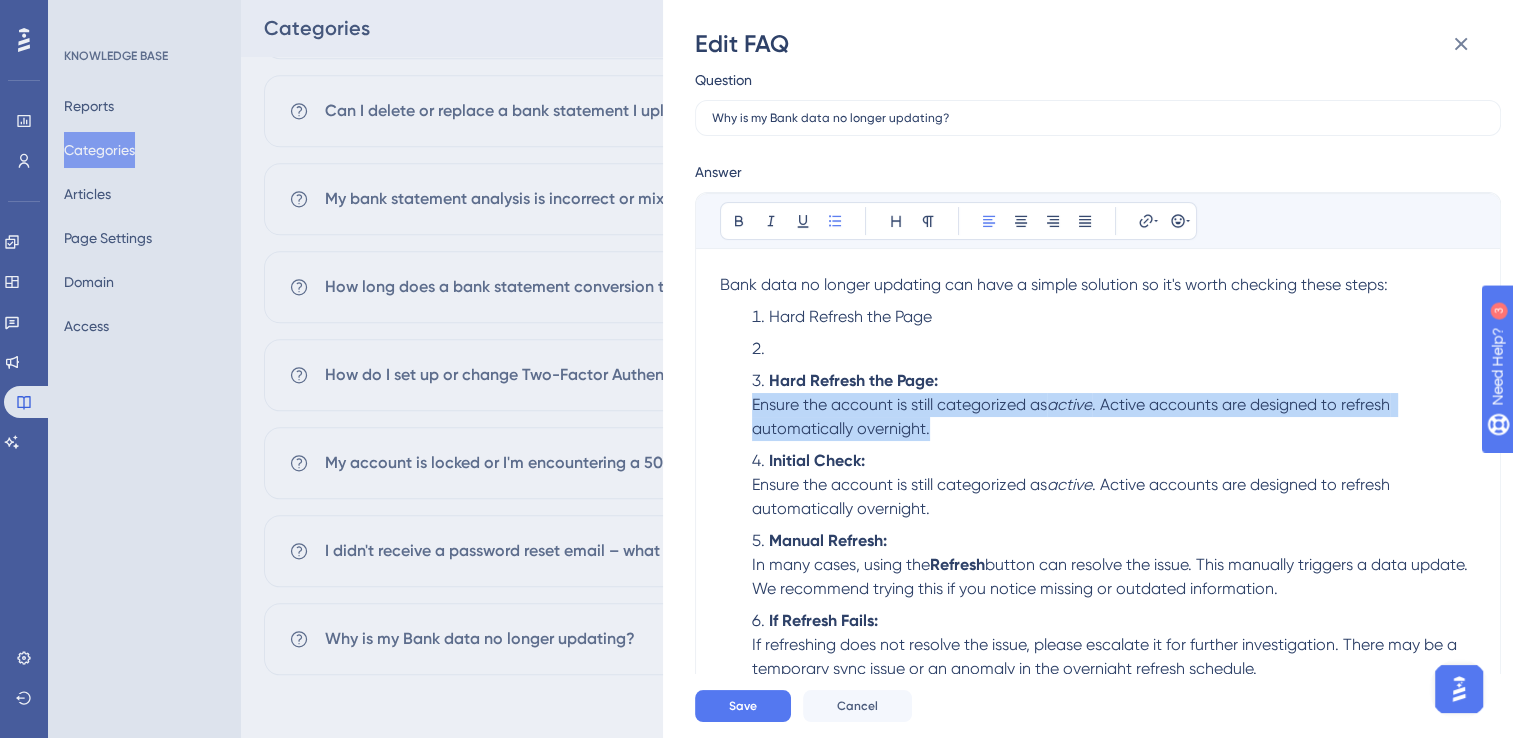 click on "Ensure the account is still categorized as" at bounding box center [899, 404] 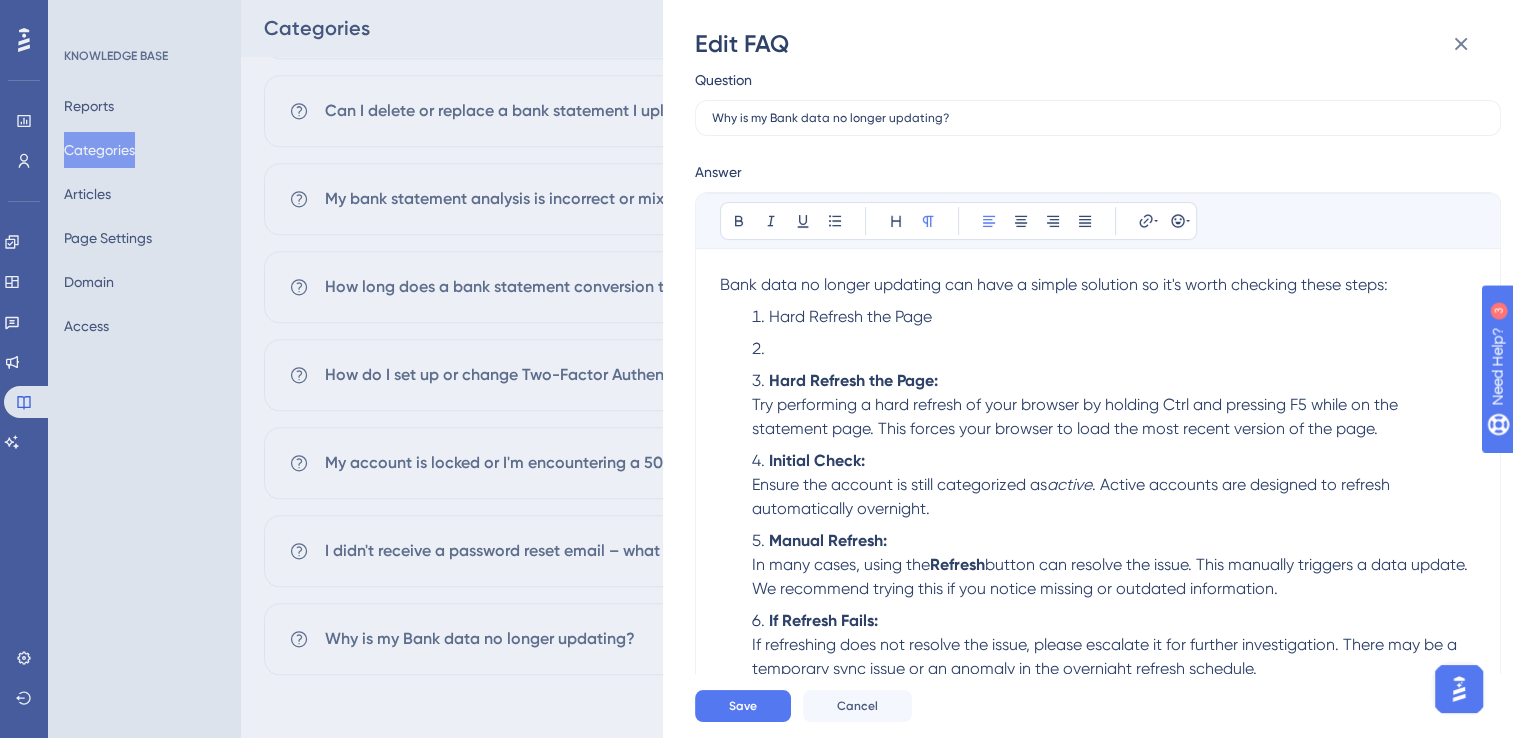 click on "Bank data no longer updating can have a simple solution so it's worth checking these steps:" at bounding box center (1098, 285) 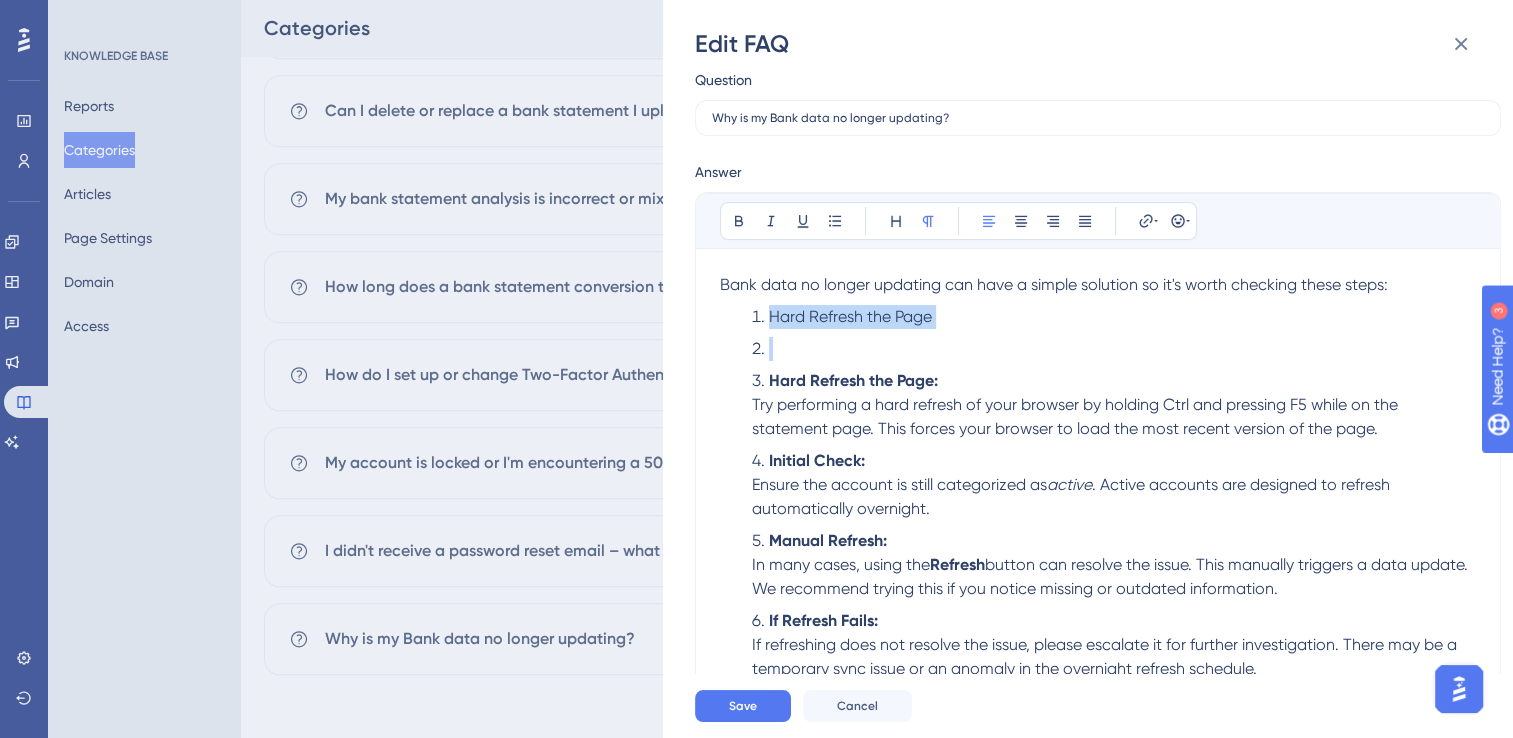 click at bounding box center (1114, 349) 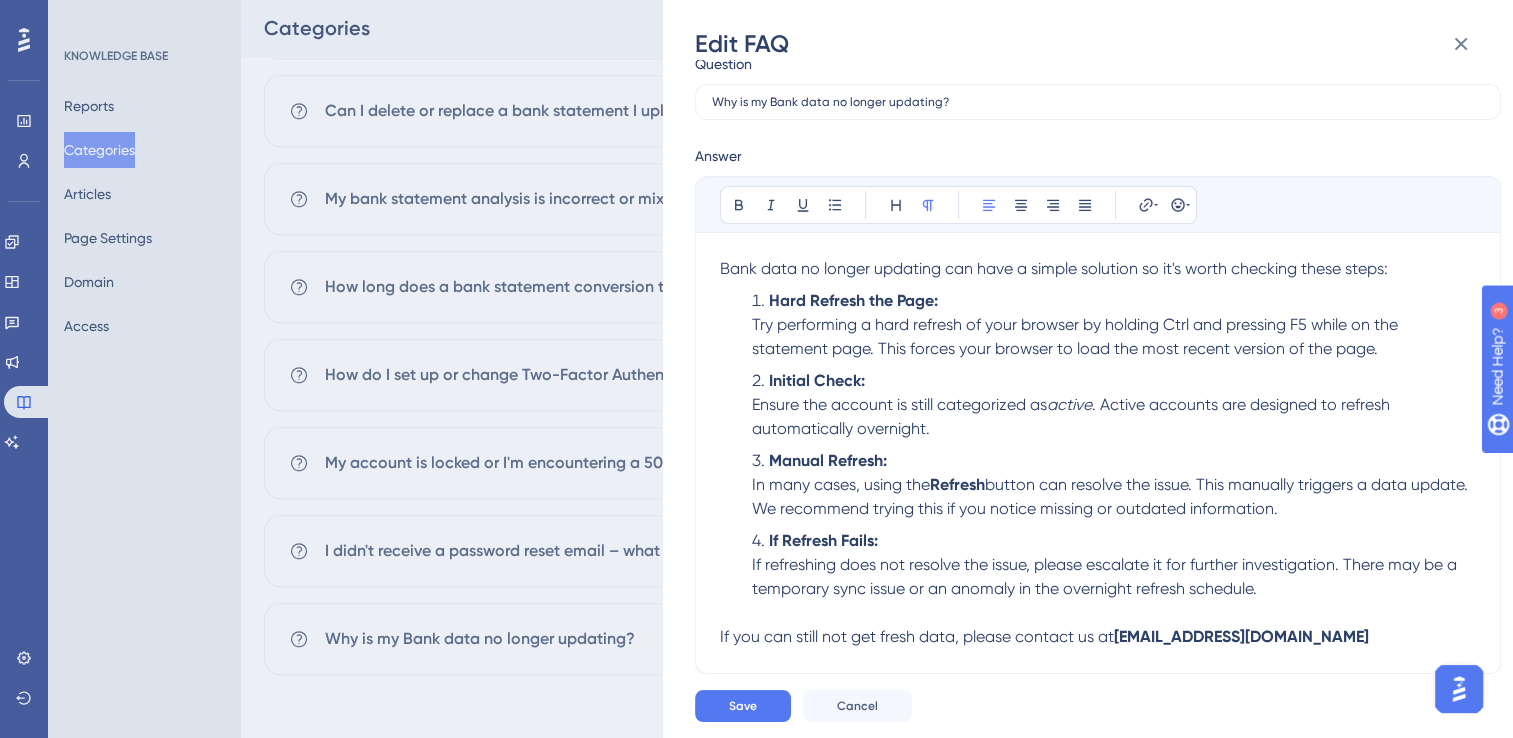 scroll, scrollTop: 0, scrollLeft: 0, axis: both 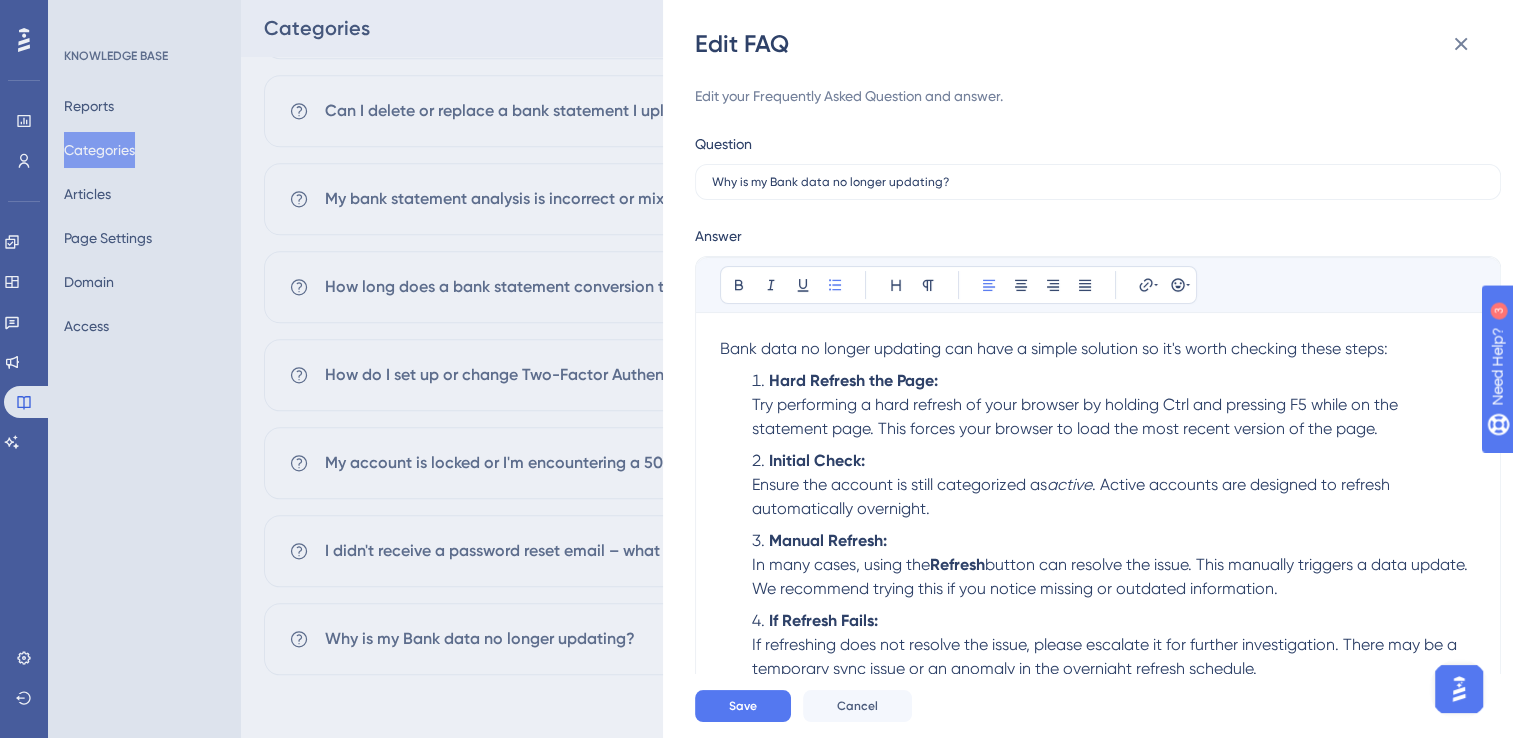 click on "Try performing a hard refresh of your browser by holding Ctrl and pressing F5 while on the statement page. This forces your browser to load the most recent version of the page." at bounding box center [1077, 416] 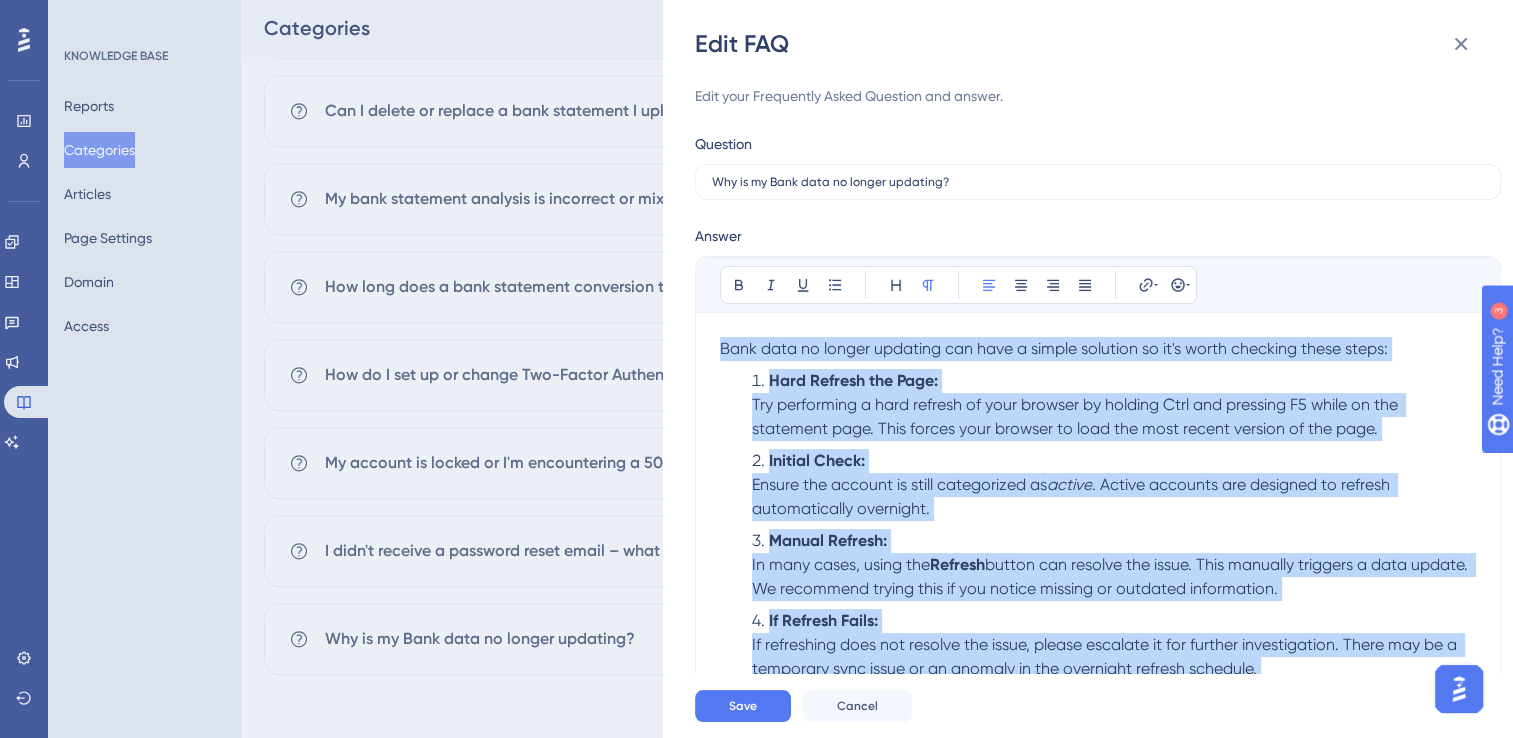 copy on "Bank data no longer updating can have a simple solution so it's worth checking these steps: Hard Refresh the Page: Try performing a hard refresh of your browser by holding Ctrl and pressing F5 while on the statement page. This forces your browser to load the most recent version of the page. Initial Check: Ensure the account is still categorized as  active . Active accounts are designed to refresh automatically overnight. Manual Refresh: In many cases, using the  Refresh  button can resolve the issue. This manually triggers a data update. We recommend trying this if you notice missing or outdated information. If Refresh Fails: If refreshing does not resolve the issue, please escalate it for further investigation. There may be a temporary sync issue or an anomaly in the overnight refresh schedule. If you can still not get fresh data, please contact us at  support@alph4.uk" 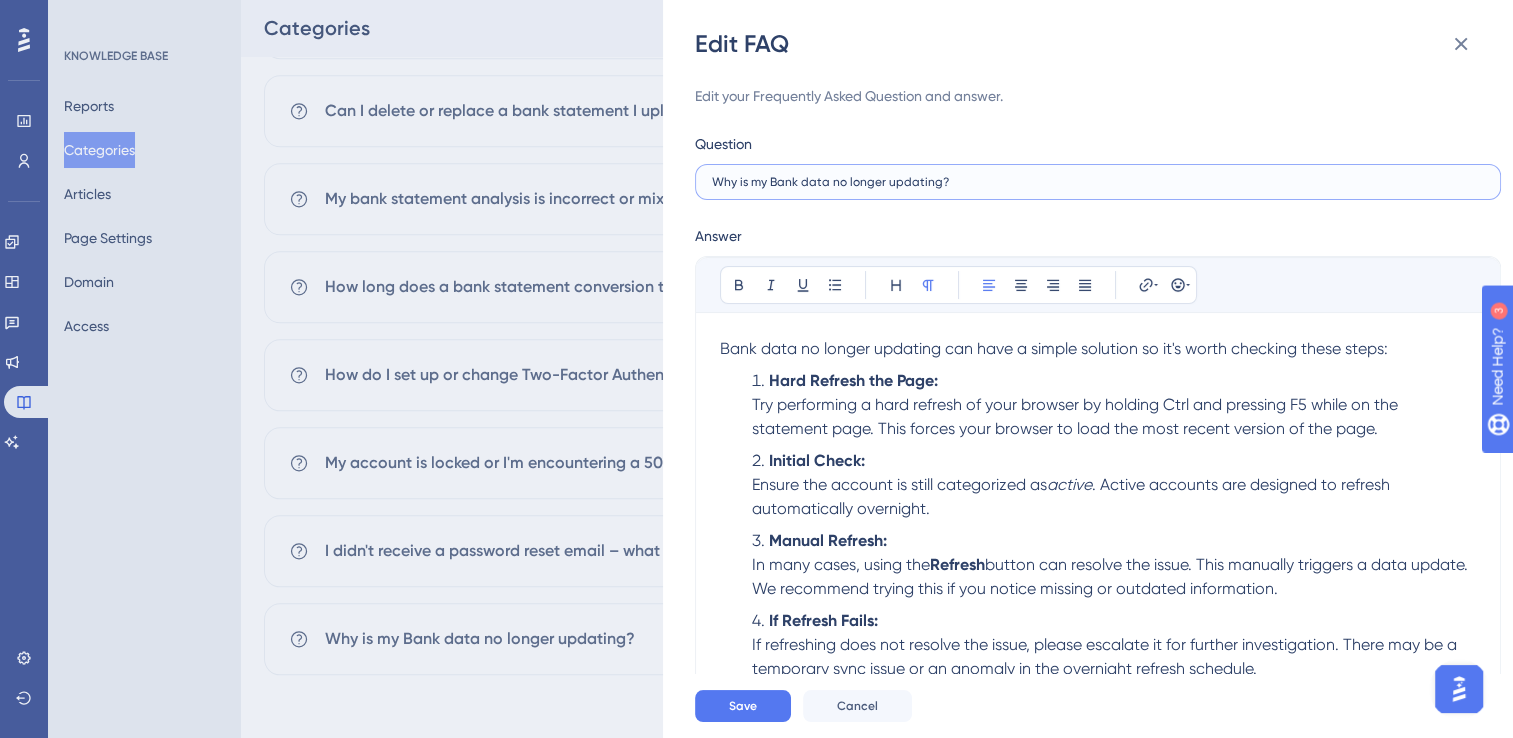 click on "Why is my Bank data no longer updating?" at bounding box center [1098, 182] 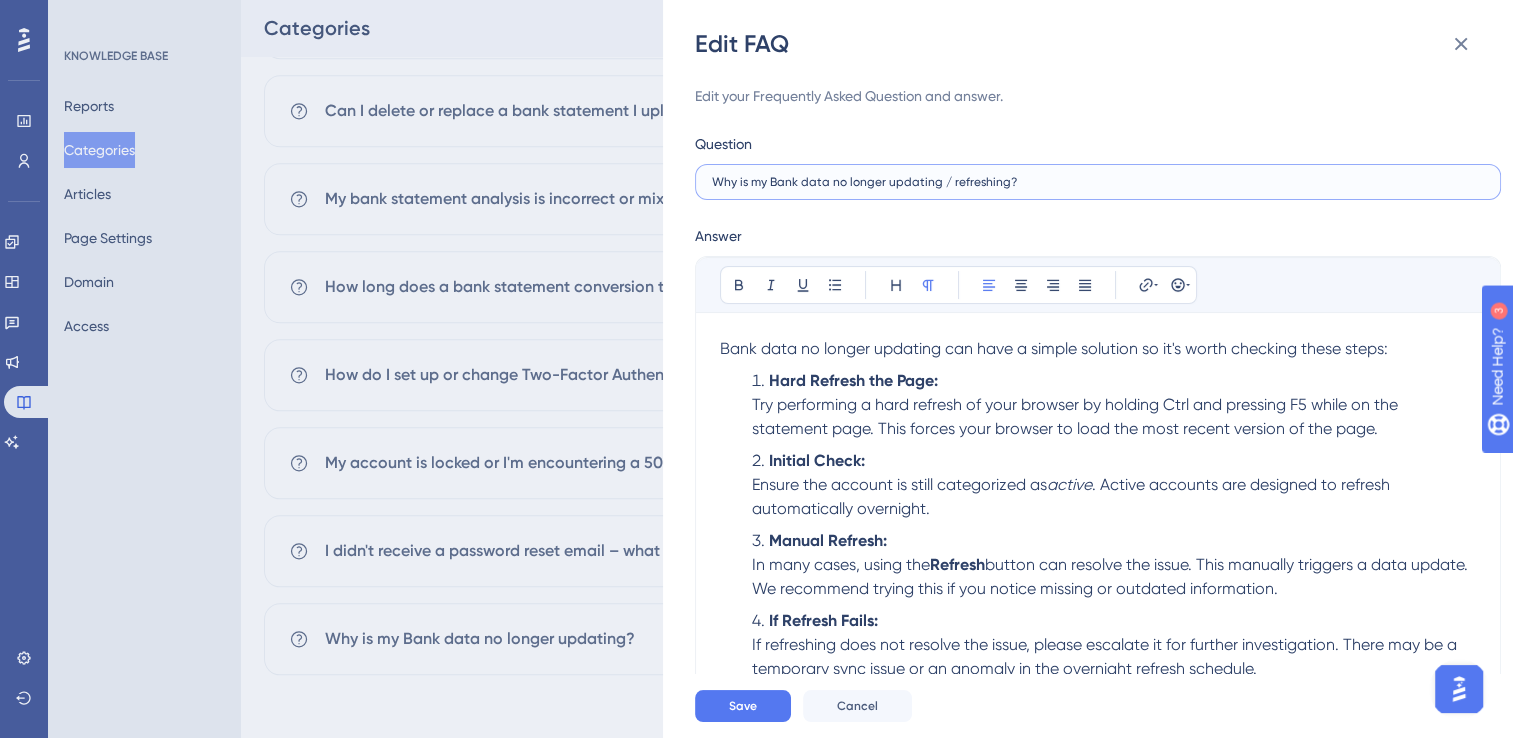scroll, scrollTop: 83, scrollLeft: 0, axis: vertical 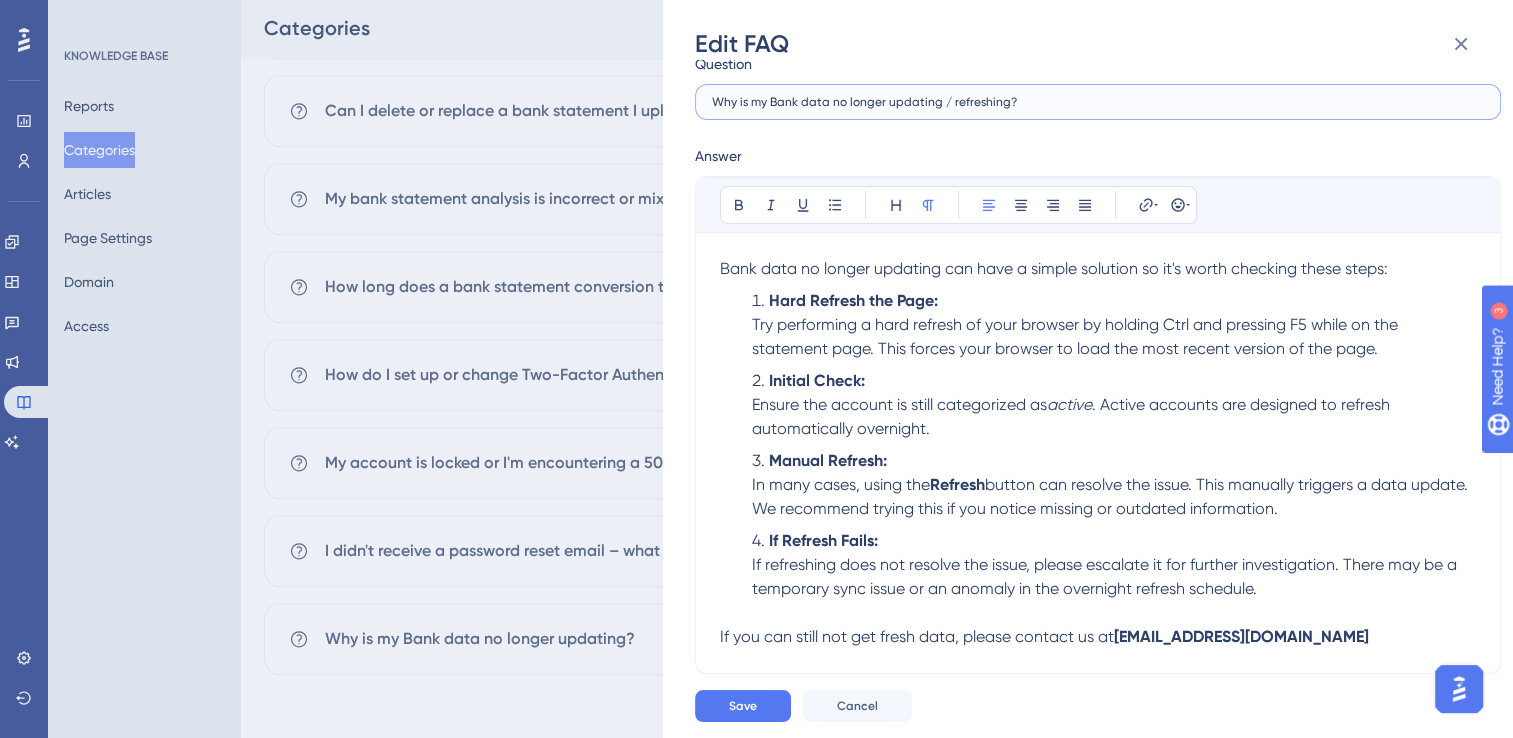 type on "Why is my Bank data no longer updating / refreshing?" 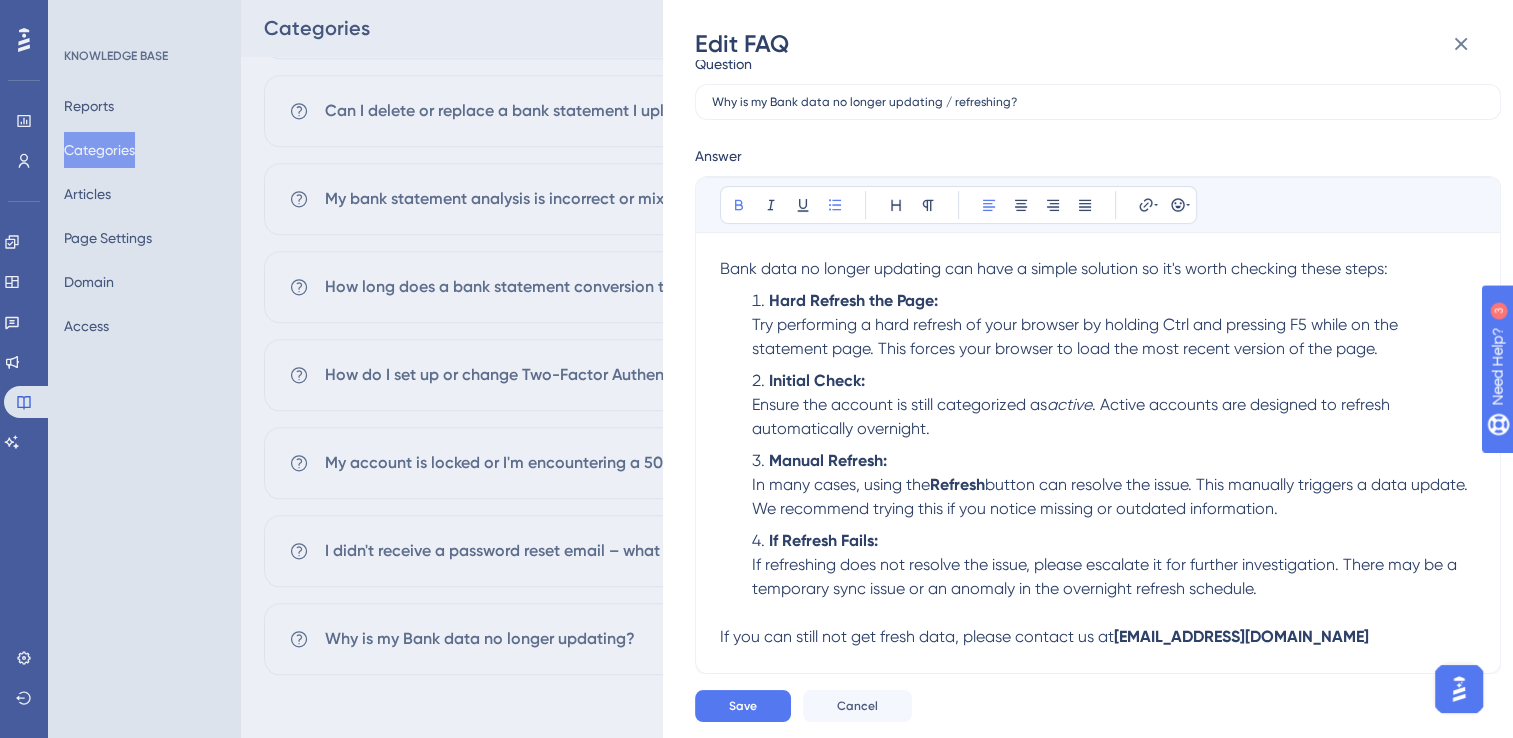 click on "Hard Refresh the Page: Try performing a hard refresh of your browser by holding Ctrl and pressing F5 while on the statement page. This forces your browser to load the most recent version of the page. Initial Check: Ensure the account is still categorized as  active . Active accounts are designed to refresh automatically overnight. Manual Refresh: In many cases, using the  Refresh  button can resolve the issue. This manually triggers a data update. We recommend trying this if you notice missing or outdated information. If Refresh Fails: If refreshing does not resolve the issue, please escalate it for further investigation. There may be a temporary sync issue or an anomaly in the overnight refresh schedule." at bounding box center [1098, 445] 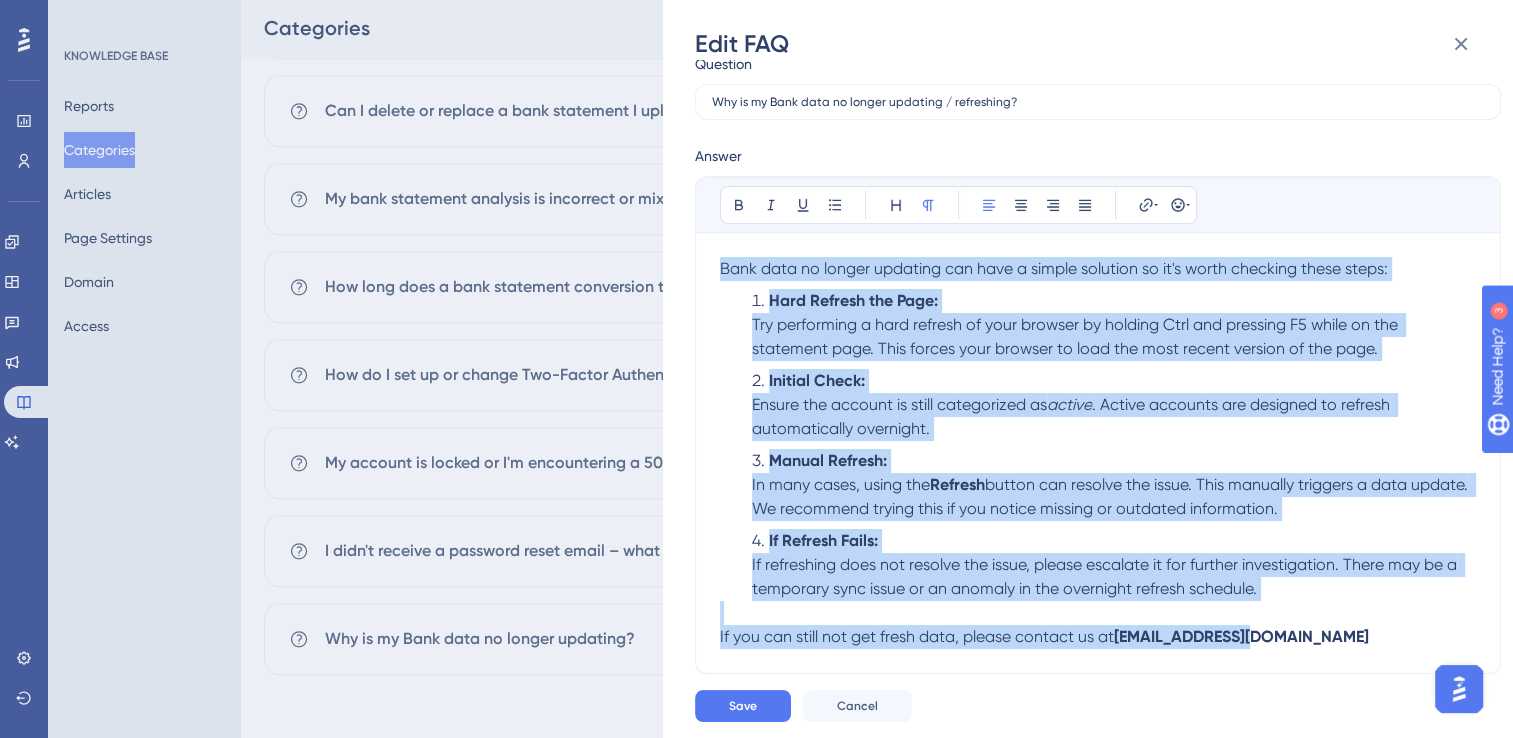 copy on "Bank data no longer updating can have a simple solution so it's worth checking these steps: Hard Refresh the Page: Try performing a hard refresh of your browser by holding Ctrl and pressing F5 while on the statement page. This forces your browser to load the most recent version of the page. Initial Check: Ensure the account is still categorized as  active . Active accounts are designed to refresh automatically overnight. Manual Refresh: In many cases, using the  Refresh  button can resolve the issue. This manually triggers a data update. We recommend trying this if you notice missing or outdated information. If Refresh Fails: If refreshing does not resolve the issue, please escalate it for further investigation. There may be a temporary sync issue or an anomaly in the overnight refresh schedule. If you can still not get fresh data, please contact us at  support@alph4.uk" 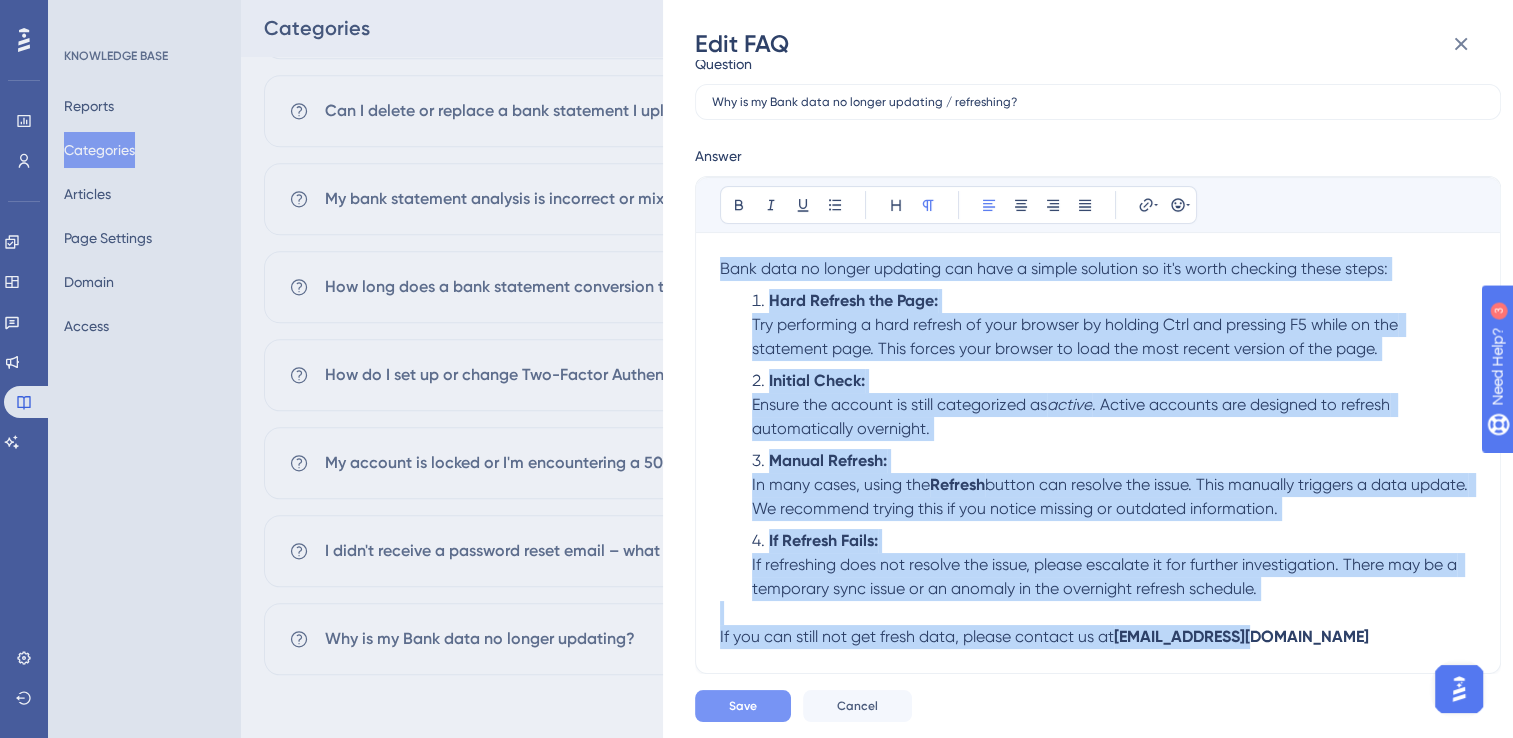 click on "Save" at bounding box center (743, 706) 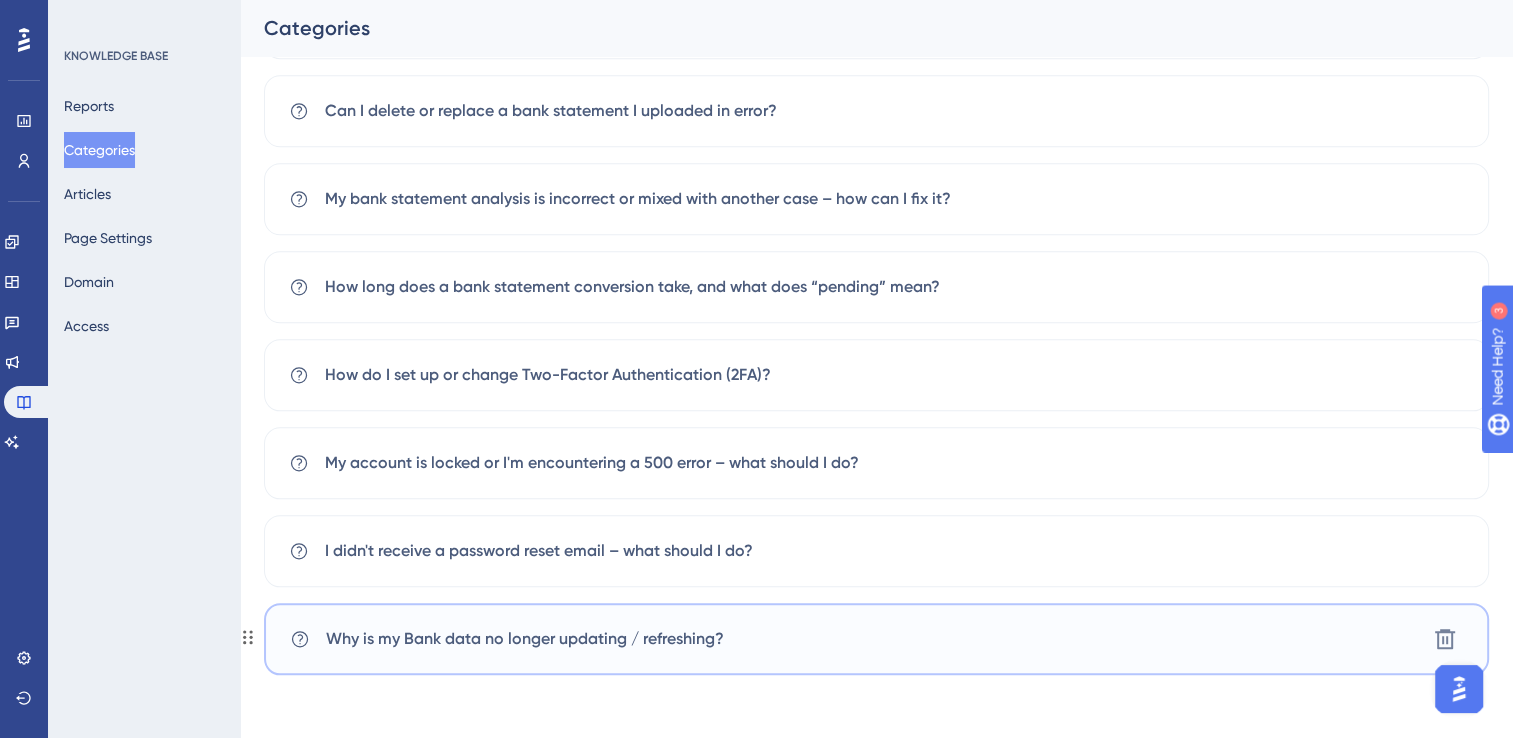 click on "Why is my Bank data no longer updating / refreshing?" at bounding box center [525, 639] 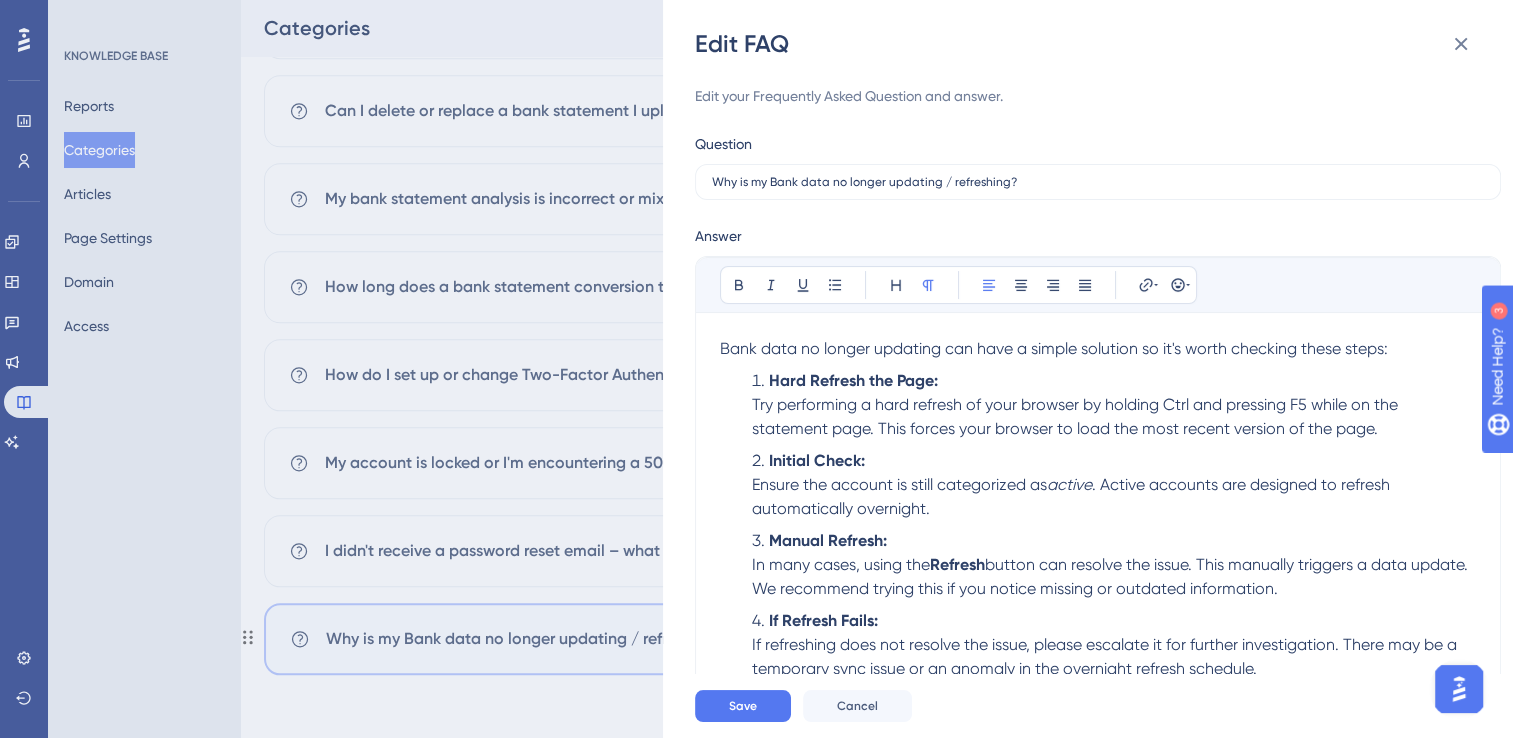 scroll, scrollTop: 55, scrollLeft: 0, axis: vertical 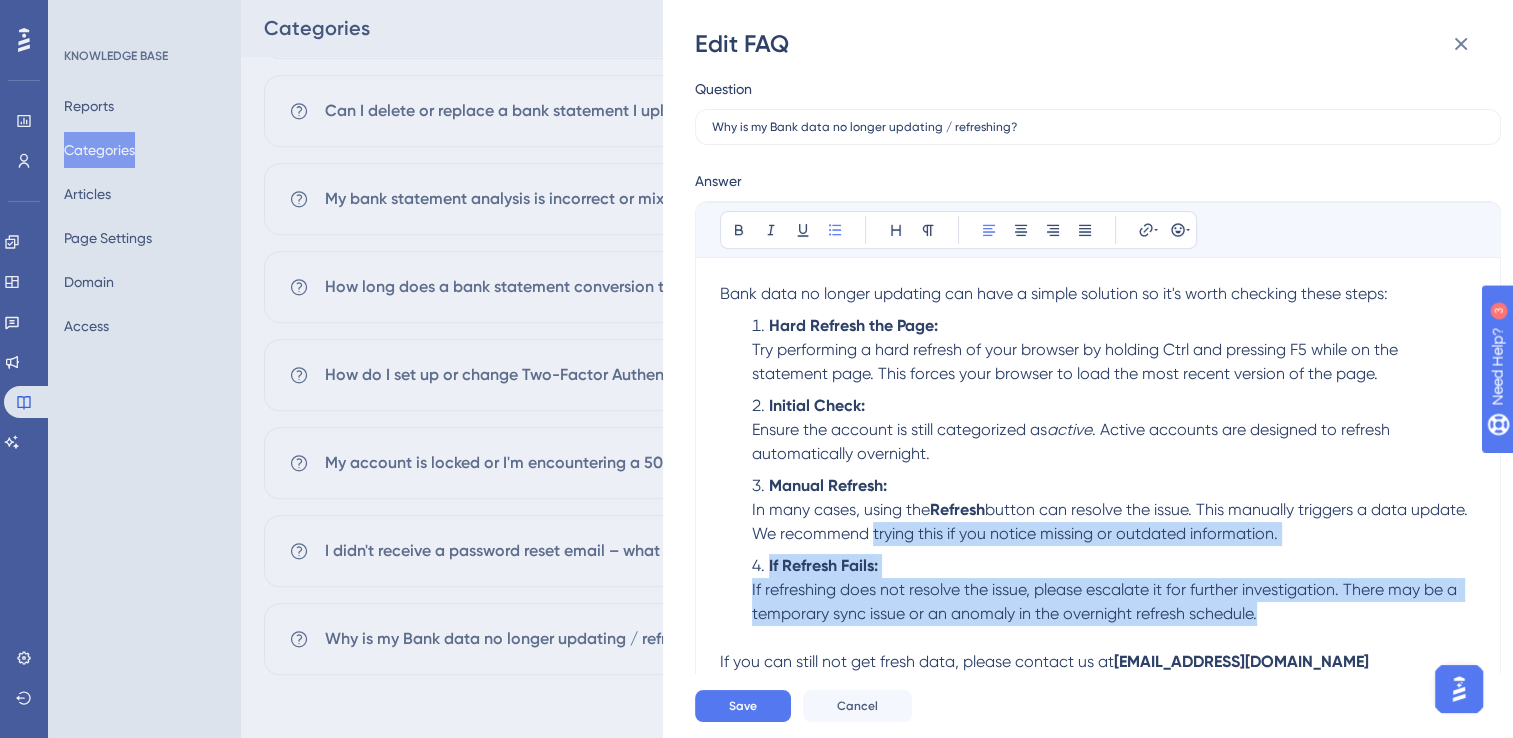 drag, startPoint x: 1284, startPoint y: 617, endPoint x: 930, endPoint y: 547, distance: 360.85455 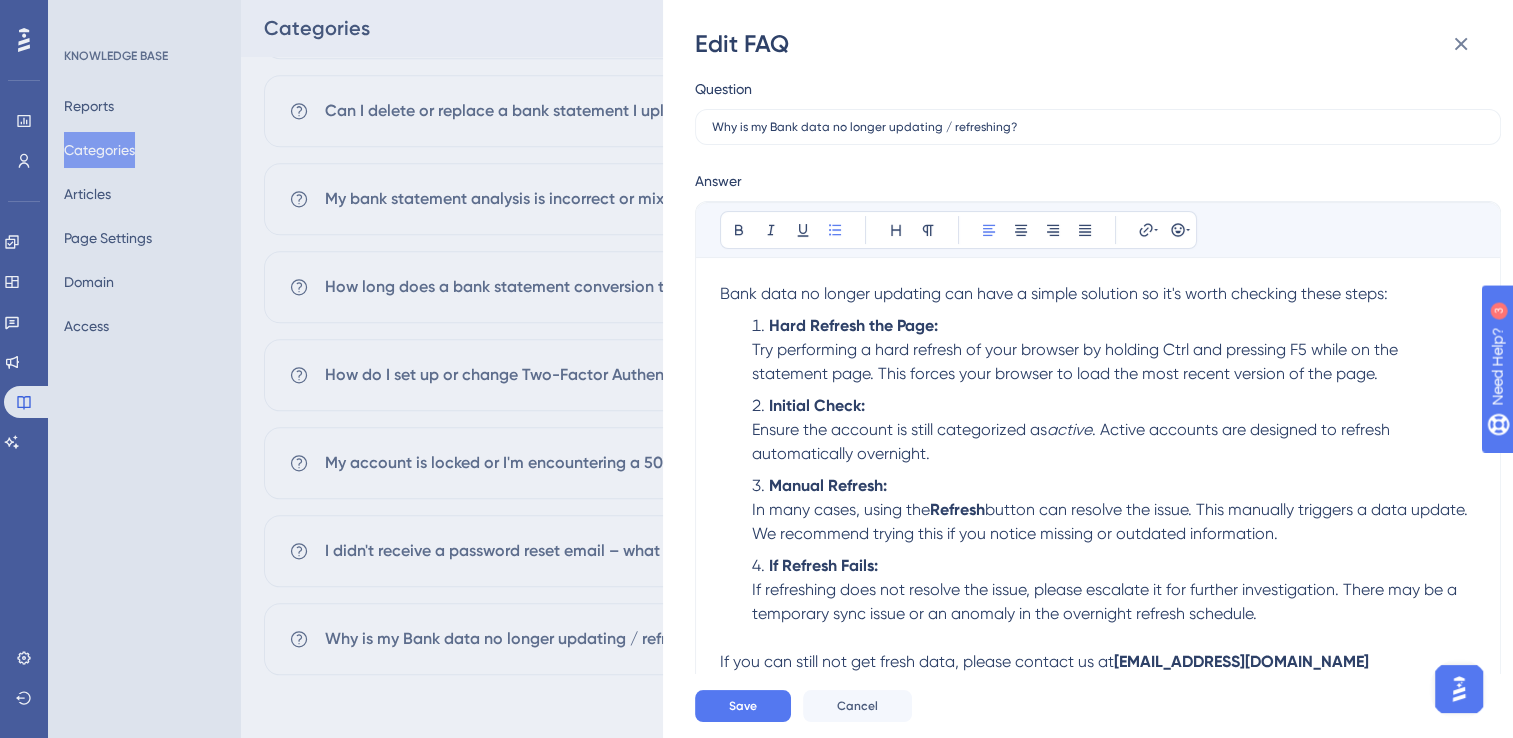 drag, startPoint x: 1384, startPoint y: 534, endPoint x: 1158, endPoint y: 297, distance: 327.48282 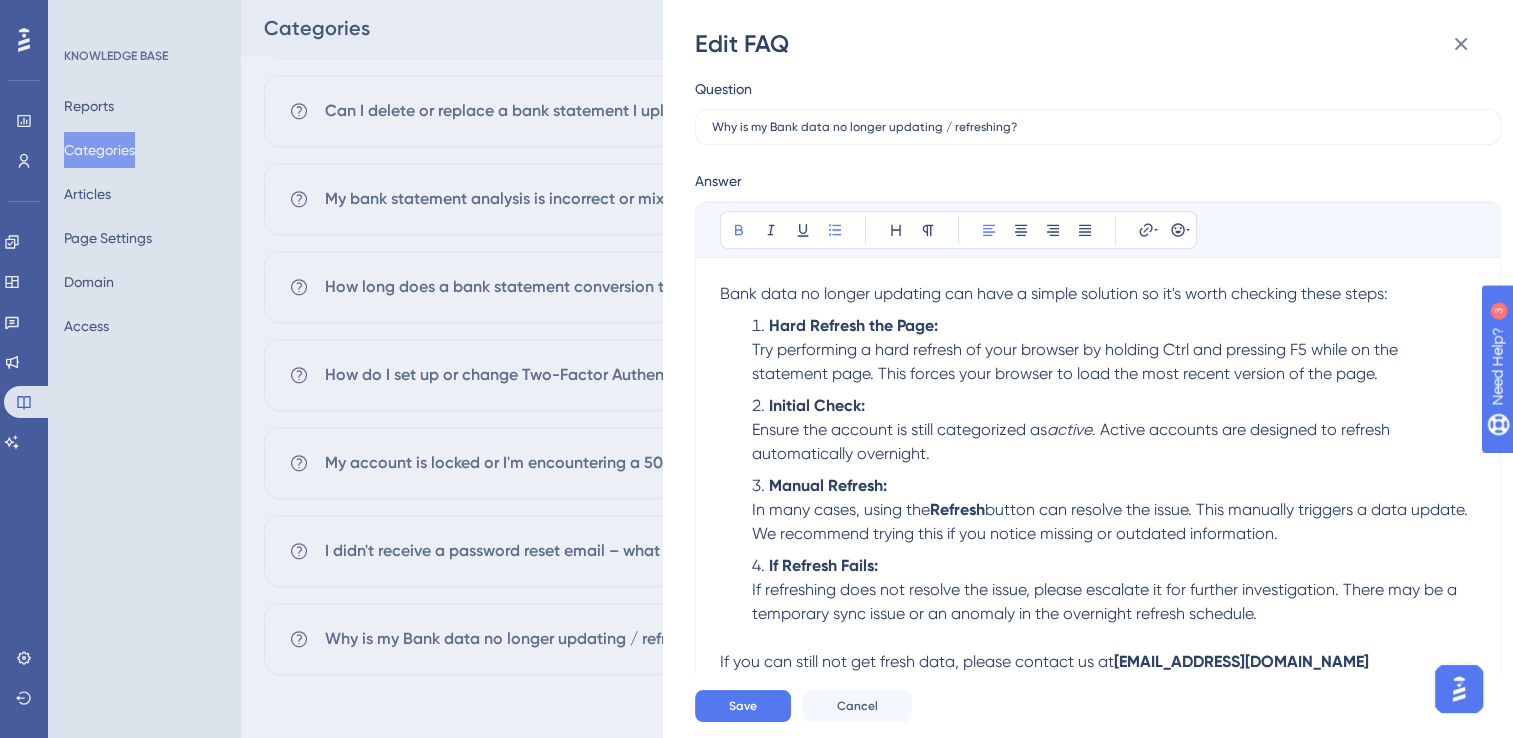 click on "Try performing a hard refresh of your browser by holding Ctrl and pressing F5 while on the statement page. This forces your browser to load the most recent version of the page." at bounding box center (1077, 361) 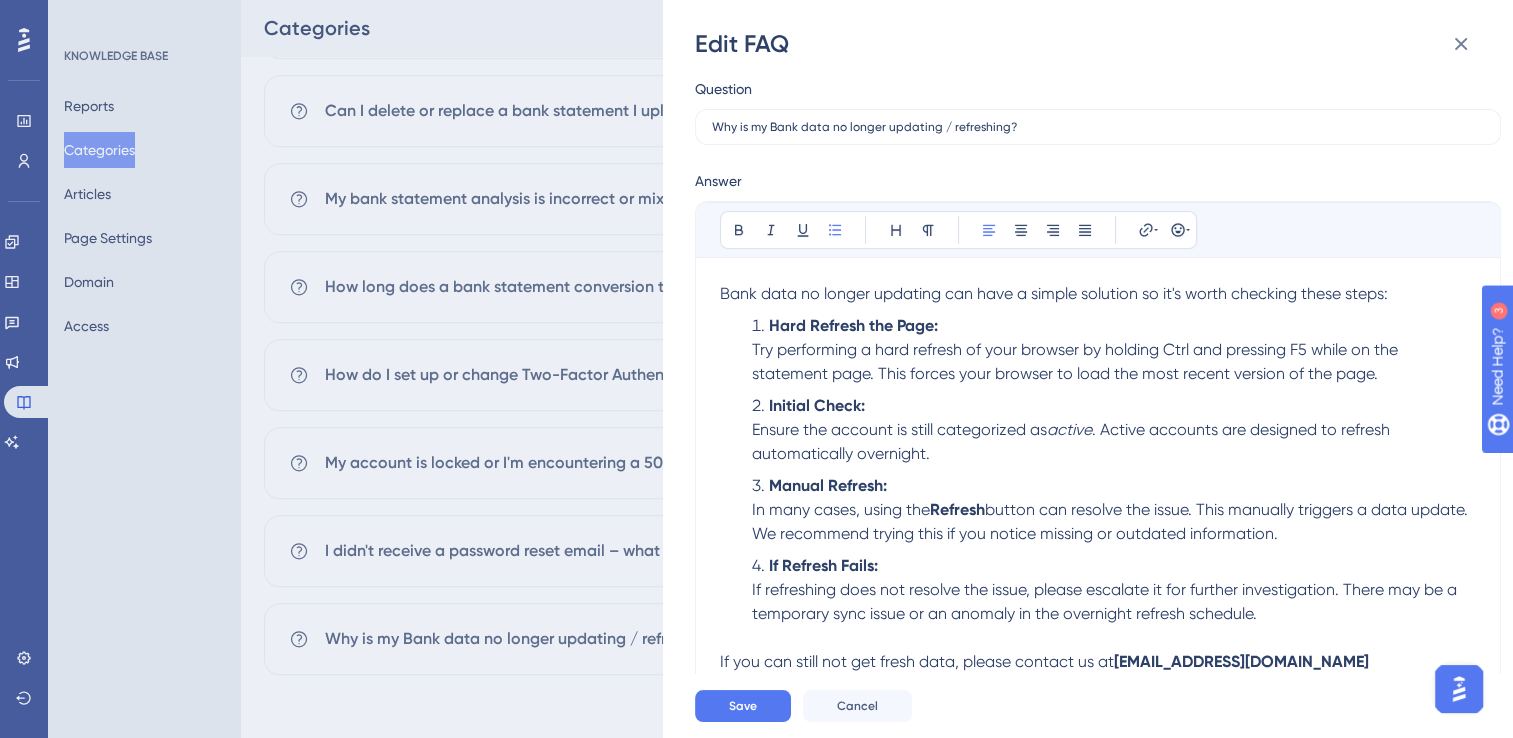 type 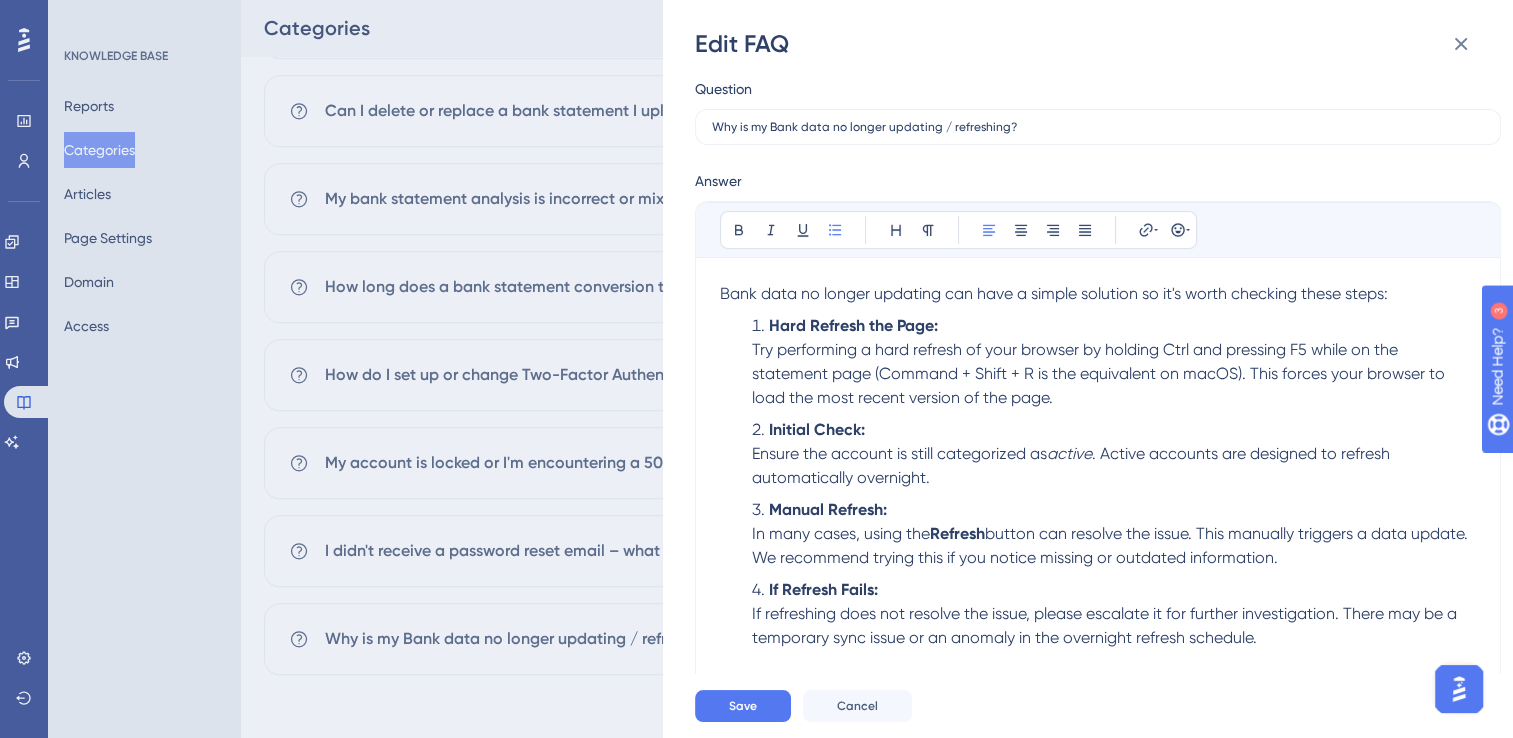 click on "Try performing a hard refresh of your browser by holding Ctrl and pressing F5 while on the statement page (Command + Shift + R is the equivalent on macOS). This forces your browser to load the most recent version of the page." at bounding box center (1100, 373) 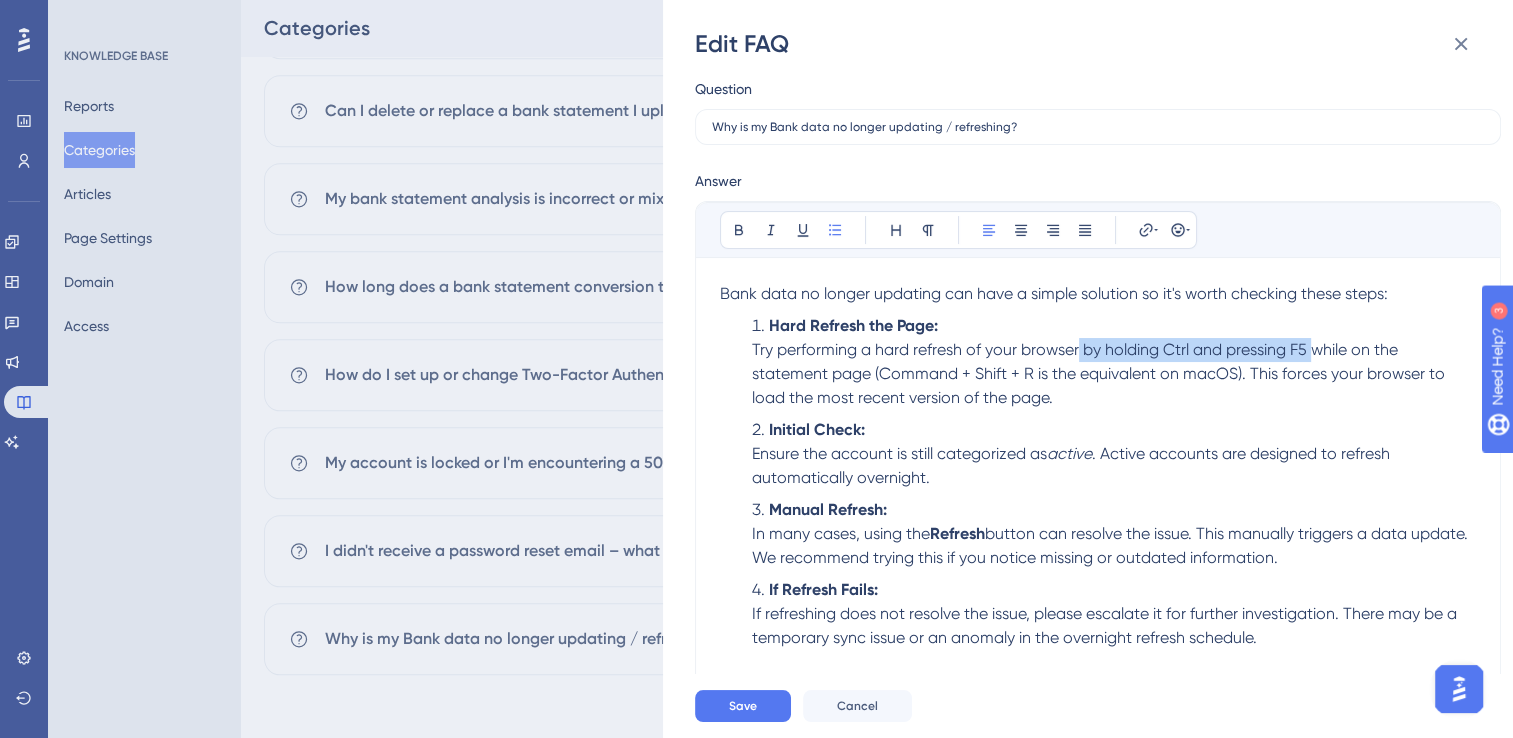 click on "Try performing a hard refresh of your browser by holding Ctrl and pressing F5 while on the statement page (Command + Shift + R is the equivalent on macOS). This forces your browser to load the most recent version of the page." at bounding box center [1100, 373] 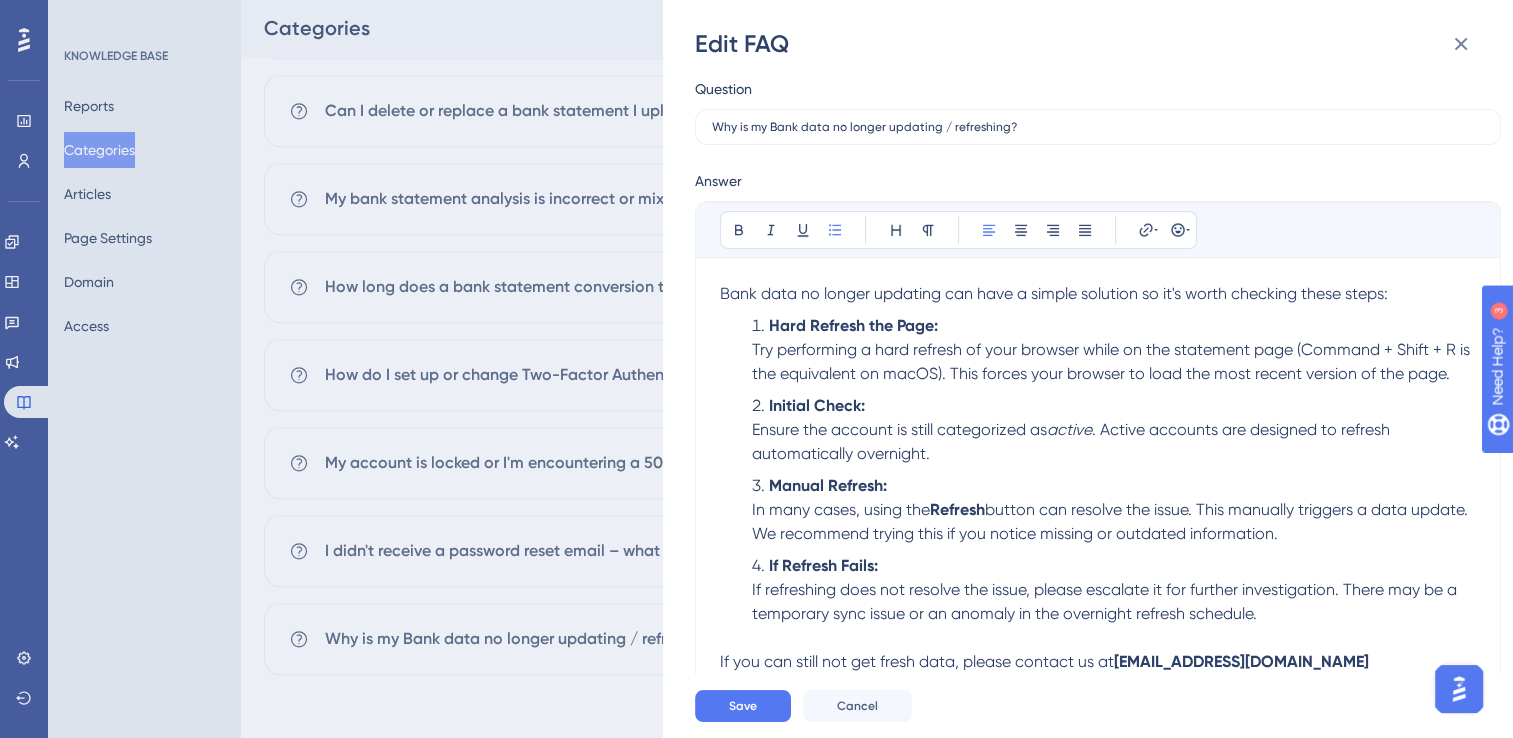 click on "Try performing a hard refresh of your browser while on the statement page (Command + Shift + R is the equivalent on macOS). This forces your browser to load the most recent version of the page." at bounding box center [1113, 361] 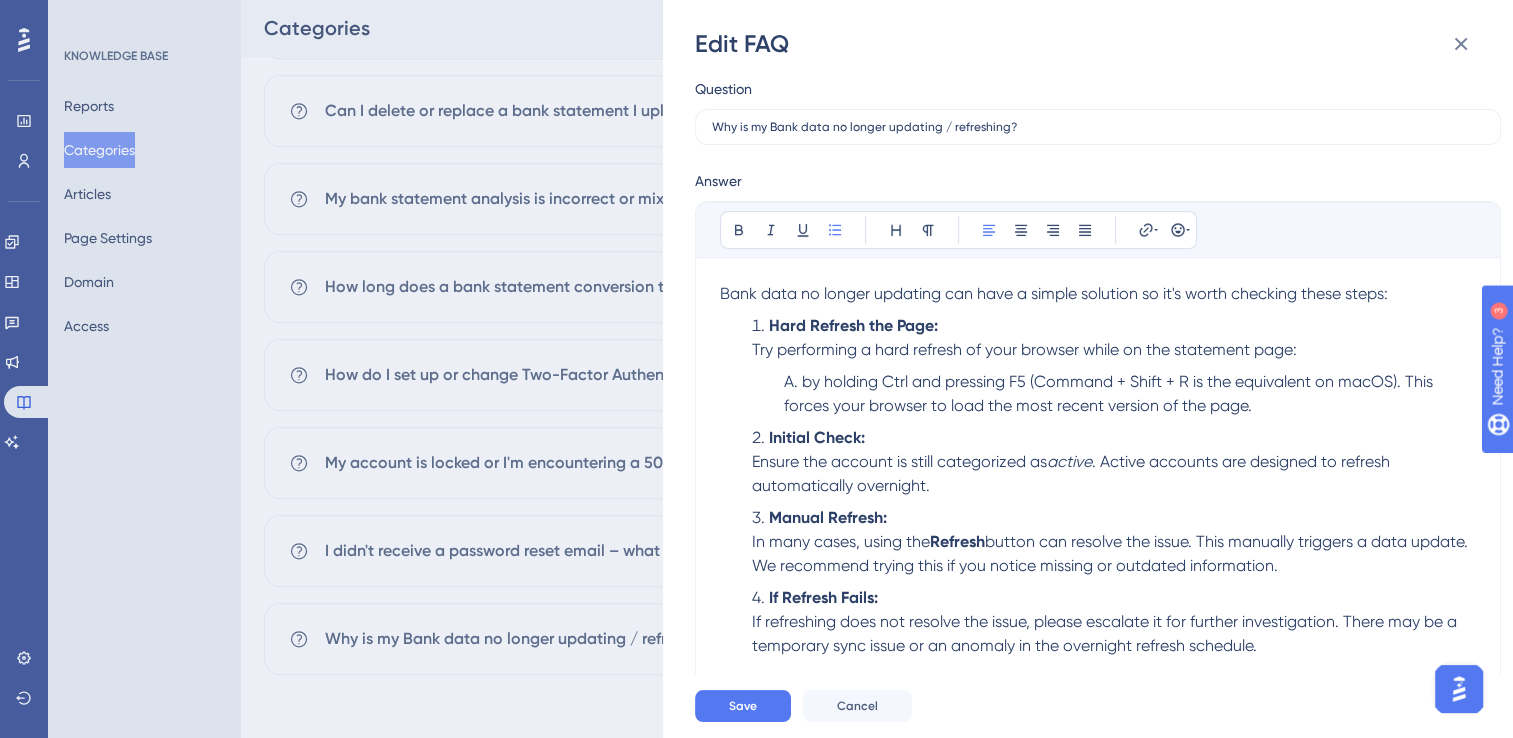 click on "by holding Ctrl and pressing F5 (Command + Shift + R is the equivalent on macOS). This forces your browser to load the most recent version of the page." at bounding box center (1130, 394) 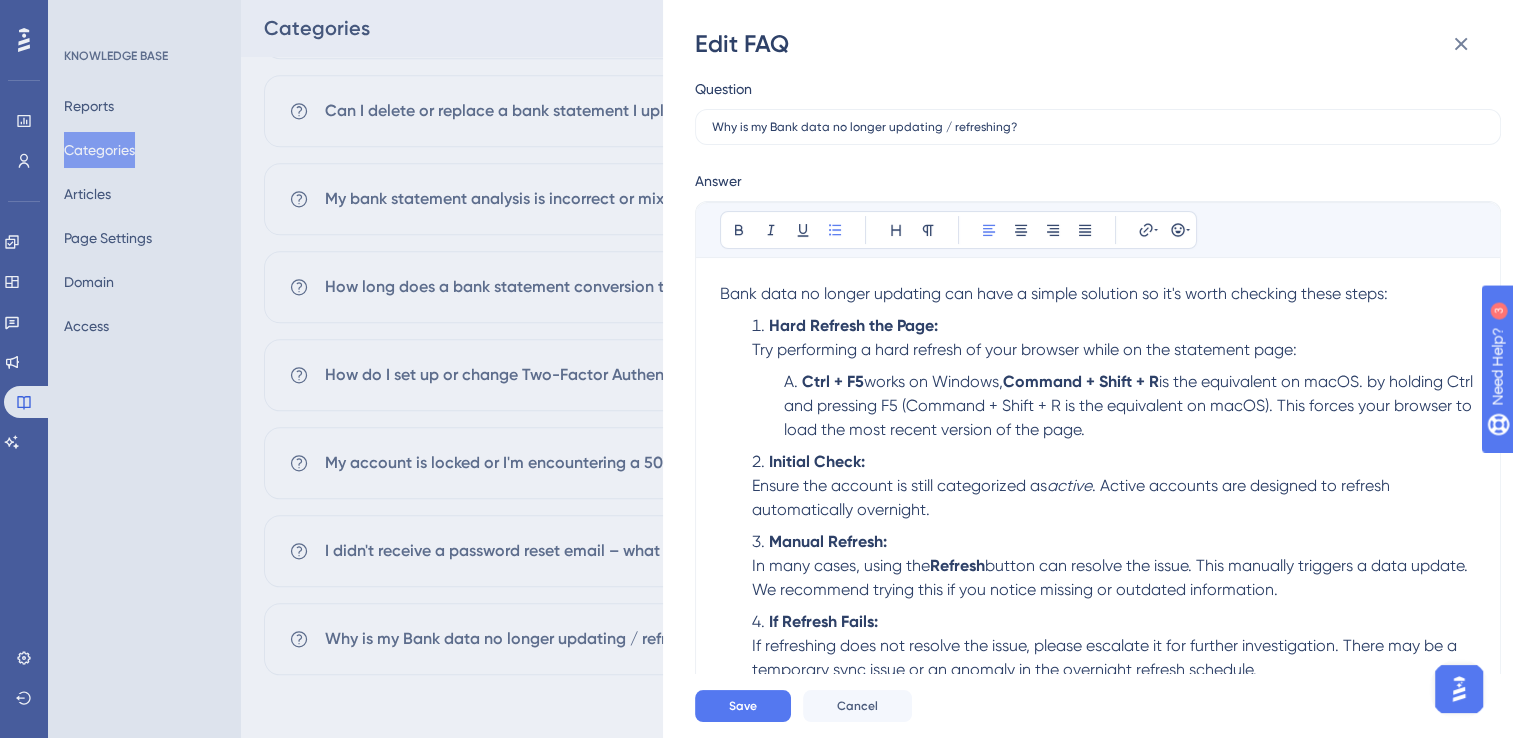click on "works on Windows," at bounding box center [933, 381] 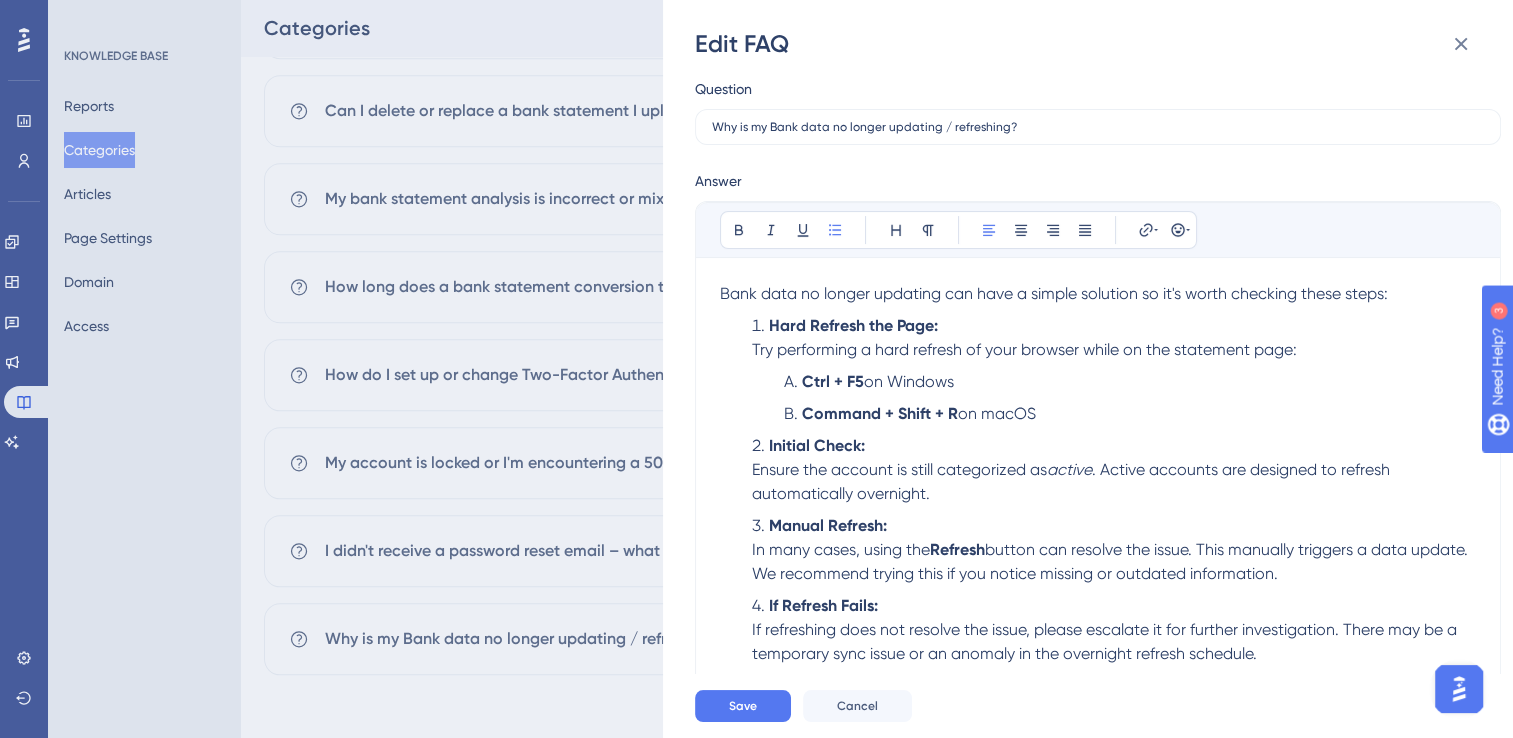 click on "Try performing a hard refresh of your browser while on the statement page:" at bounding box center [1024, 349] 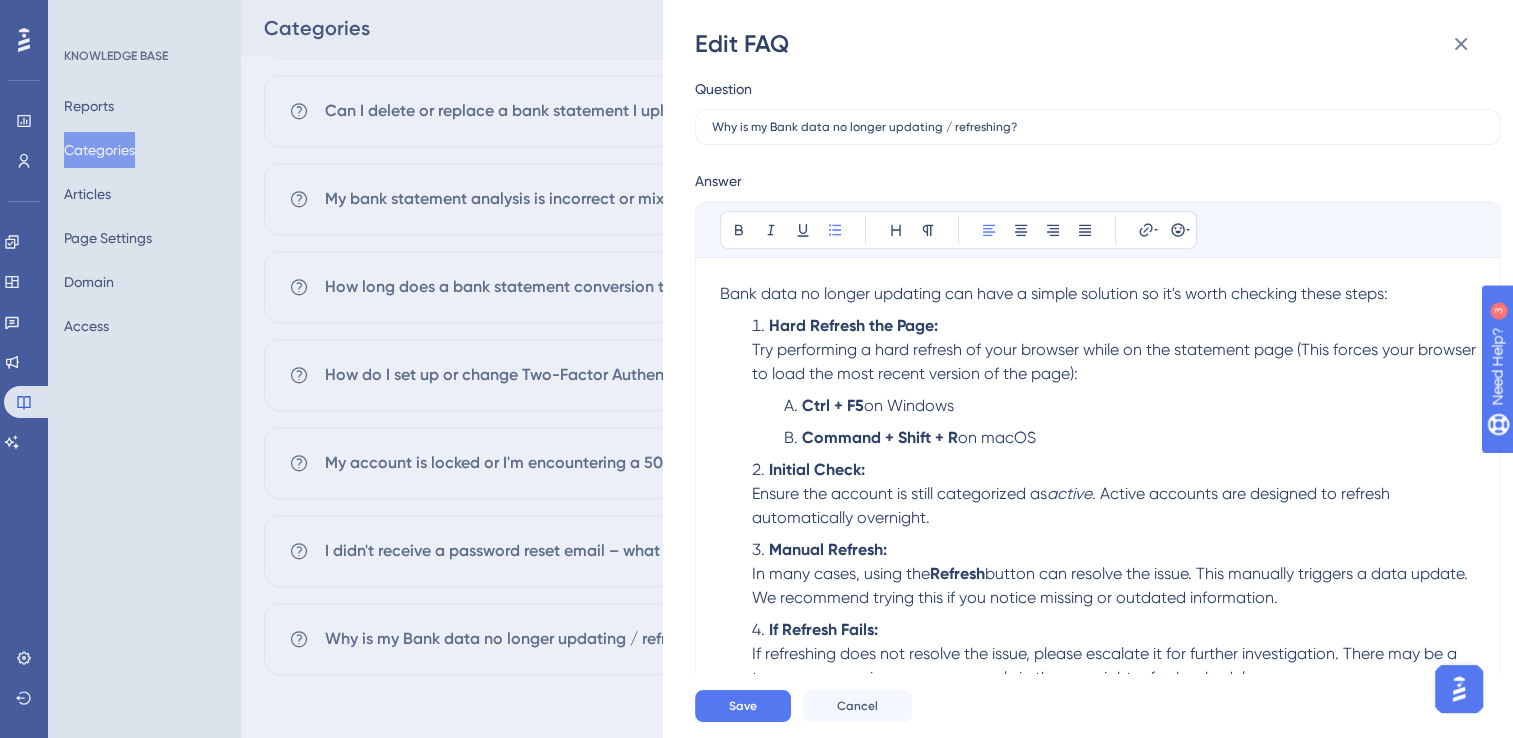drag, startPoint x: 1308, startPoint y: 350, endPoint x: 1326, endPoint y: 438, distance: 89.822044 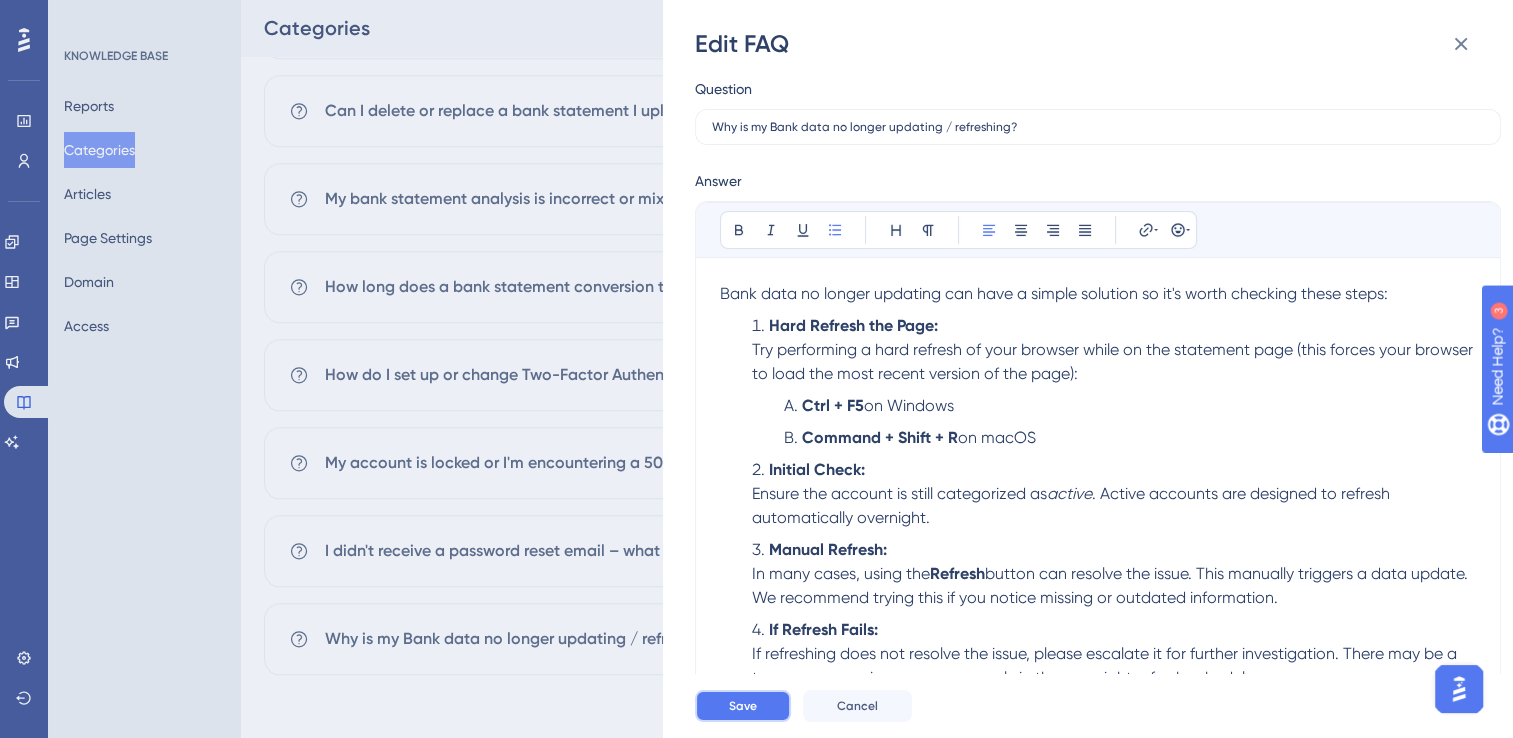 click on "Save" at bounding box center (743, 706) 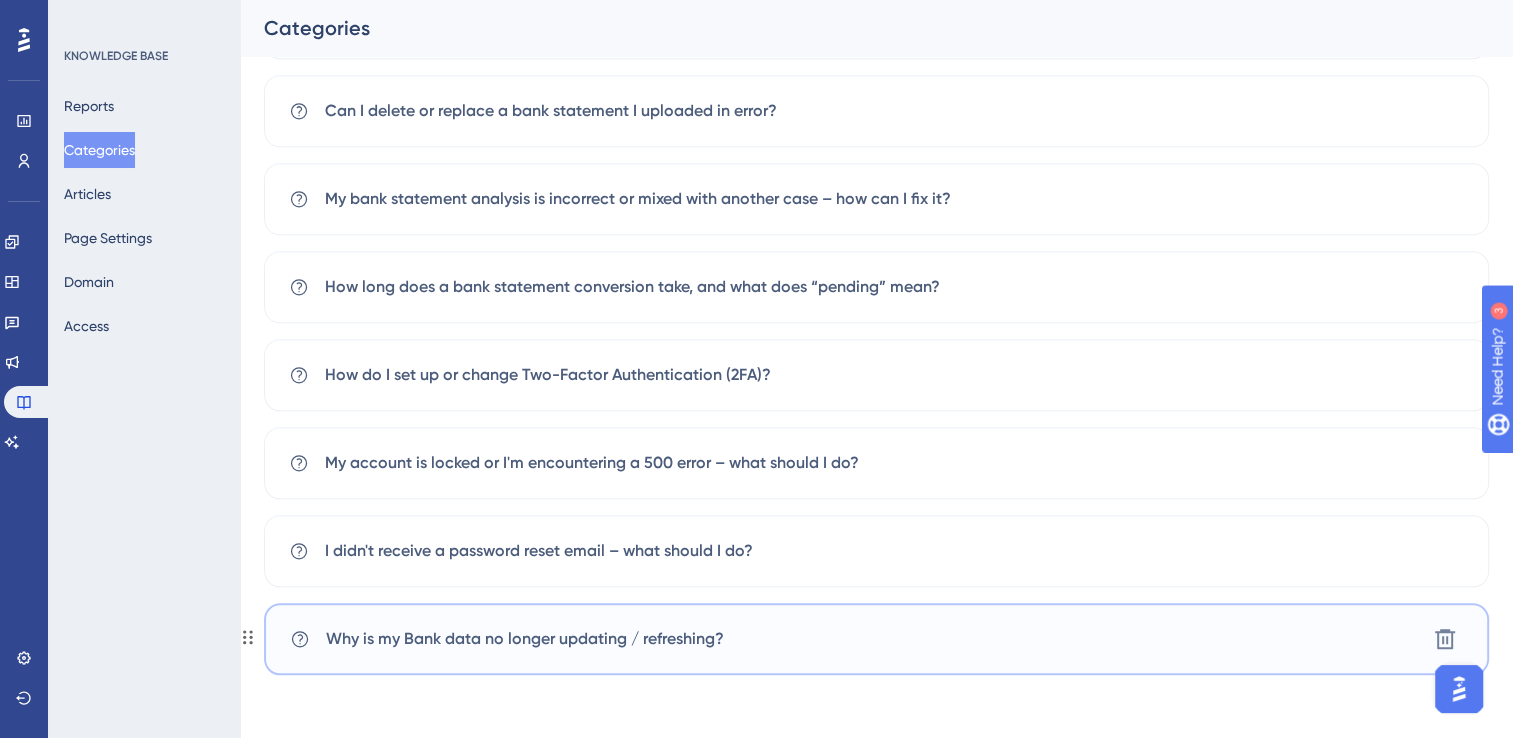 click on "Why is my Bank data no longer updating / refreshing?" at bounding box center [525, 639] 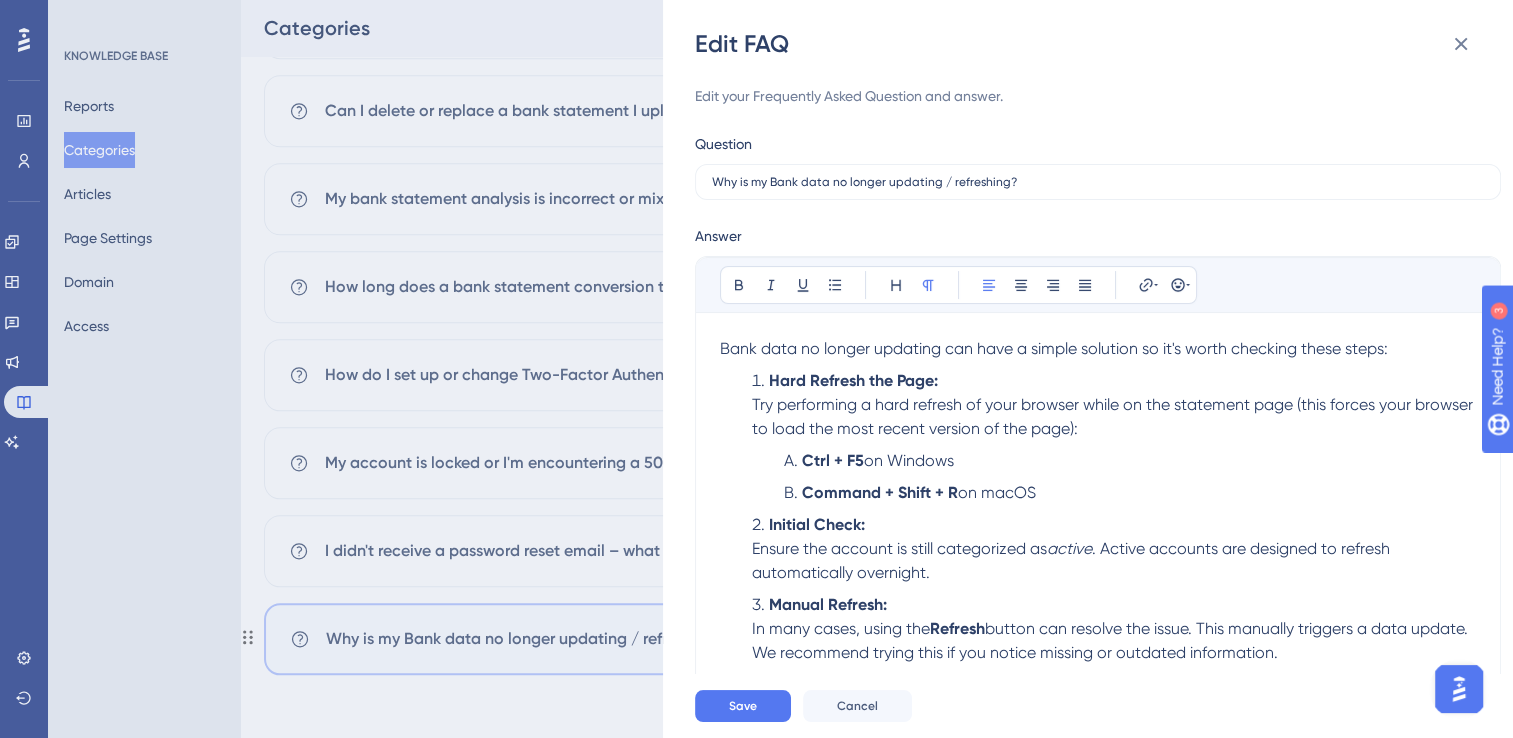 scroll, scrollTop: 120, scrollLeft: 0, axis: vertical 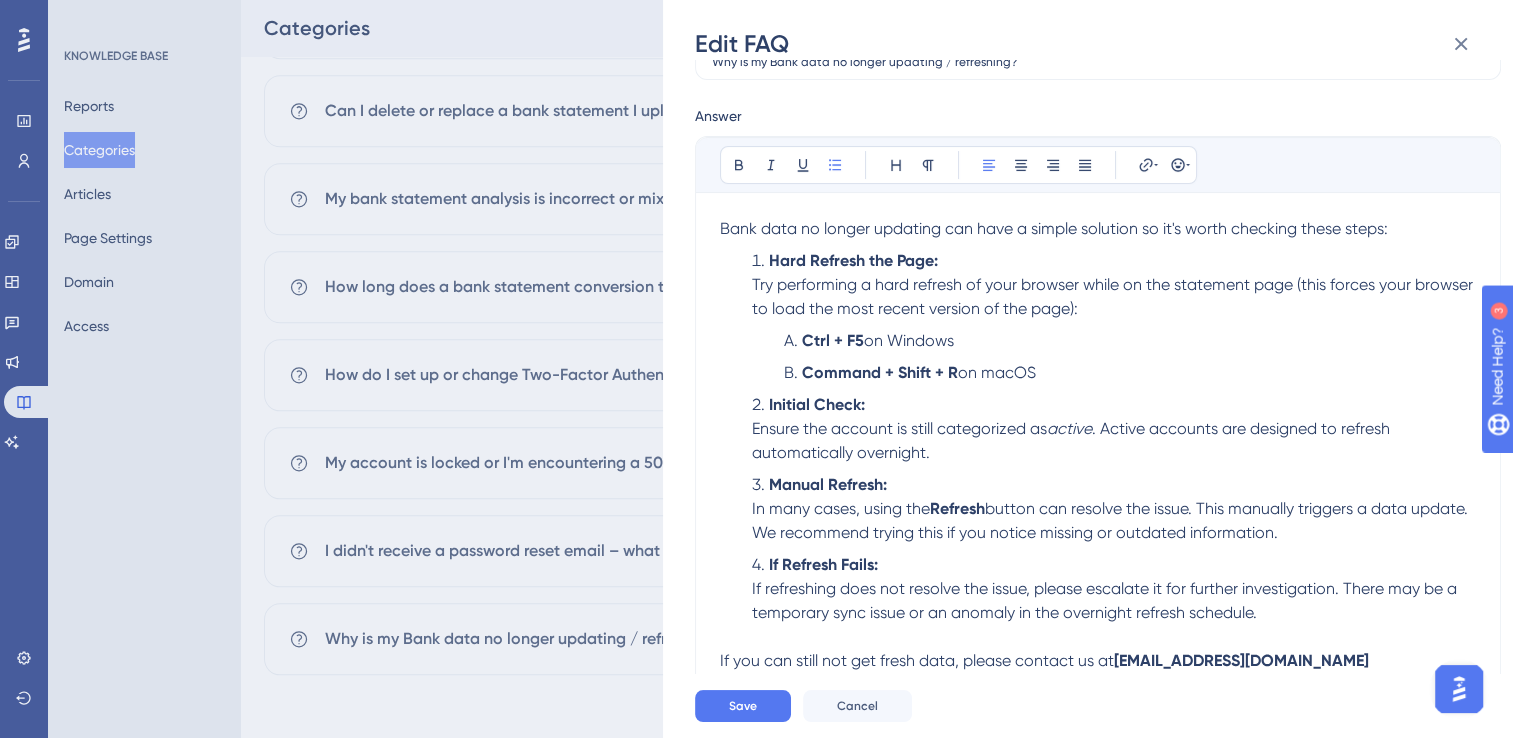 drag, startPoint x: 1361, startPoint y: 530, endPoint x: 758, endPoint y: 262, distance: 659.8735 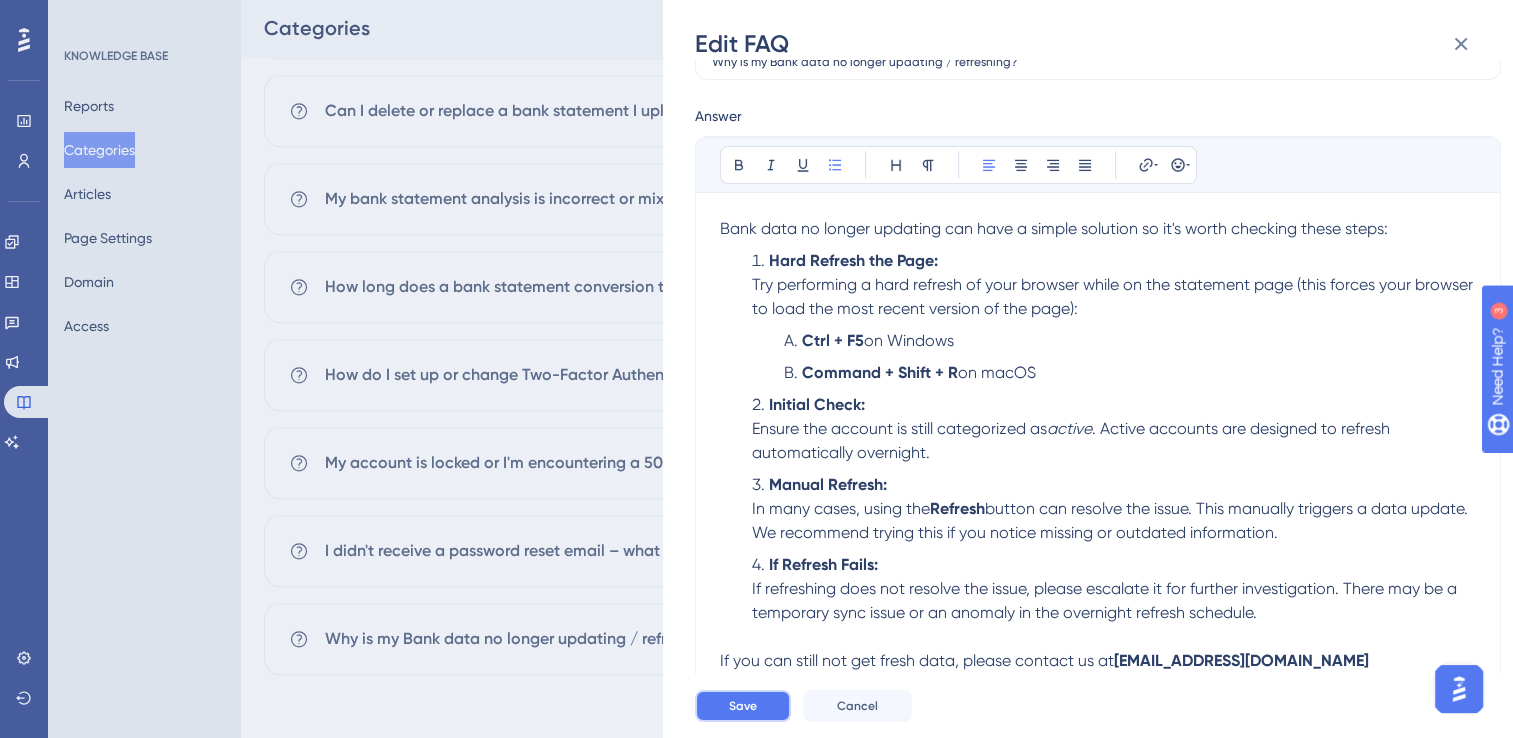 click on "Save" at bounding box center (743, 706) 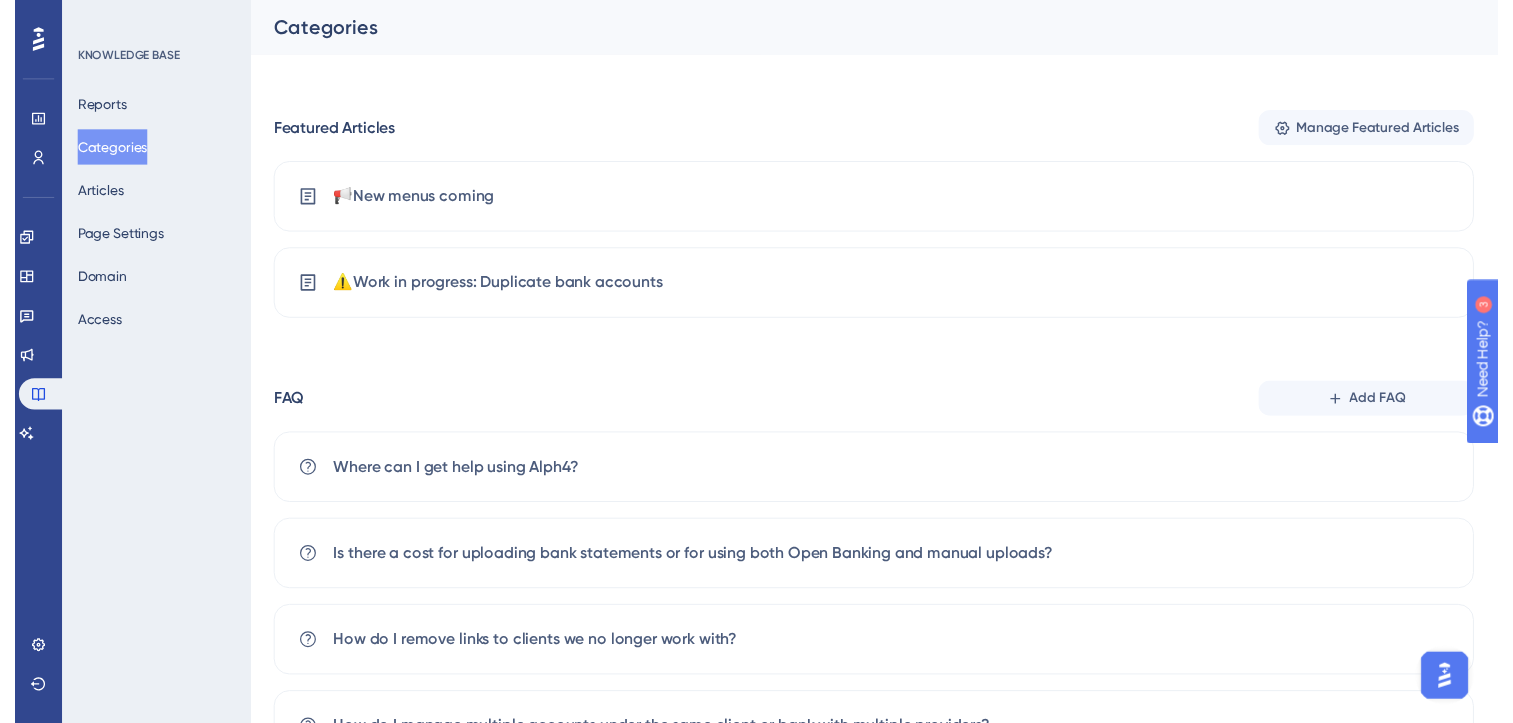scroll, scrollTop: 0, scrollLeft: 0, axis: both 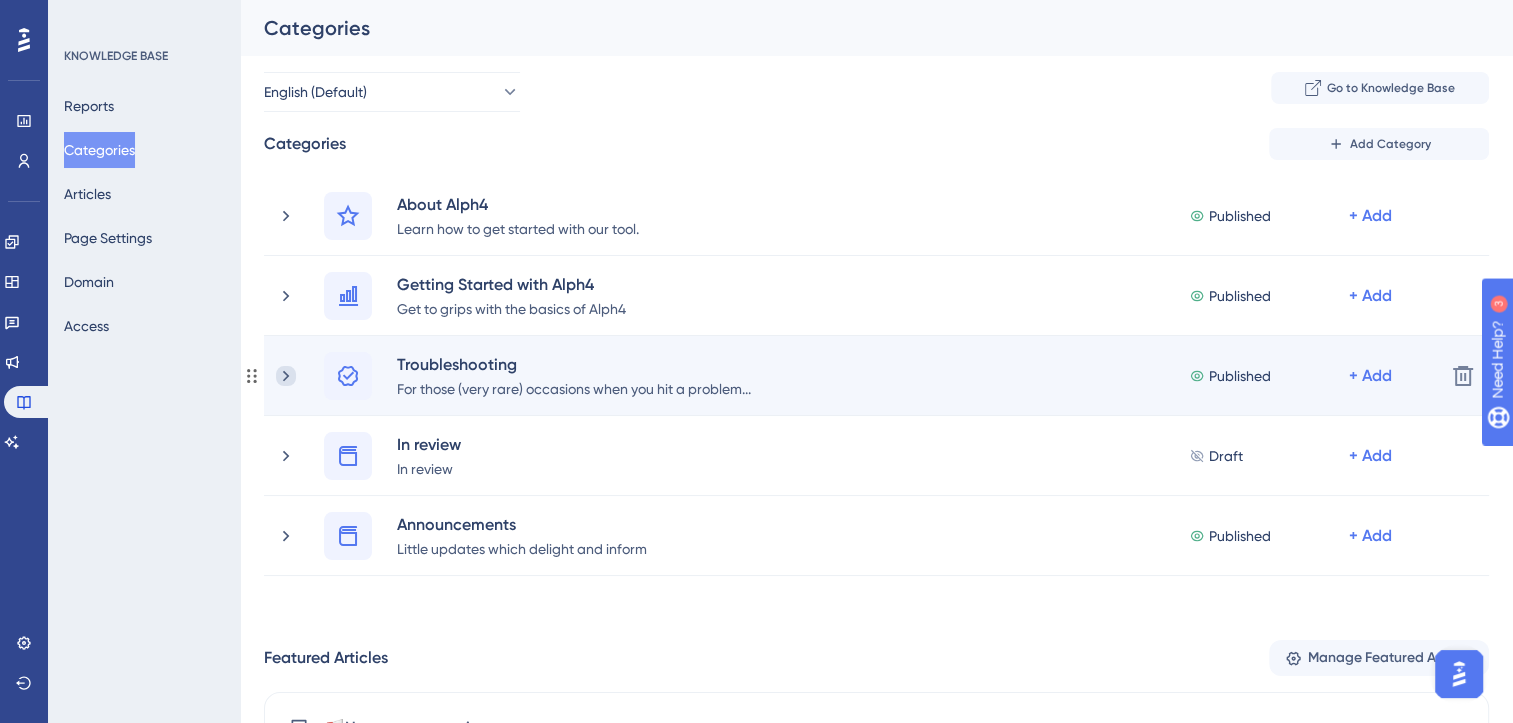 click 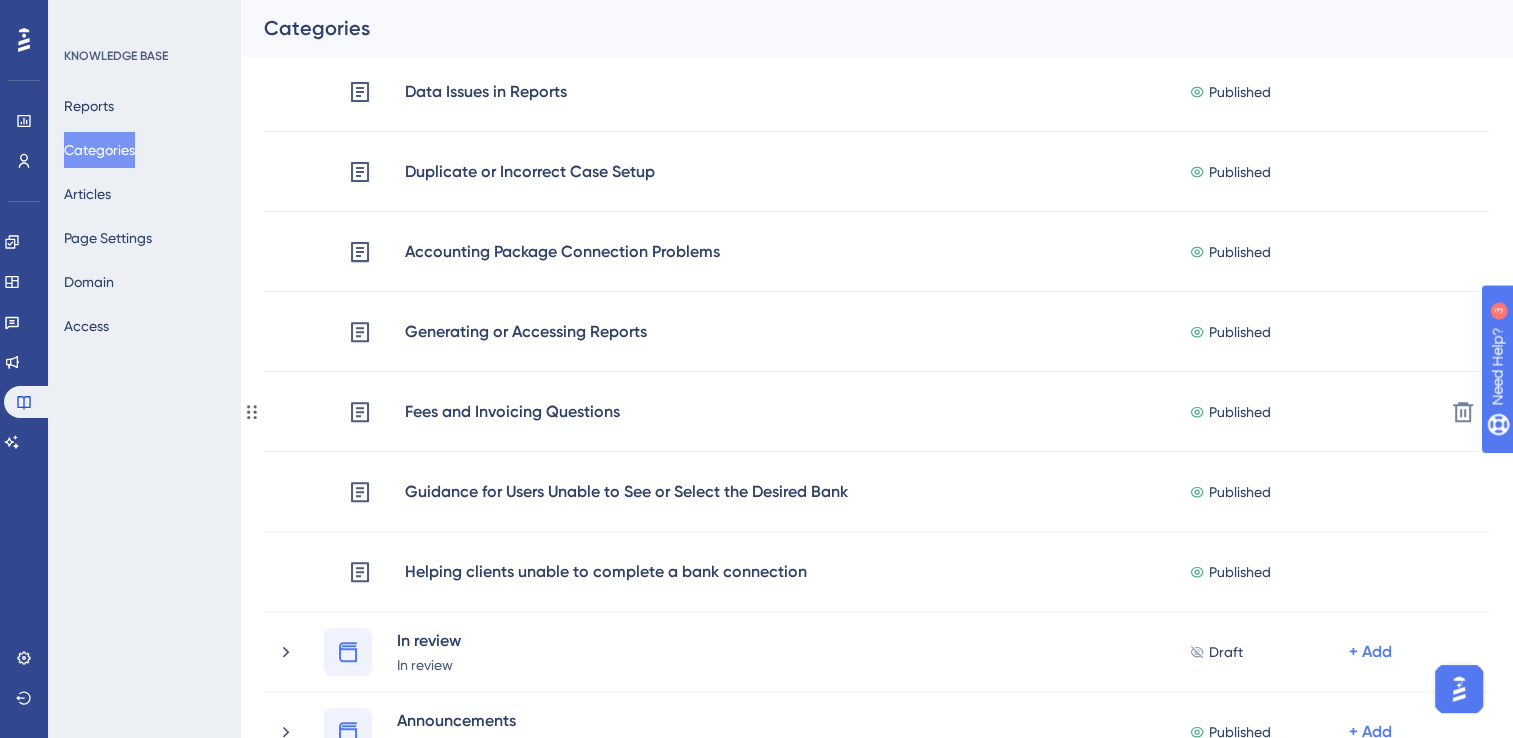 scroll, scrollTop: 691, scrollLeft: 0, axis: vertical 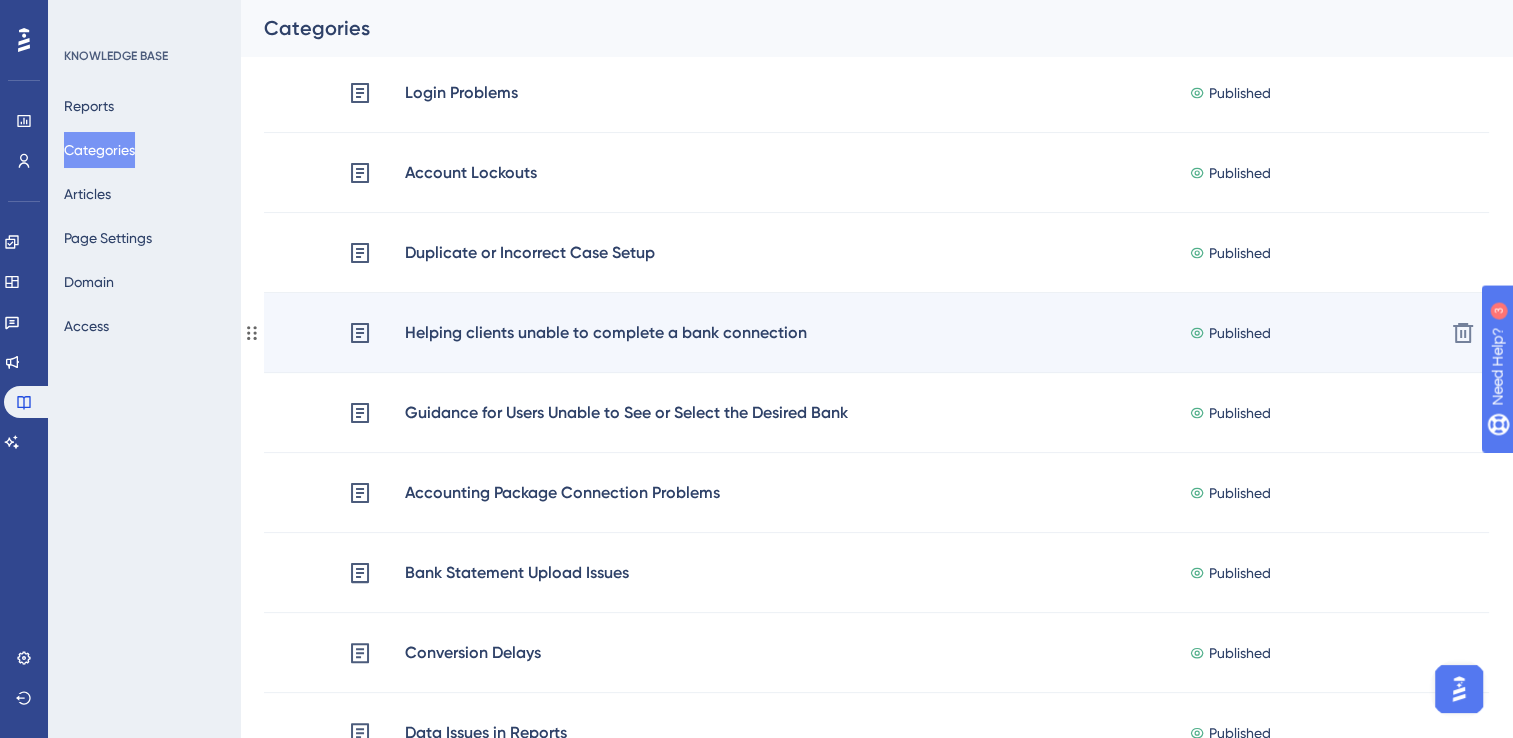 click on "Helping clients unable to complete a bank connection" at bounding box center [606, 333] 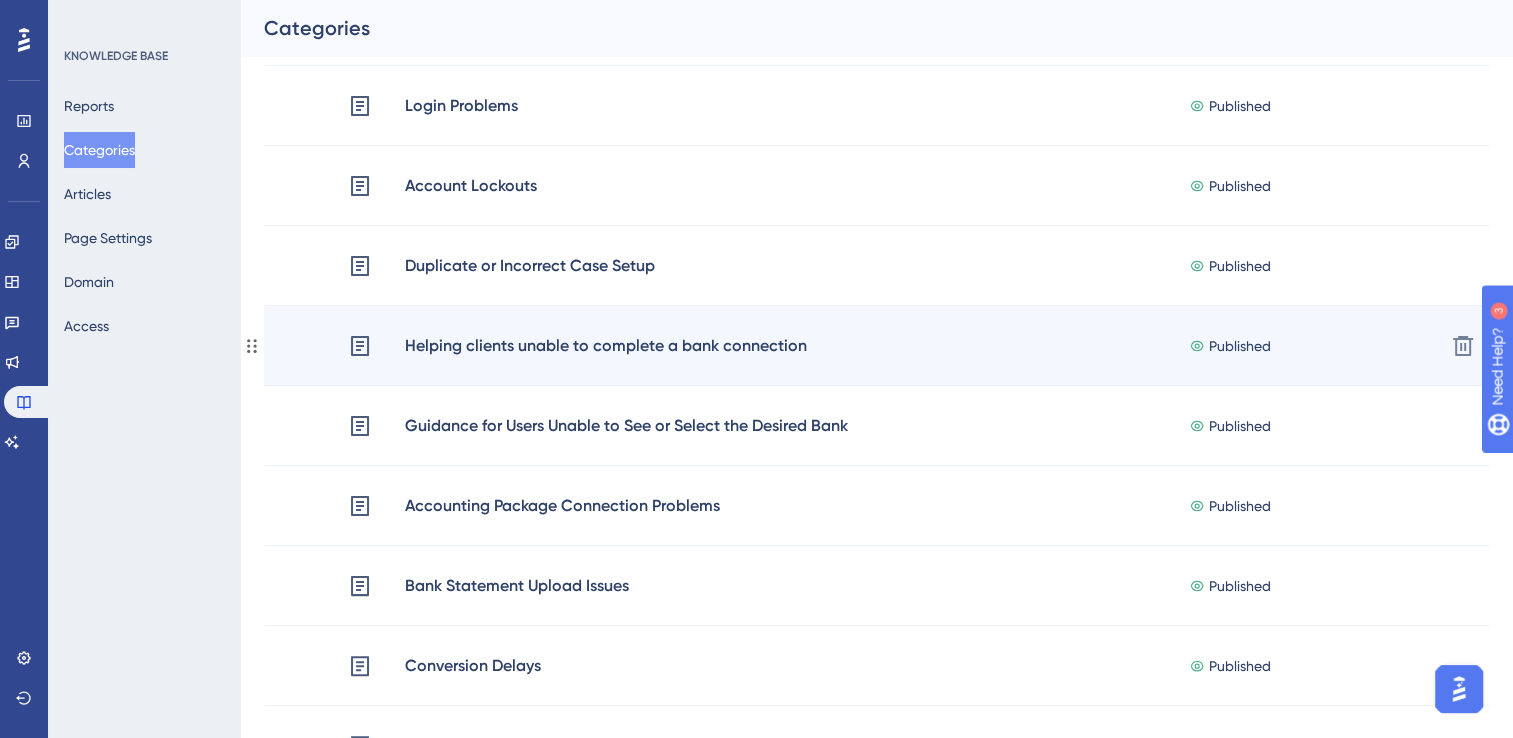 scroll, scrollTop: 352, scrollLeft: 0, axis: vertical 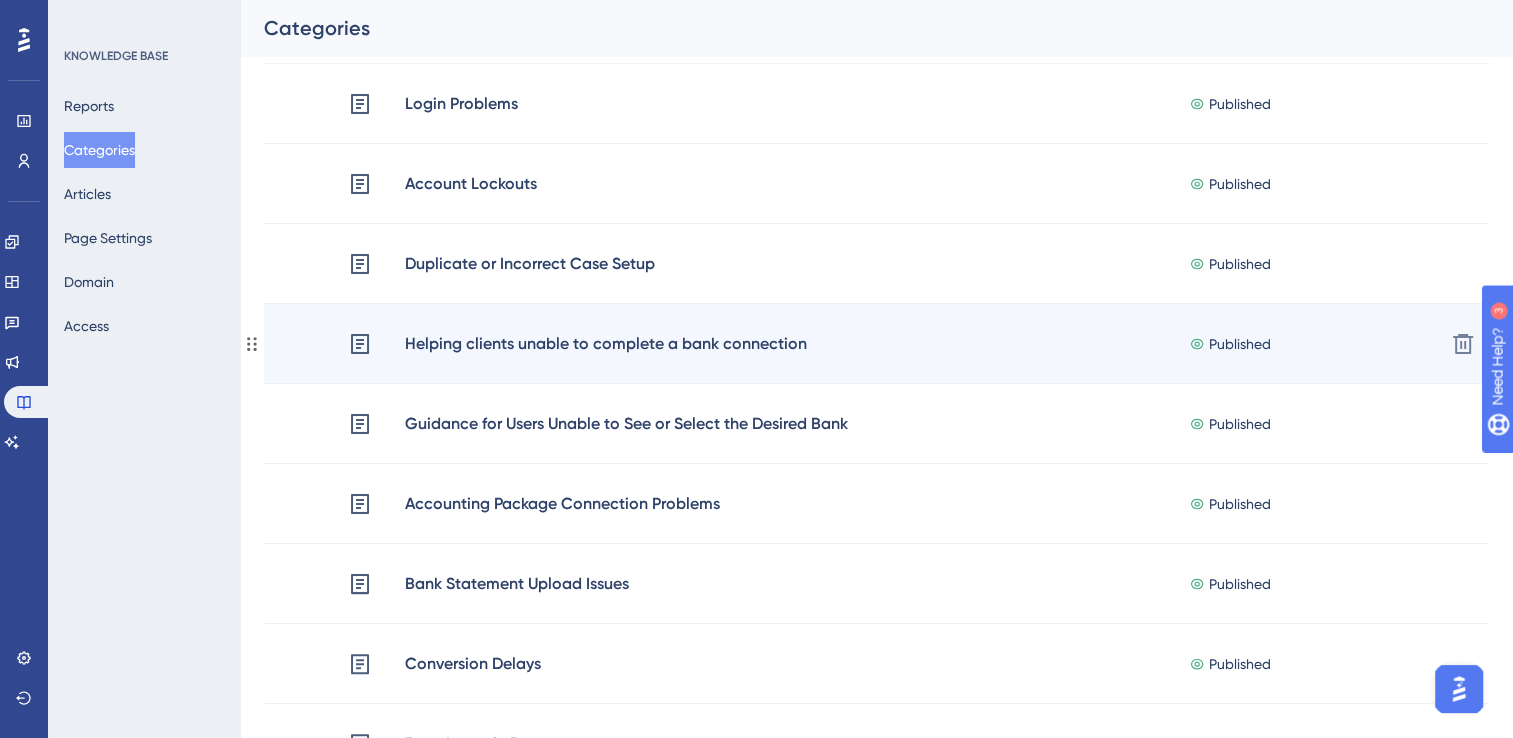 click on "Helping clients unable to complete a bank connection" at bounding box center [606, 344] 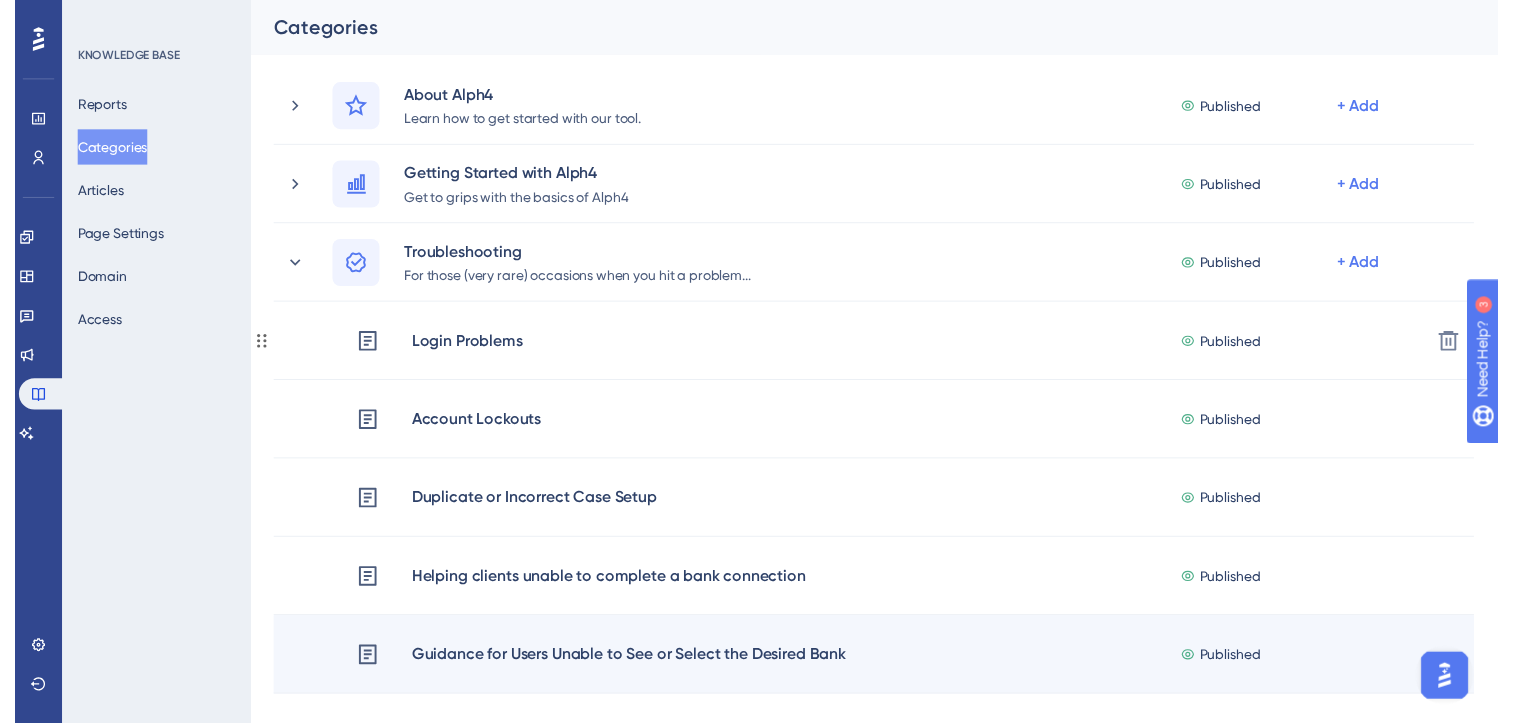 scroll, scrollTop: 0, scrollLeft: 0, axis: both 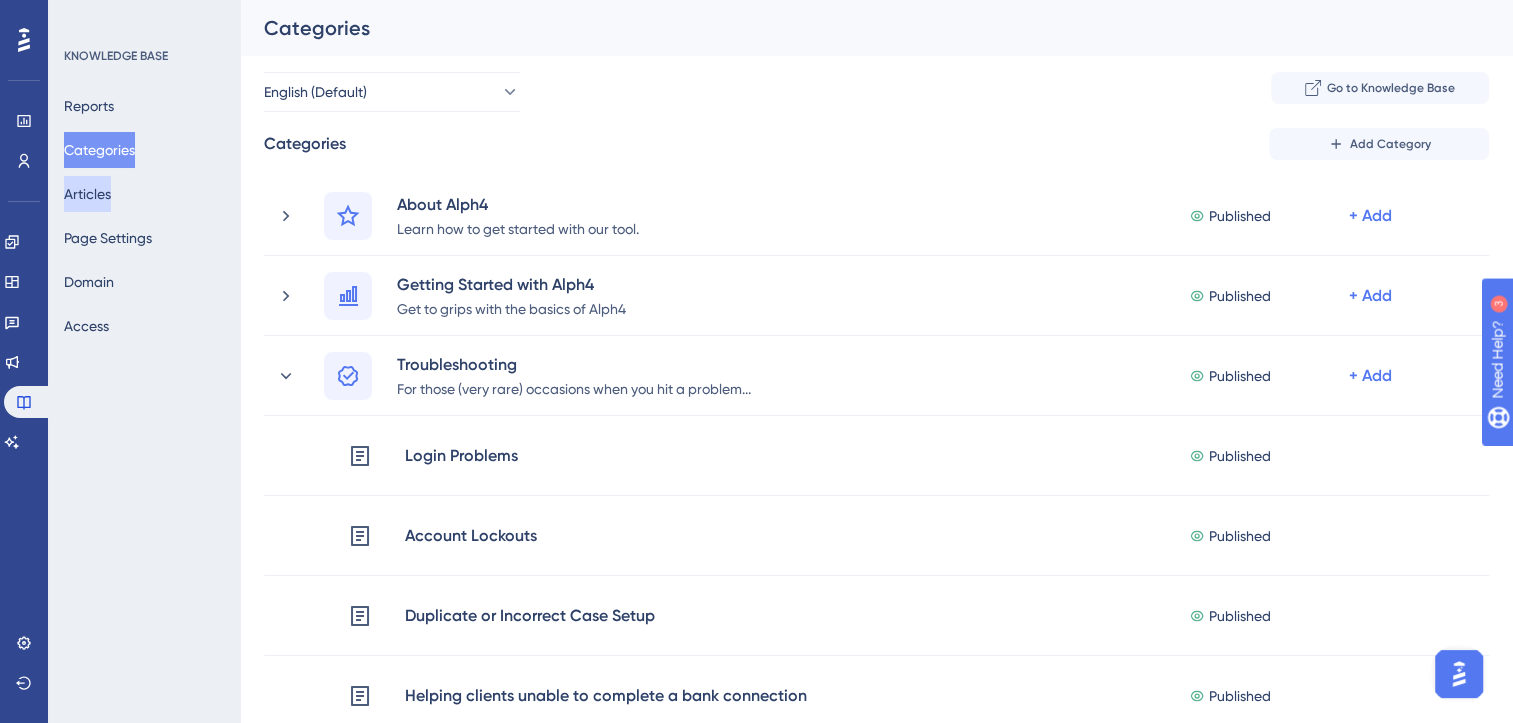 click on "Articles" at bounding box center (87, 194) 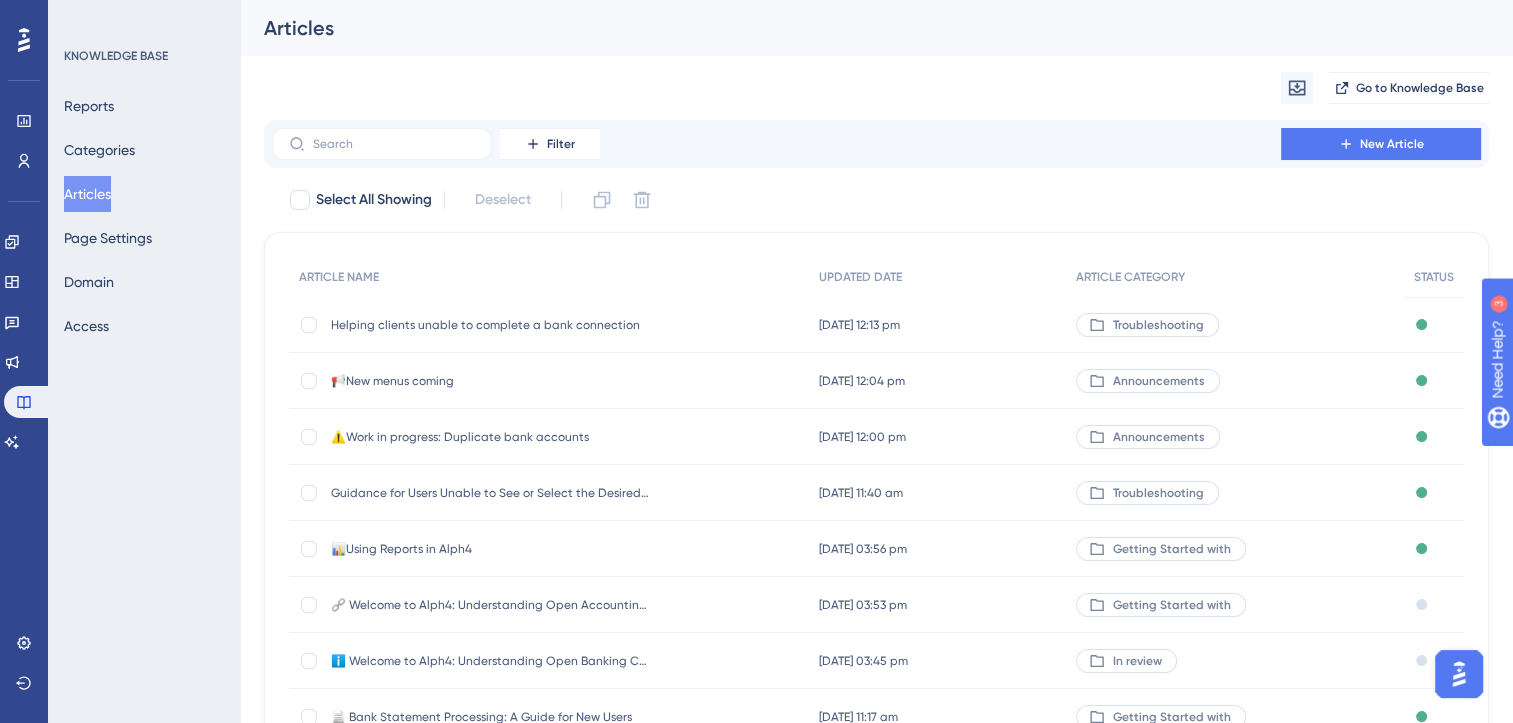 click on "Helping clients unable to complete a bank connection" at bounding box center (491, 325) 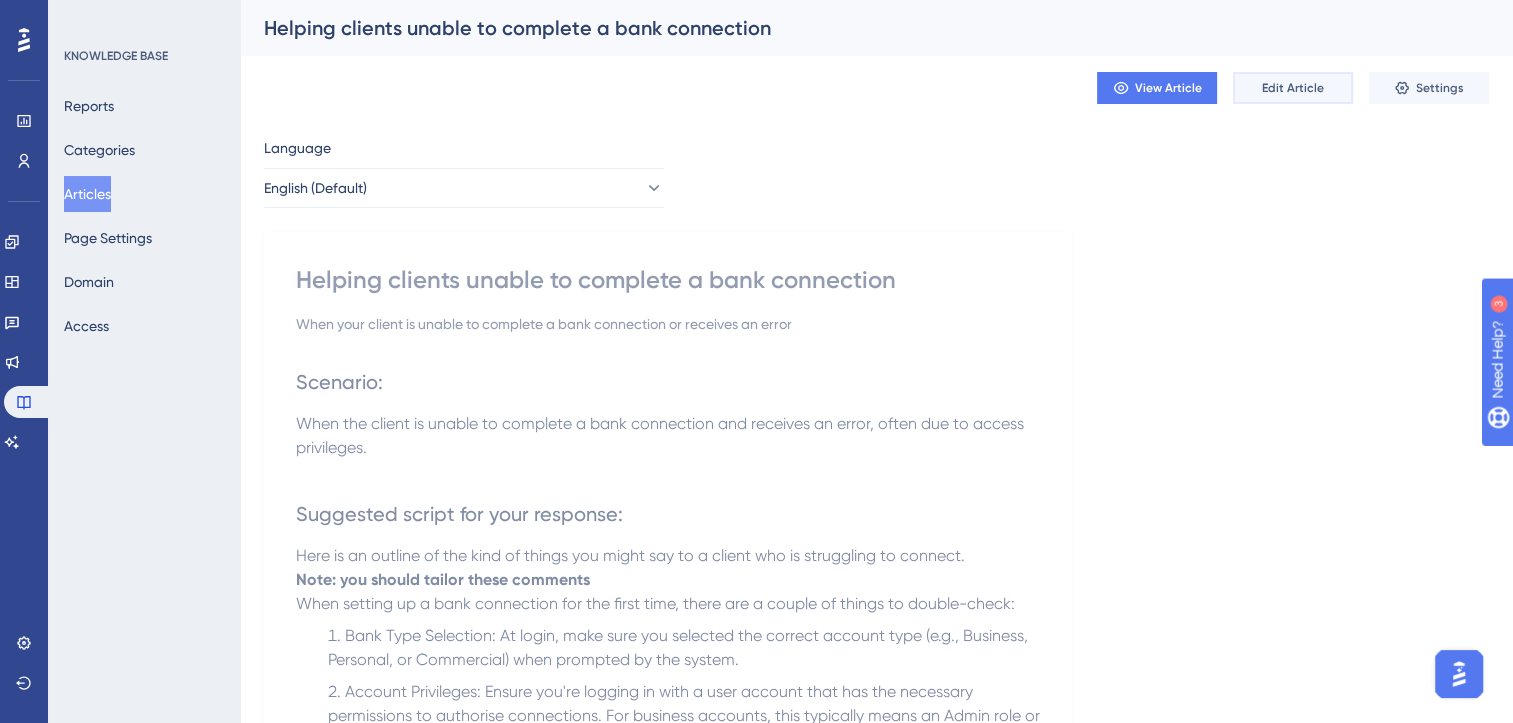 click on "Edit Article" at bounding box center [1293, 88] 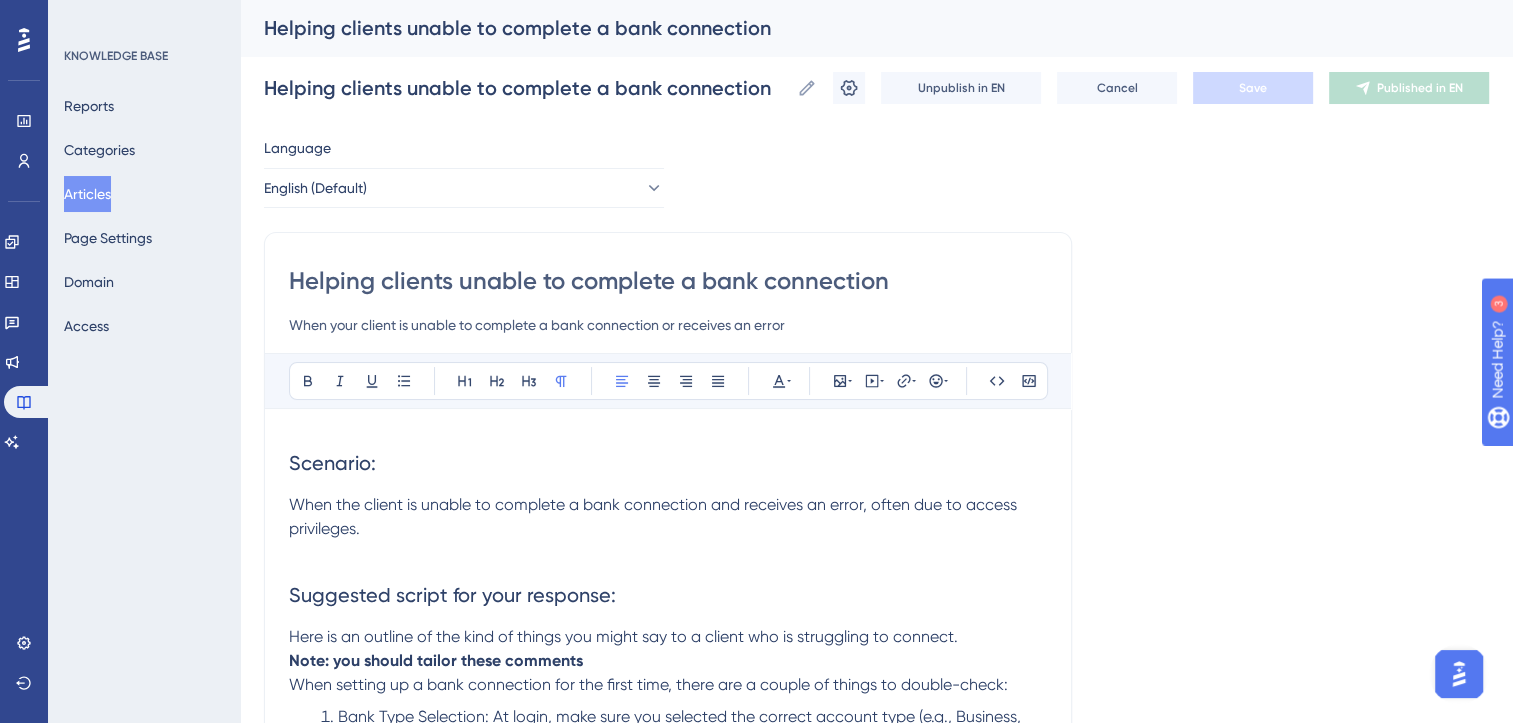 scroll, scrollTop: 383, scrollLeft: 0, axis: vertical 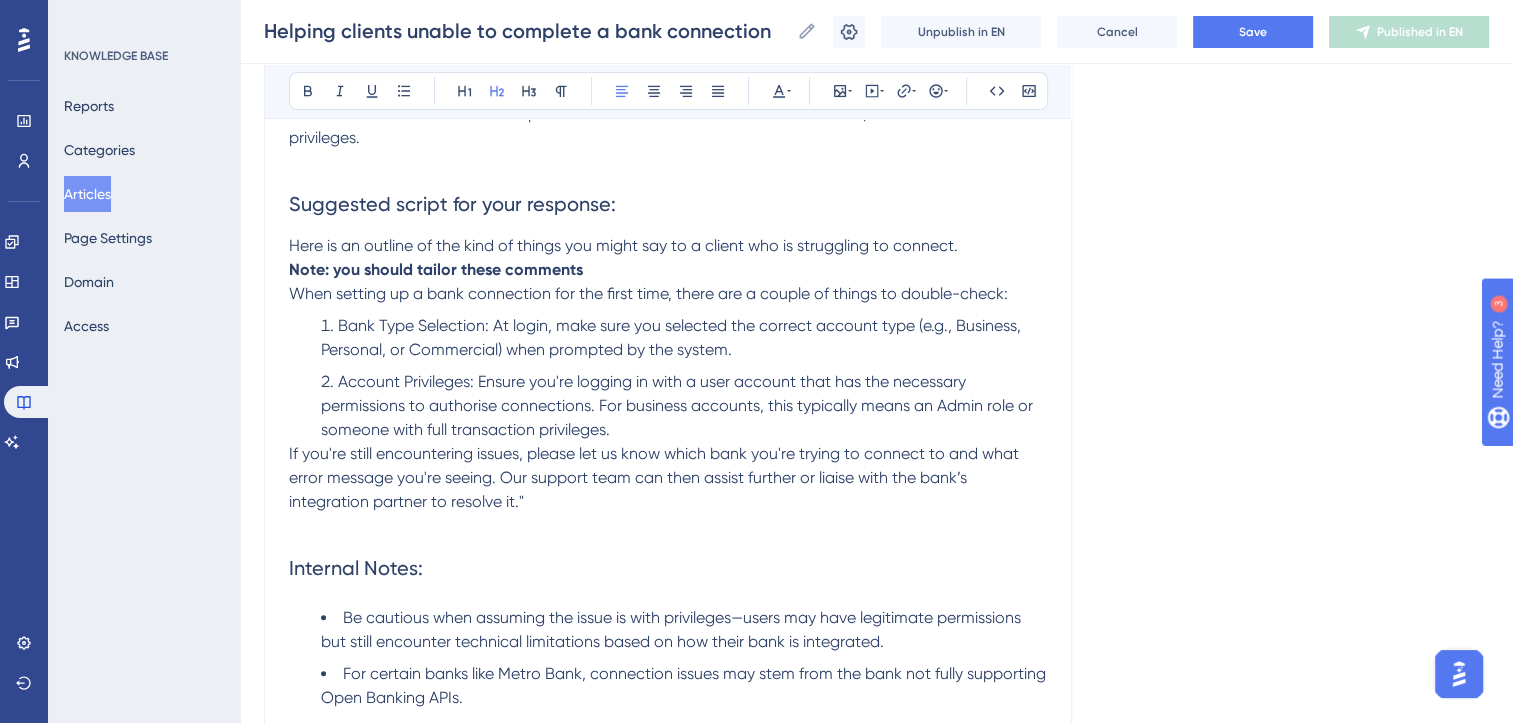 click on "Account Privileges: Ensure you're logging in with a user account that has the necessary permissions to authorise connections. For business accounts, this typically means an Admin role or someone with full transaction privileges." at bounding box center (684, 406) 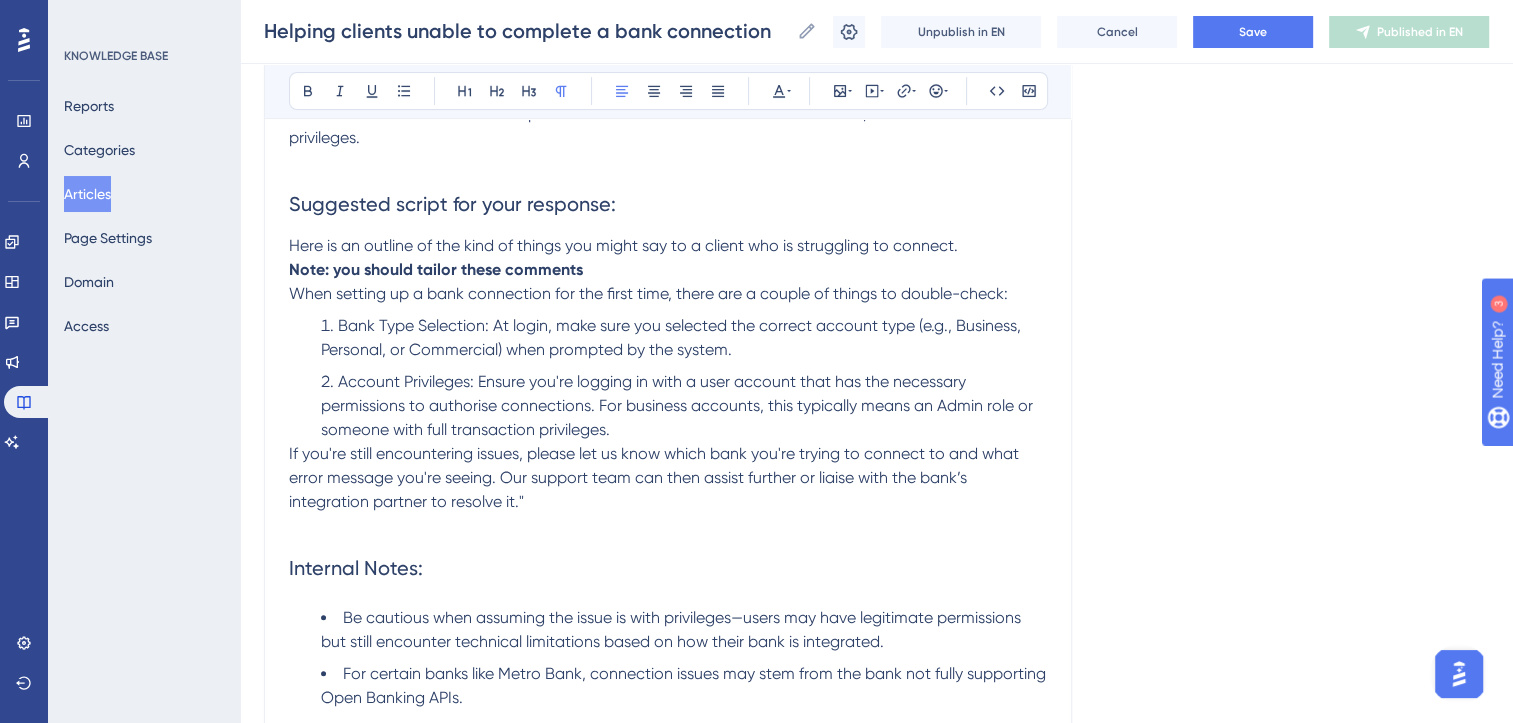 click on "If you're still encountering issues, please let us know which bank you're trying to connect to and what error message you're seeing. Our support team can then assist further or liaise with the bank’s integration partner to resolve it."" at bounding box center (656, 477) 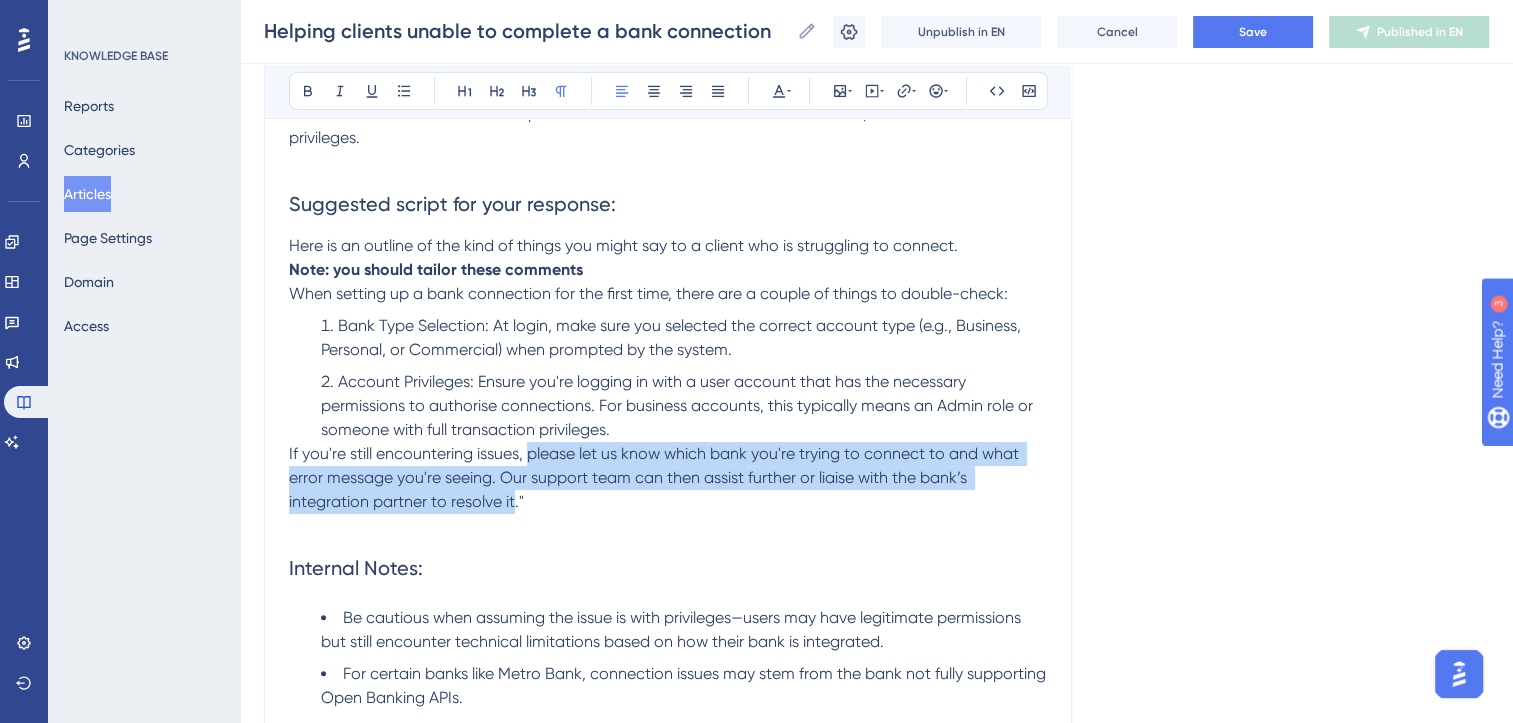 click on "If you're still encountering issues, please let us know which bank you're trying to connect to and what error message you're seeing. Our support team can then assist further or liaise with the bank’s integration partner to resolve it."" at bounding box center [656, 477] 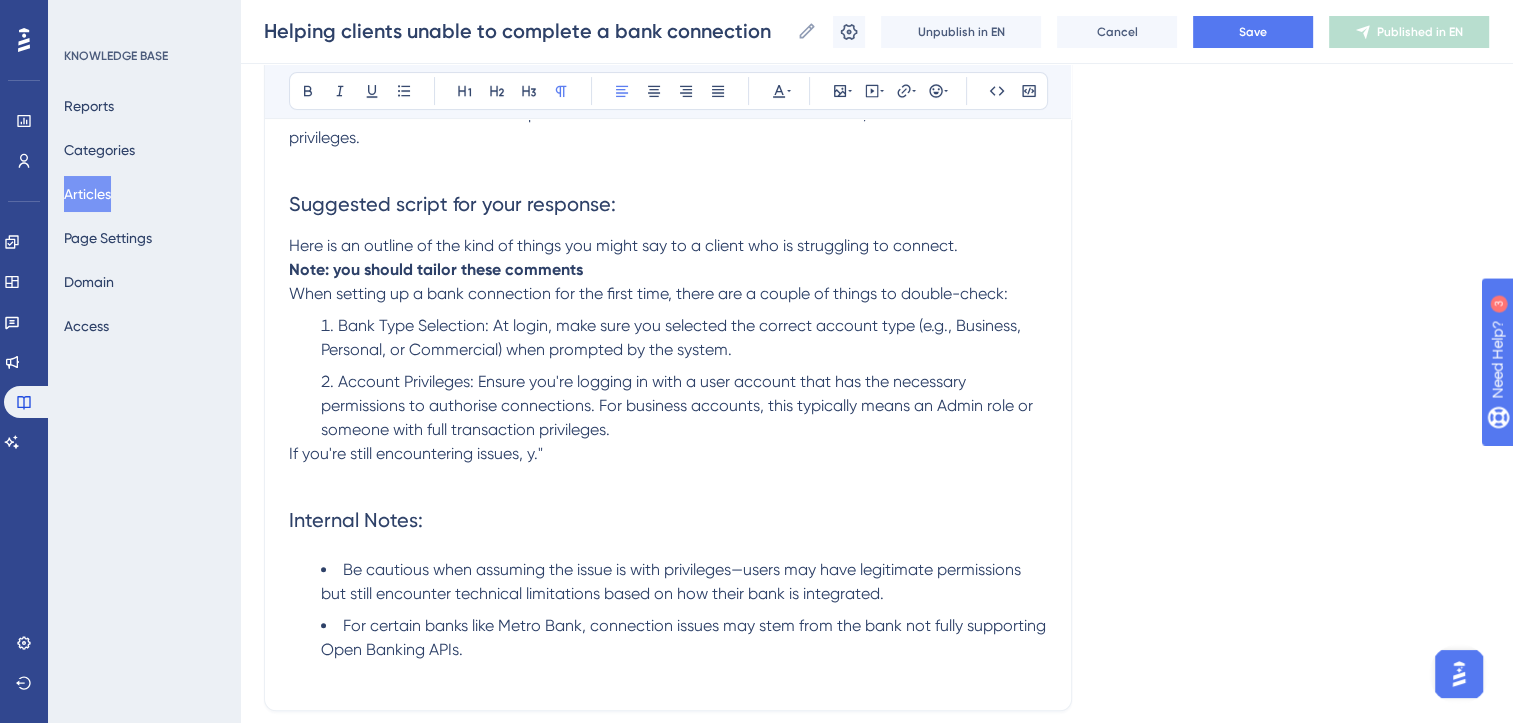 type 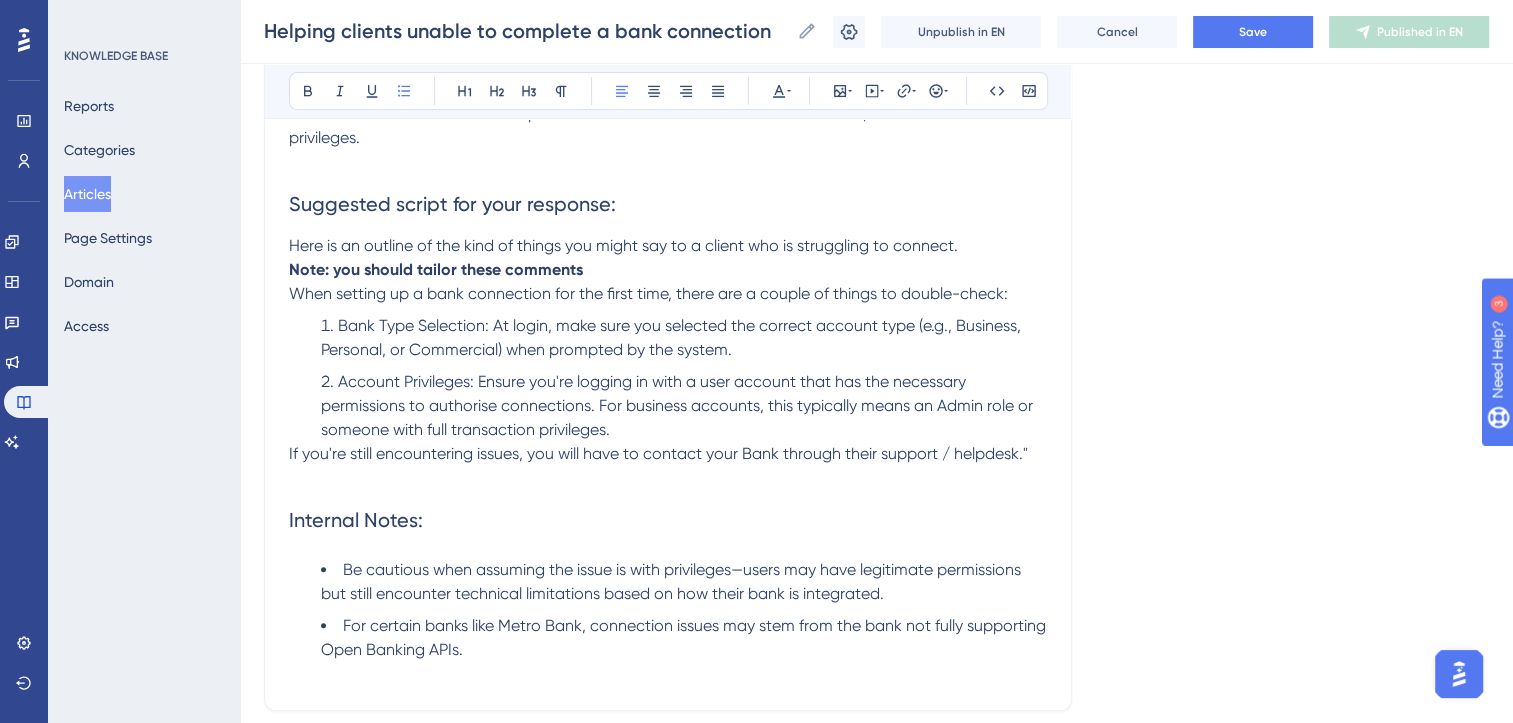 click on "Account Privileges: Ensure you're logging in with a user account that has the necessary permissions to authorise connections. For business accounts, this typically means an Admin role or someone with full transaction privileges." at bounding box center [684, 406] 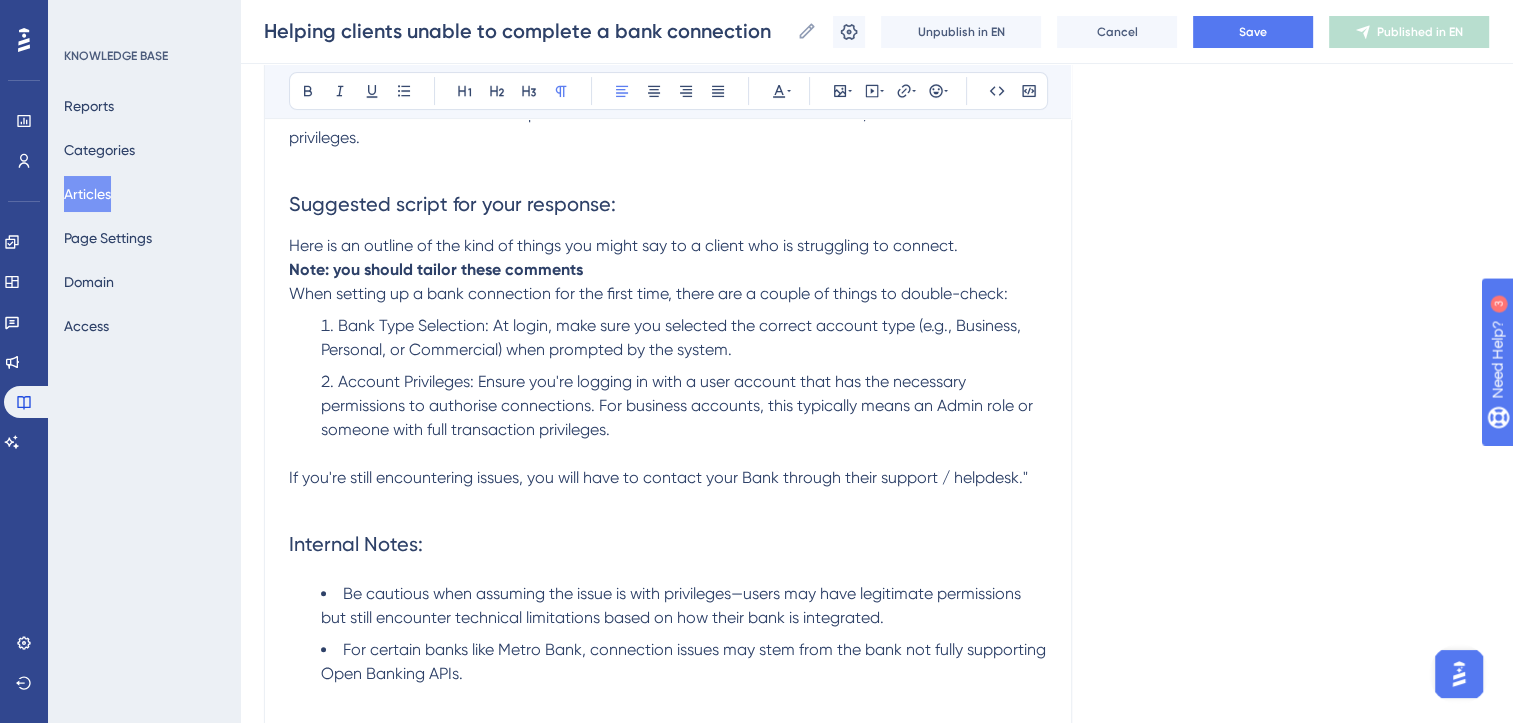 click on "If you're still encountering issues, you will have to contact your Bank through their support / helpdesk."" at bounding box center [658, 477] 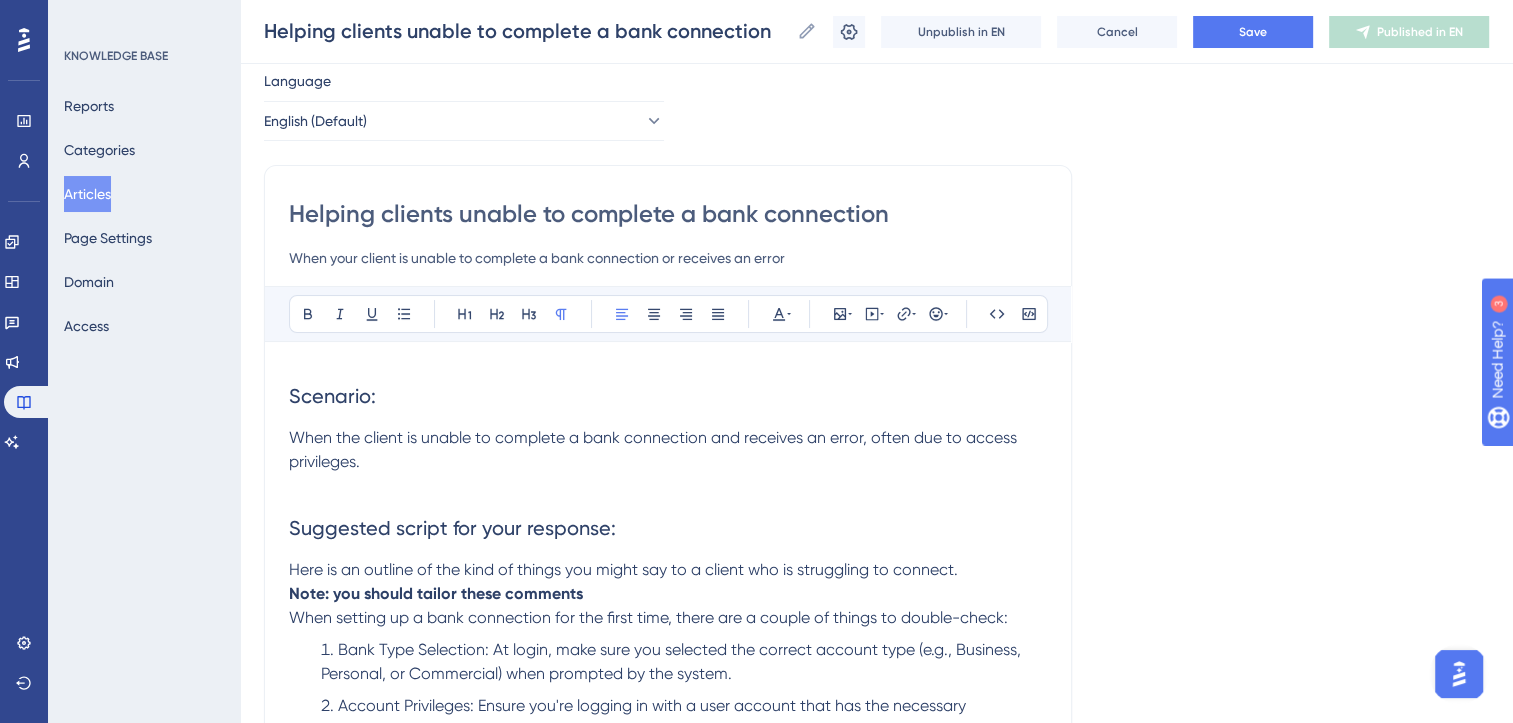 scroll, scrollTop: 54, scrollLeft: 0, axis: vertical 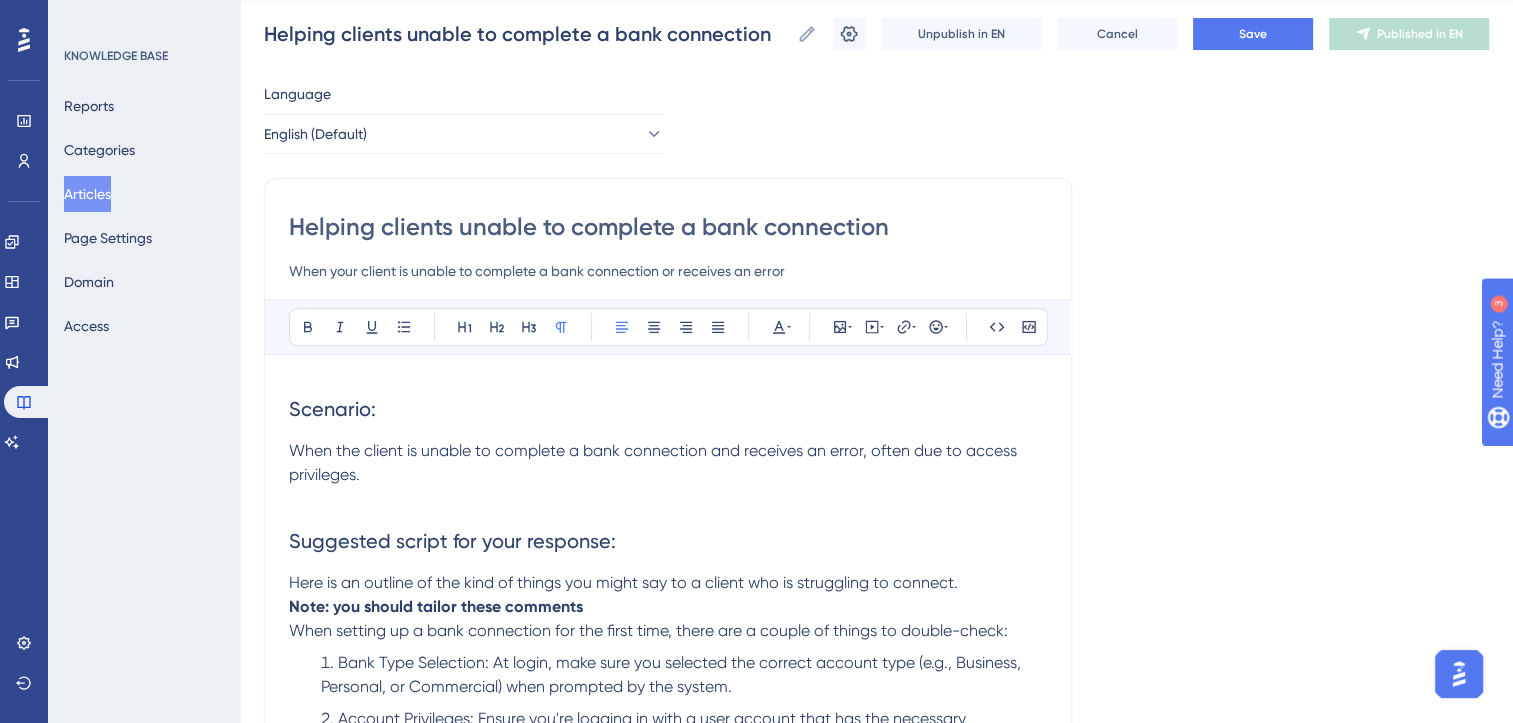 click on "Language English (Default) Helping clients unable to complete a bank connection When your client is unable to complete a bank connection or receives an error Bold Italic Underline Bullet Point Heading 1 Heading 2 Heading 3 Normal Align Left Align Center Align Right Align Justify Text Color Insert Image Embed Video Hyperlink Emojis Code Code Block Scenario:  When the client is unable to complete a bank connection and receives an error, often due to access privileges.  Suggested script for your response:  Here is an outline of the kind of things you might say to a client who is struggling to connect. Note: you should tailor these comments  When setting up a bank connection for the first time, there are a couple of things to double-check:  Bank Type Selection: At login, make sure you selected the correct account type (e.g., Business, Personal, or Commercial) when prompted by the system.  If you are still encountering issues, you will have to contact your Bank through their support / helpdesk."      😀" at bounding box center [876, 637] 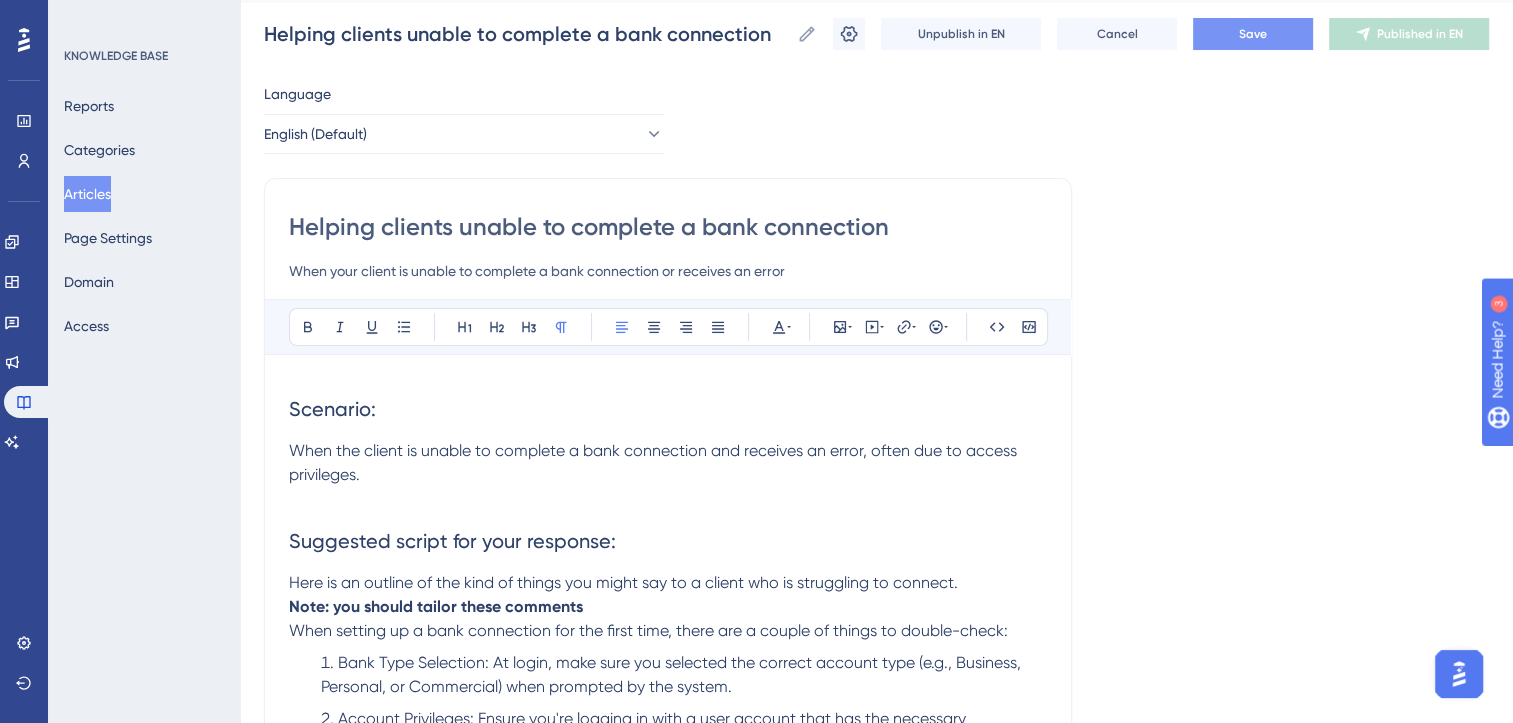 click on "Save" at bounding box center [1253, 34] 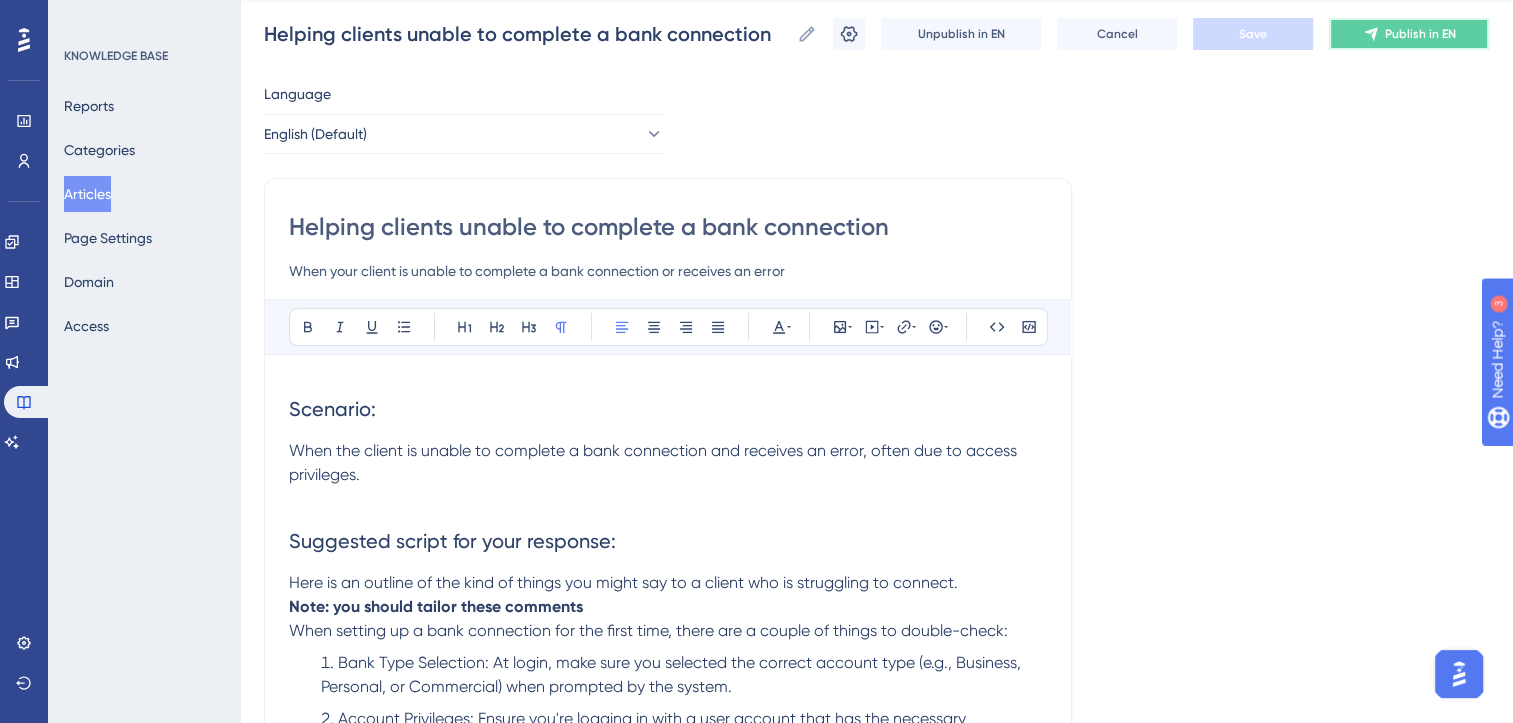 click on "Publish in EN" at bounding box center [1409, 34] 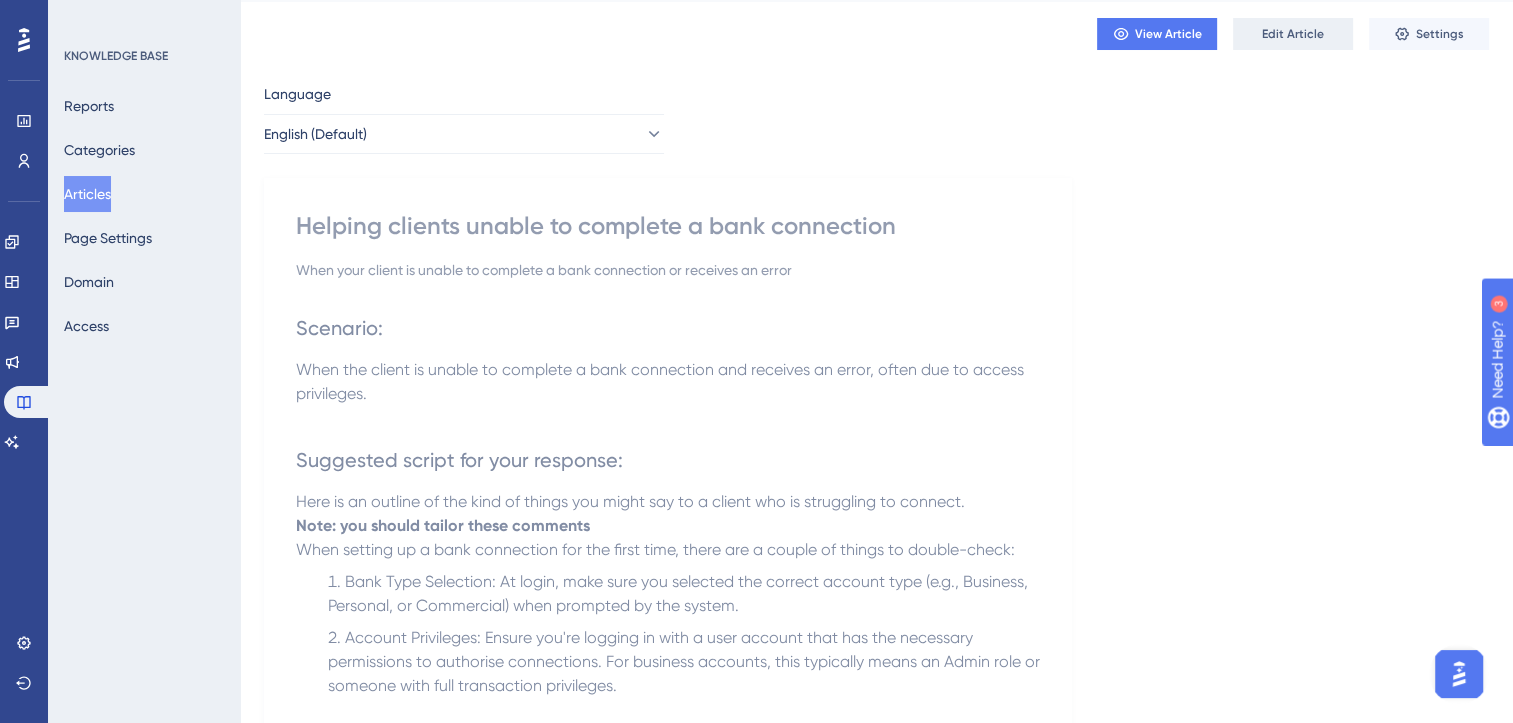 click on "Edit Article" at bounding box center (1293, 34) 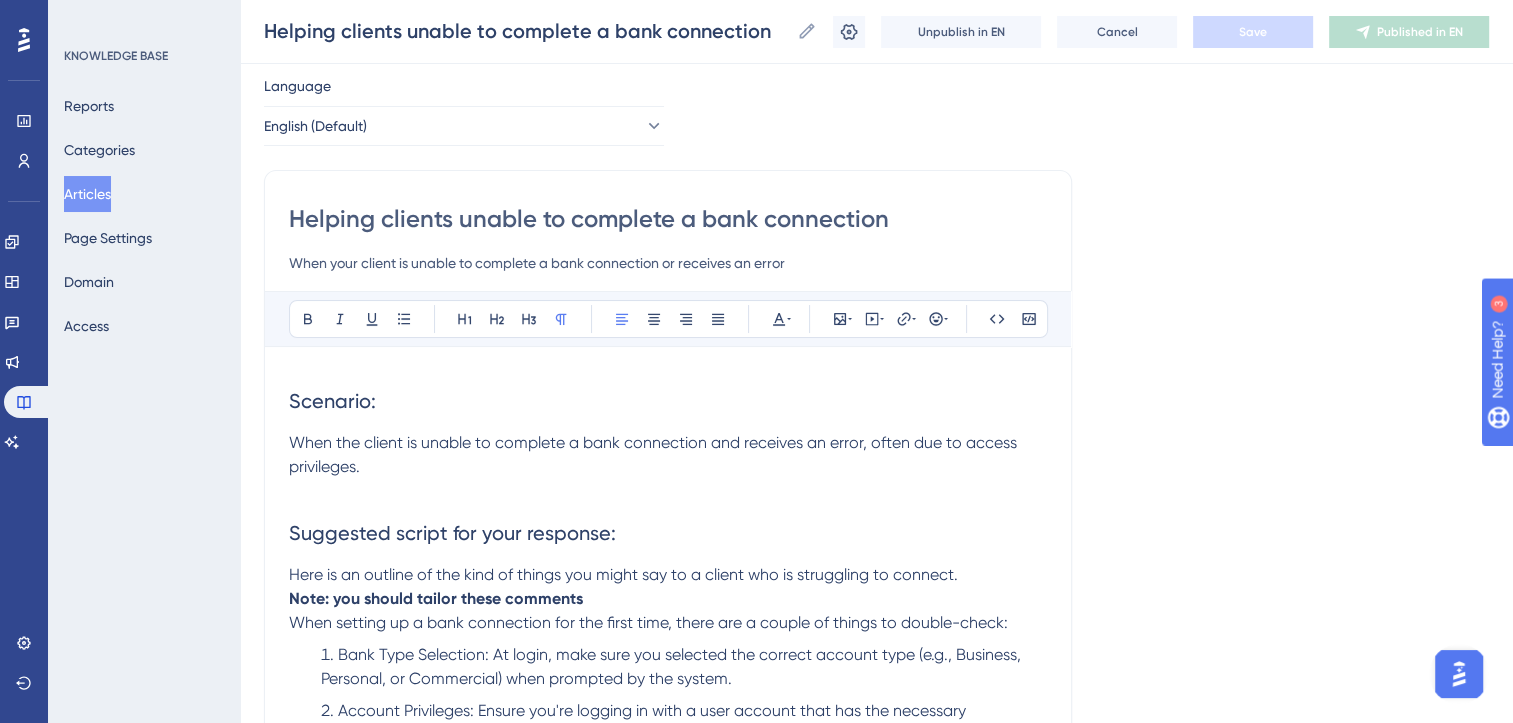 scroll, scrollTop: 360, scrollLeft: 0, axis: vertical 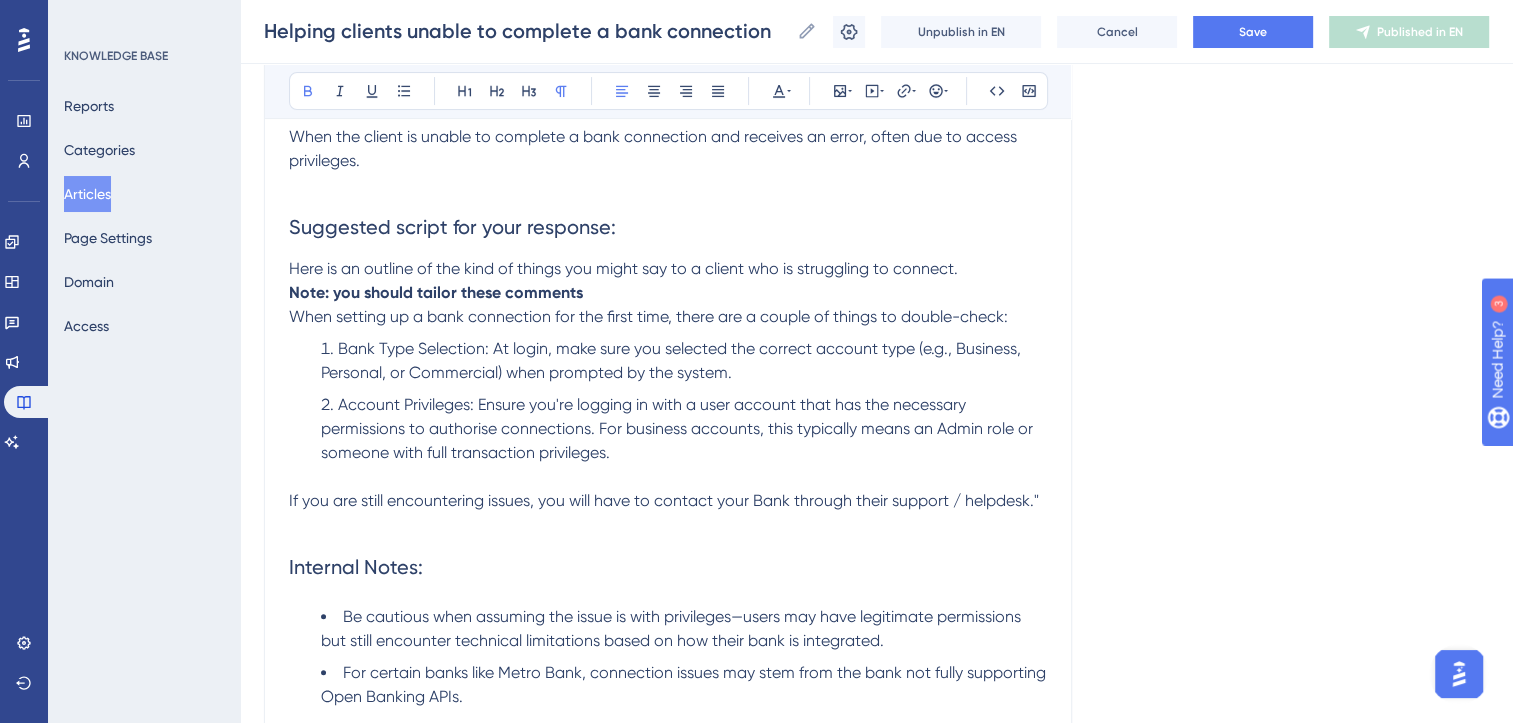 click on "Note: you should tailor these comments" at bounding box center (668, 293) 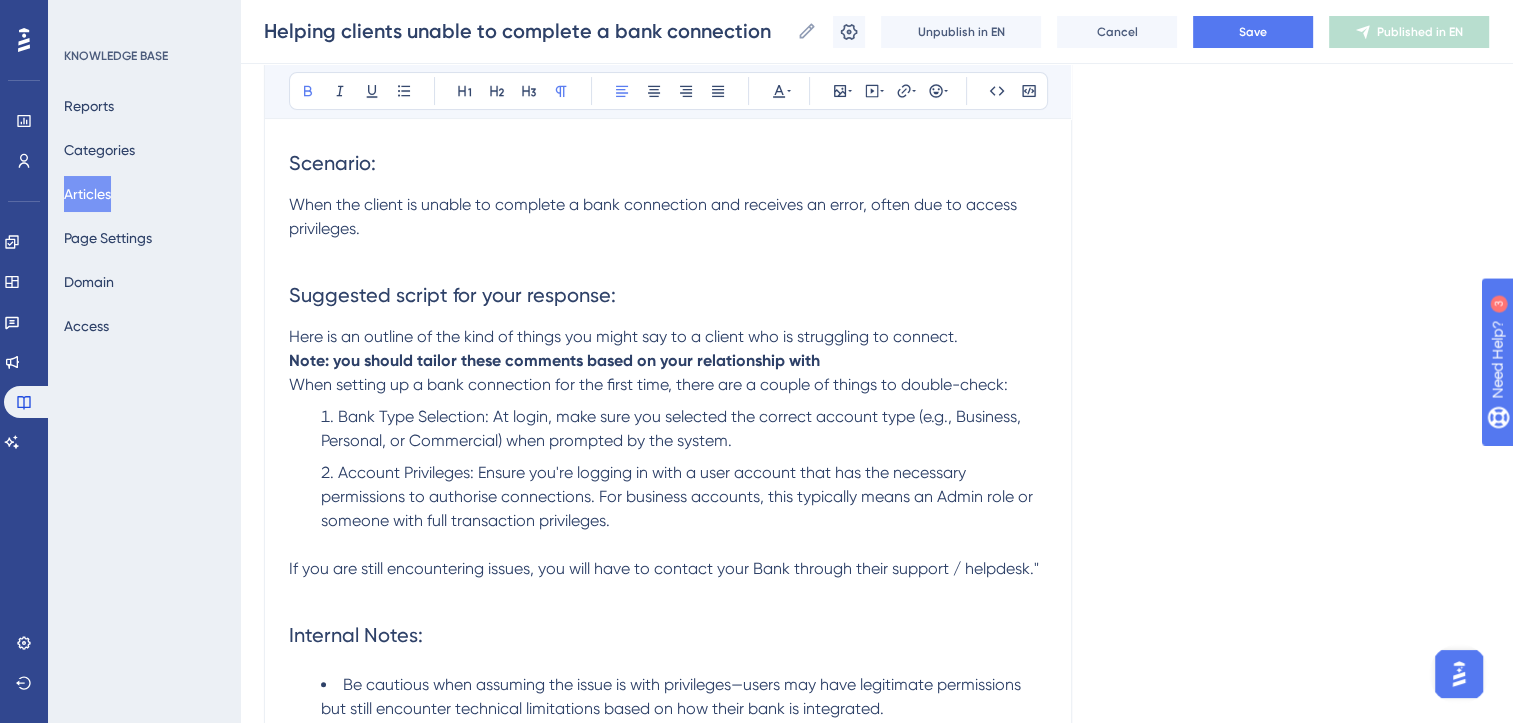 scroll, scrollTop: 284, scrollLeft: 0, axis: vertical 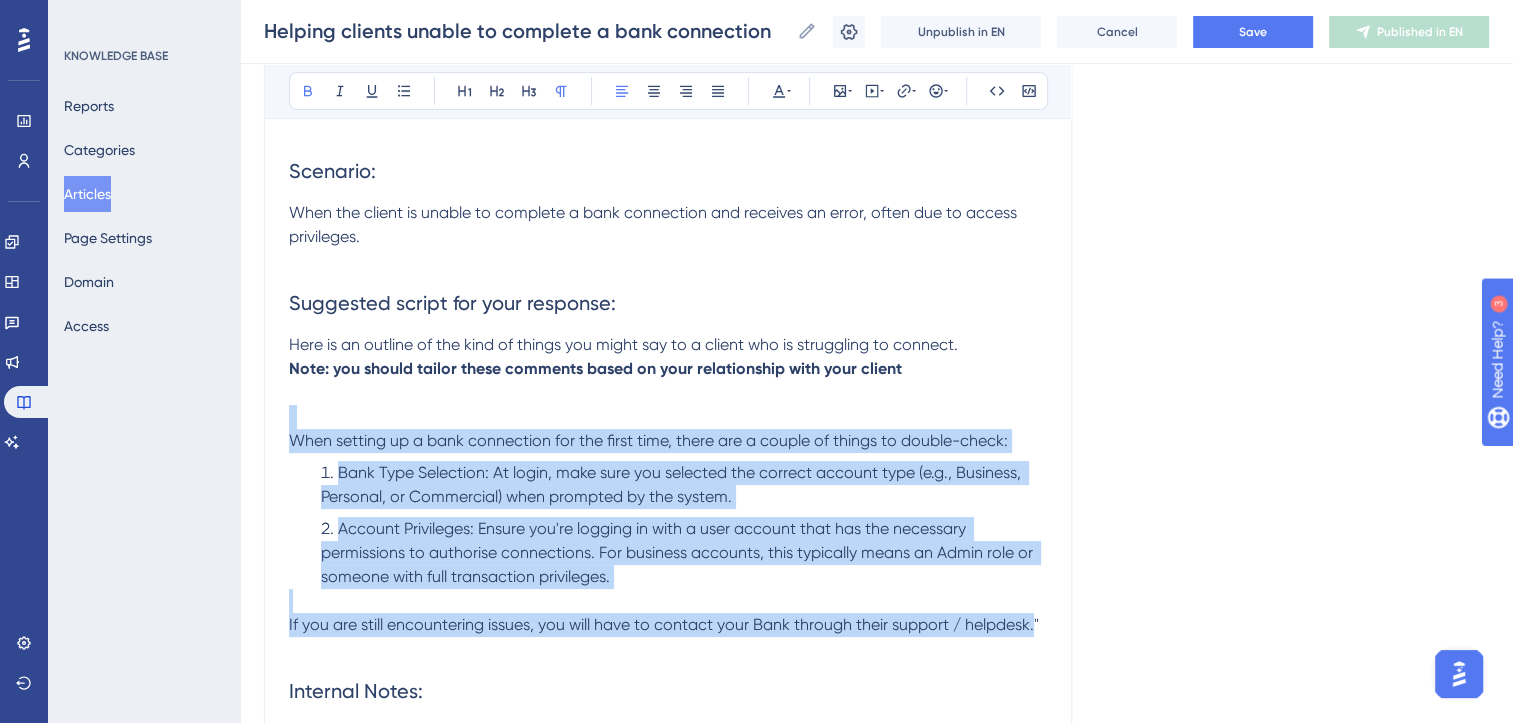 click on "If you are still encountering issues, you will have to contact your Bank through their support / helpdesk."" at bounding box center [664, 624] 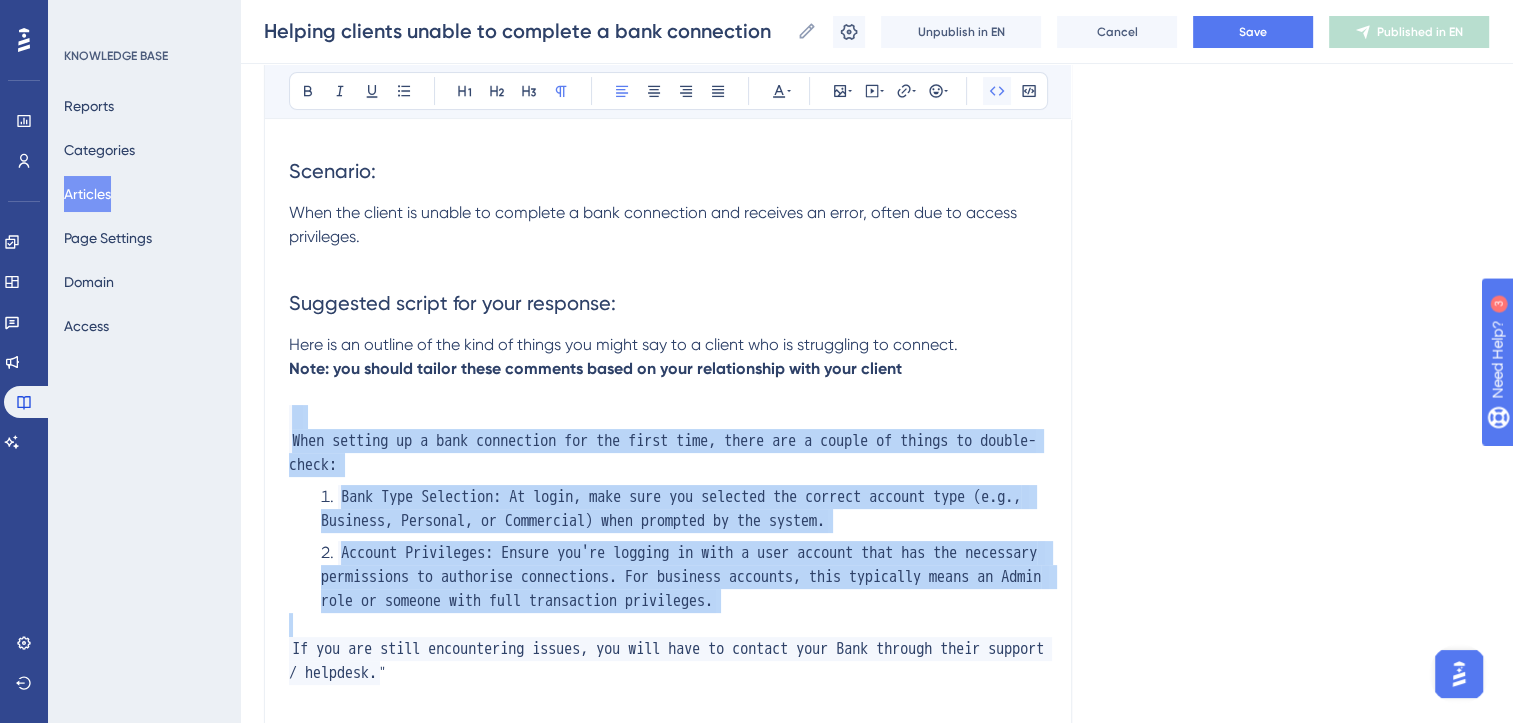 click 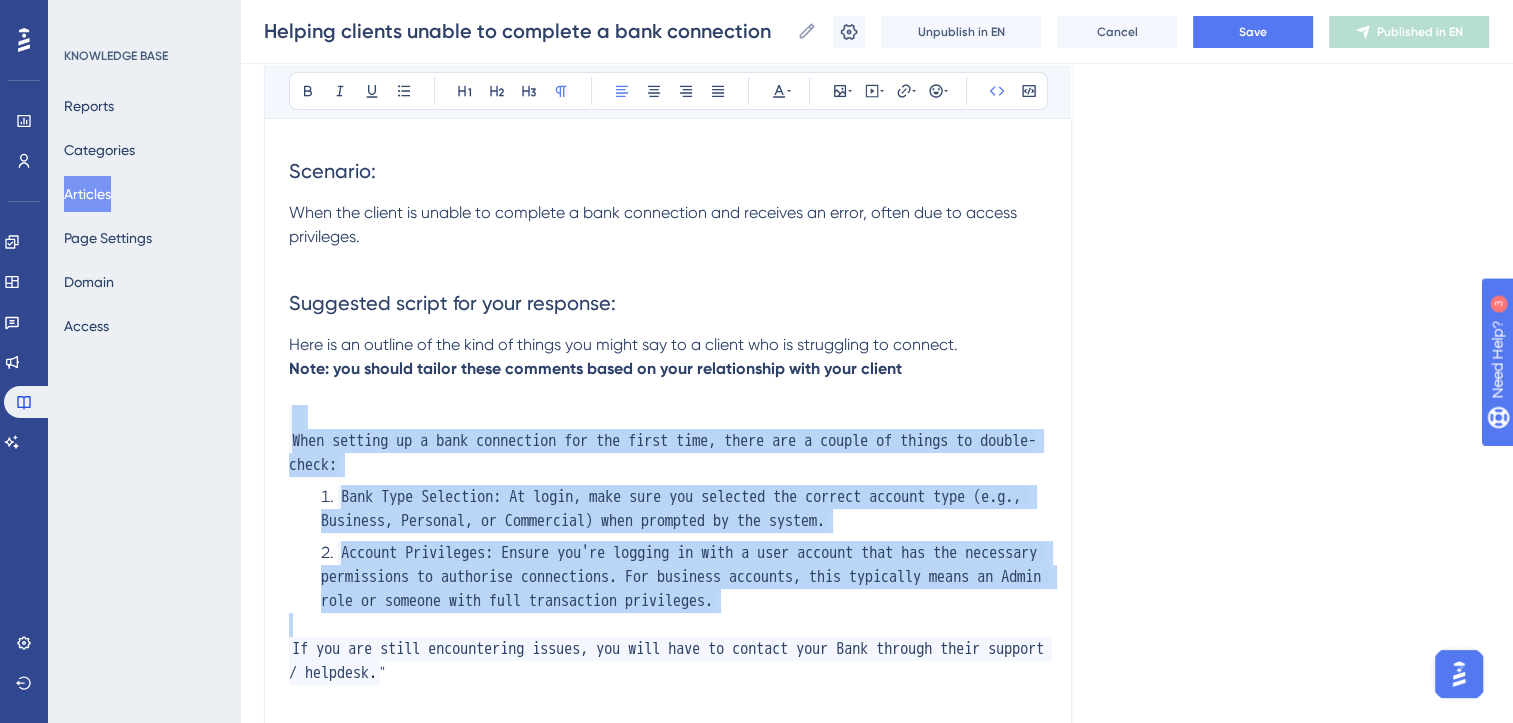 click at bounding box center (668, 417) 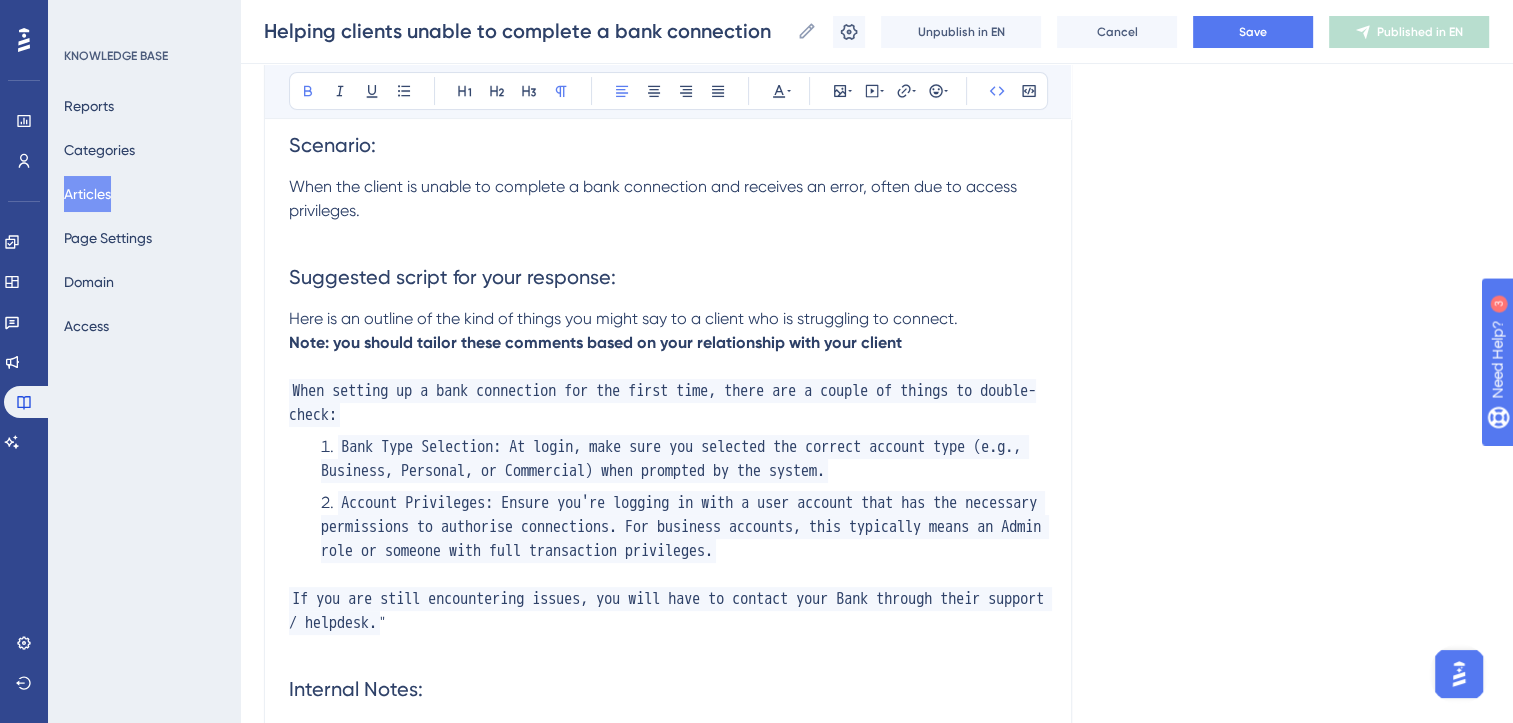 scroll, scrollTop: 312, scrollLeft: 0, axis: vertical 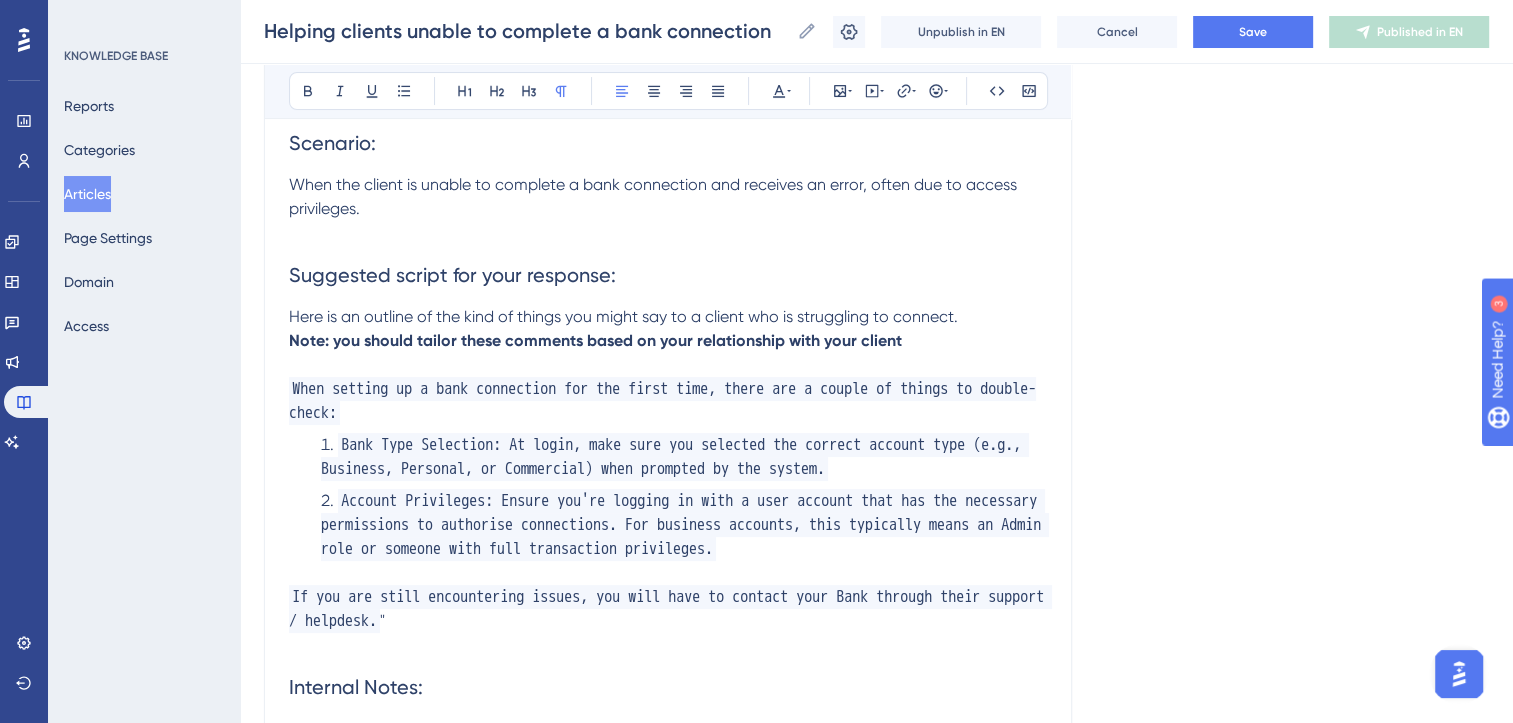 click on "If you are still encountering issues, you will have to contact your Bank through their support / helpdesk. "" at bounding box center (668, 609) 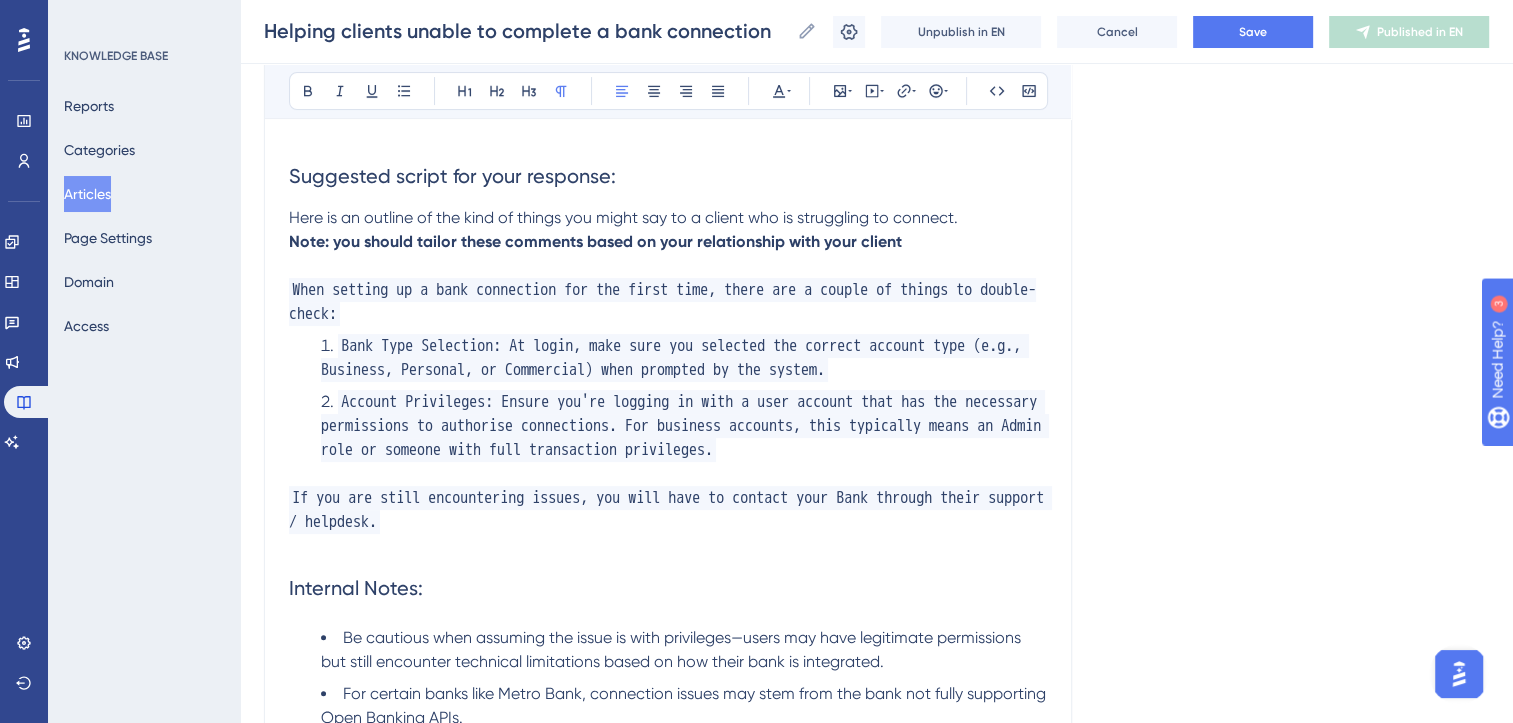 scroll, scrollTop: 436, scrollLeft: 0, axis: vertical 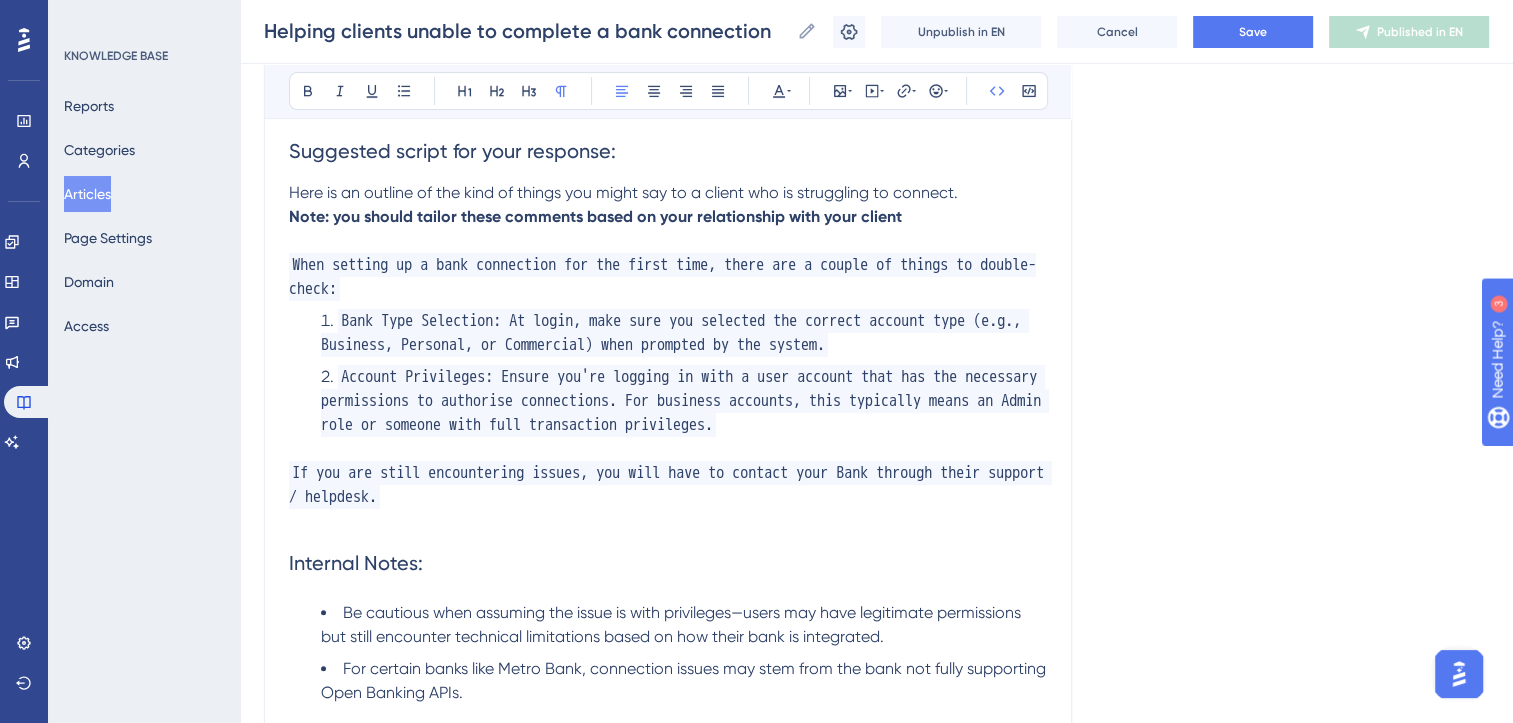 click on "If you are still encountering issues, you will have to contact your Bank through their support / helpdesk." at bounding box center (670, 485) 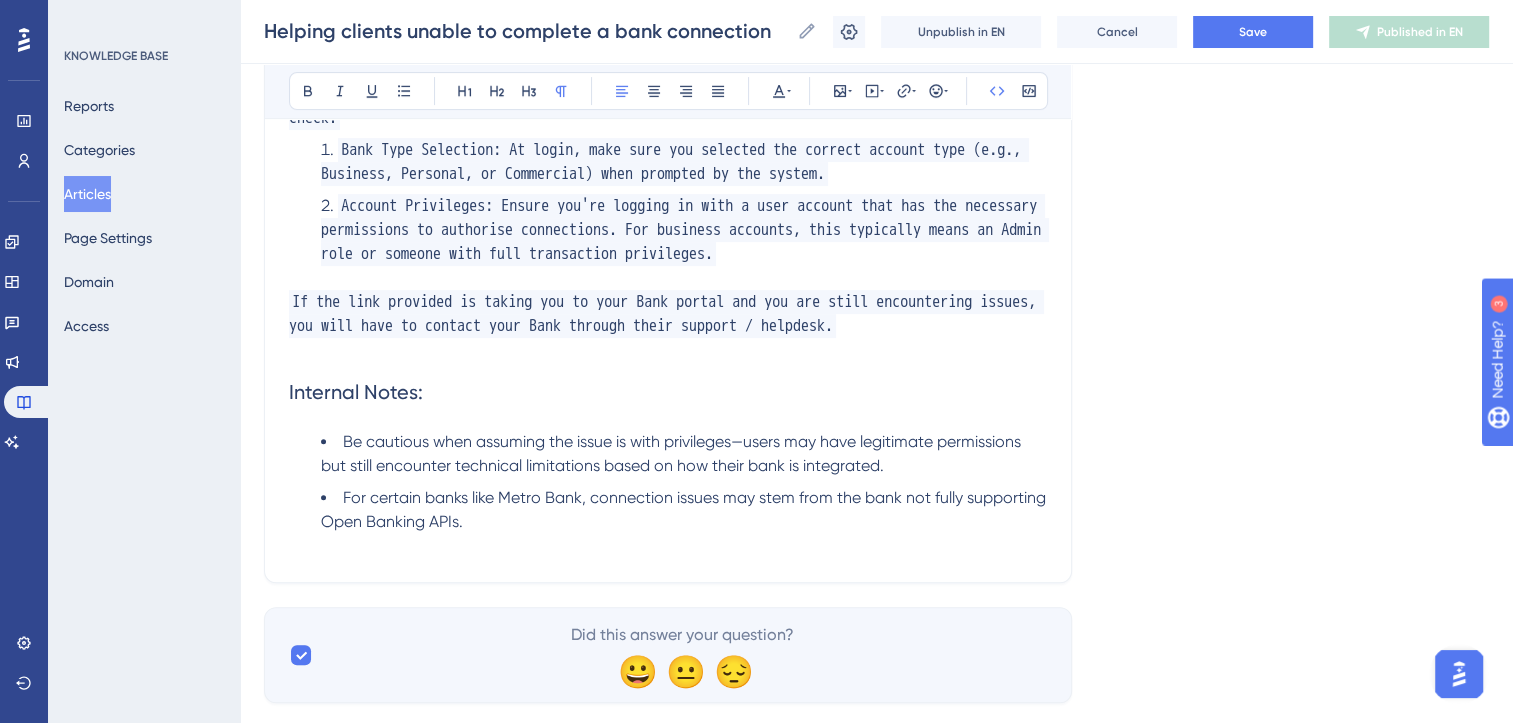 scroll, scrollTop: 608, scrollLeft: 0, axis: vertical 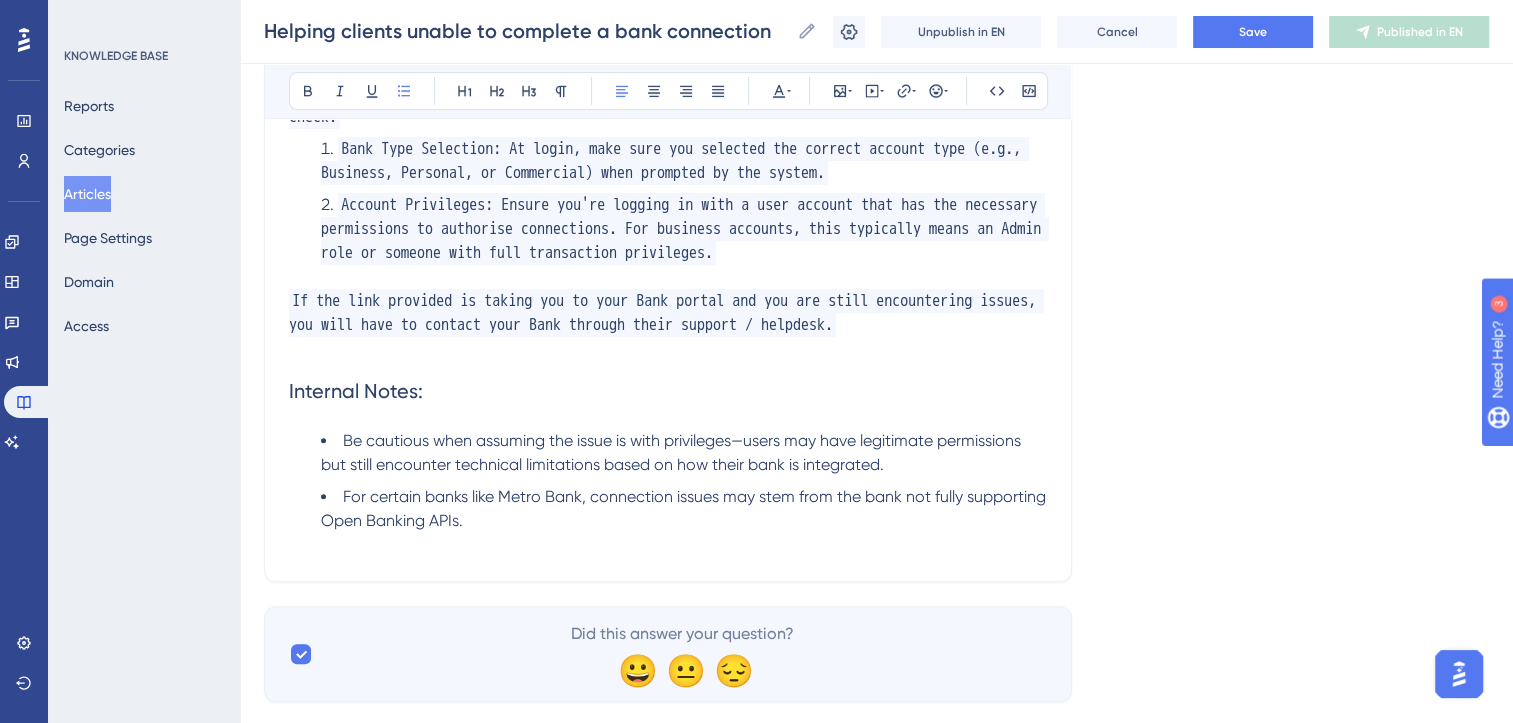 click on "Be cautious when assuming the issue is with privileges—users may have legitimate permissions but still encounter technical limitations based on how their bank is integrated." at bounding box center [684, 453] 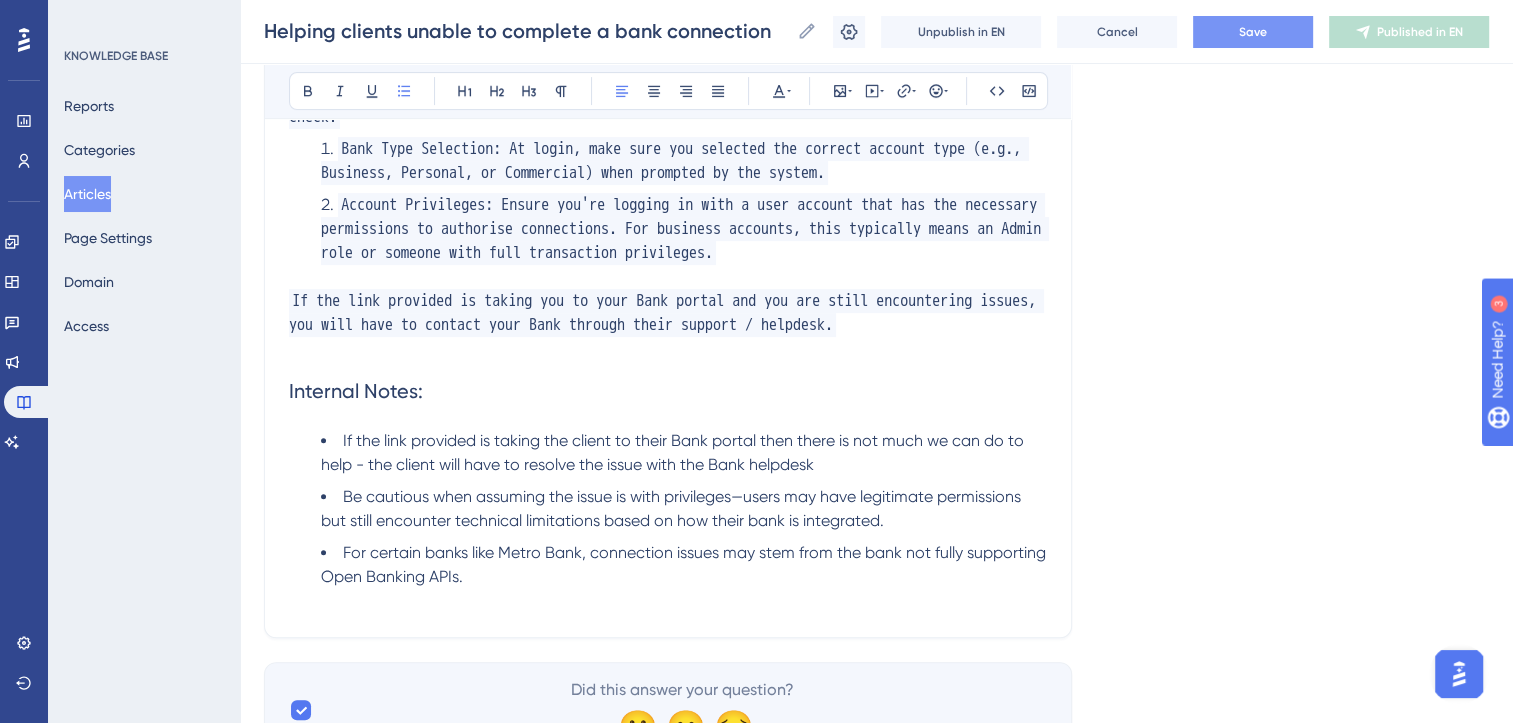 click on "Save" at bounding box center (1253, 32) 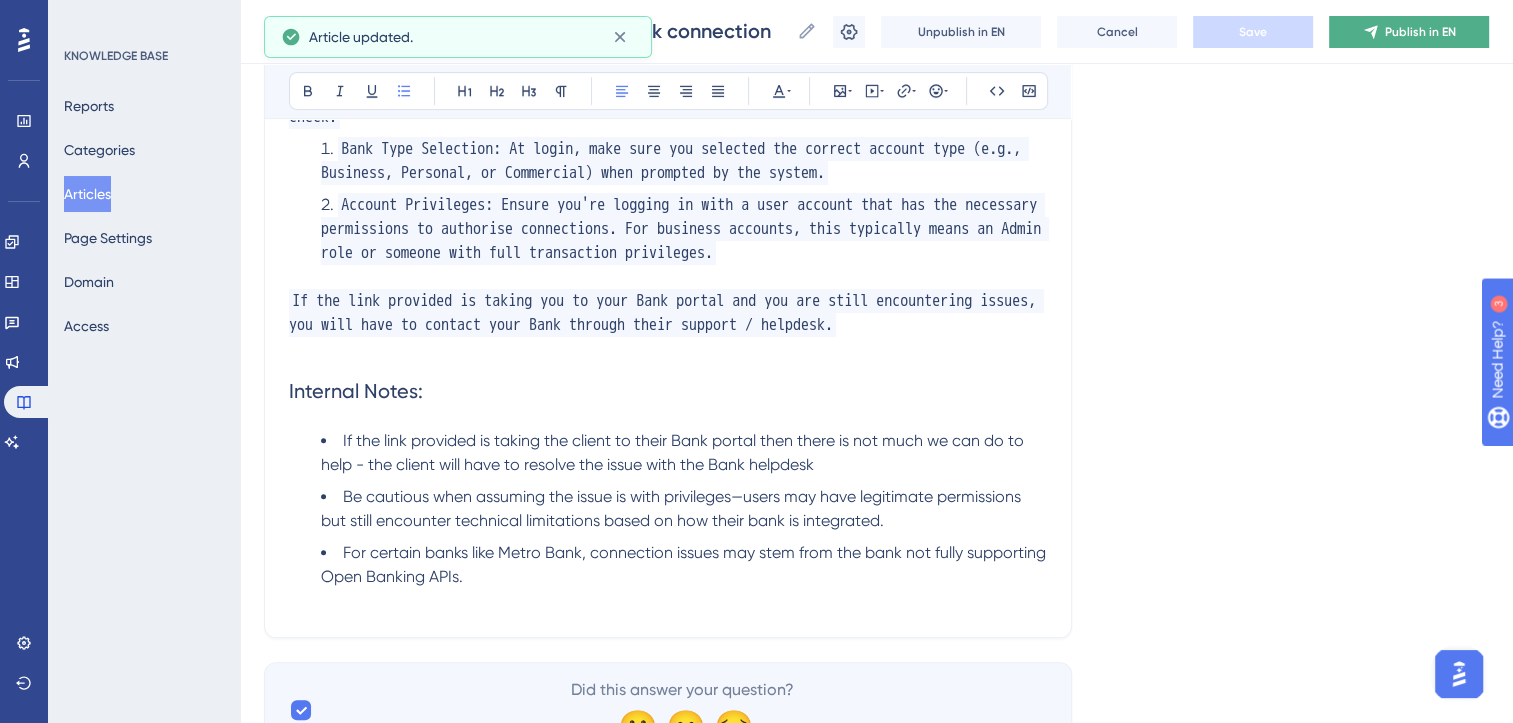 click on "Publish in EN" at bounding box center [1409, 32] 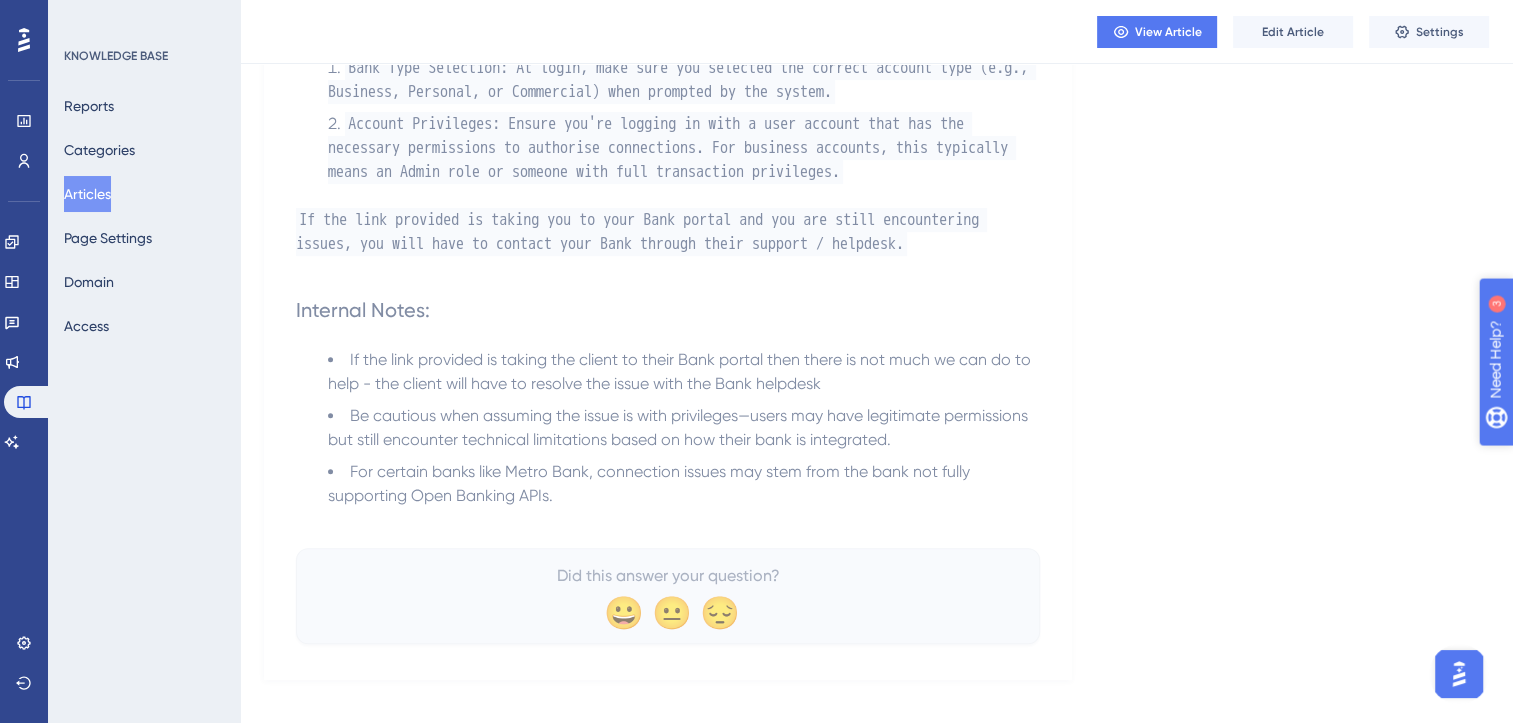click on "Need Help?" at bounding box center (1565, 462) 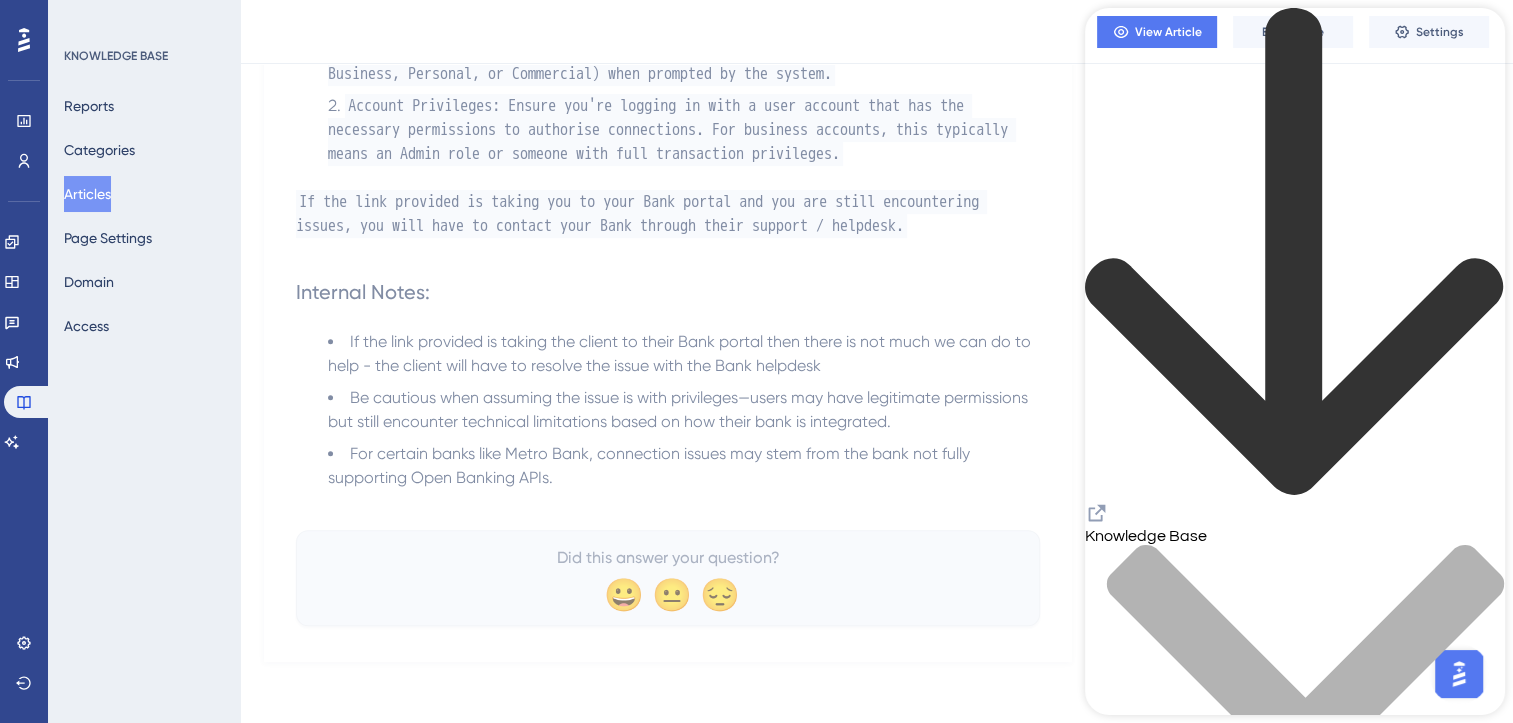 scroll, scrollTop: 640, scrollLeft: 15, axis: both 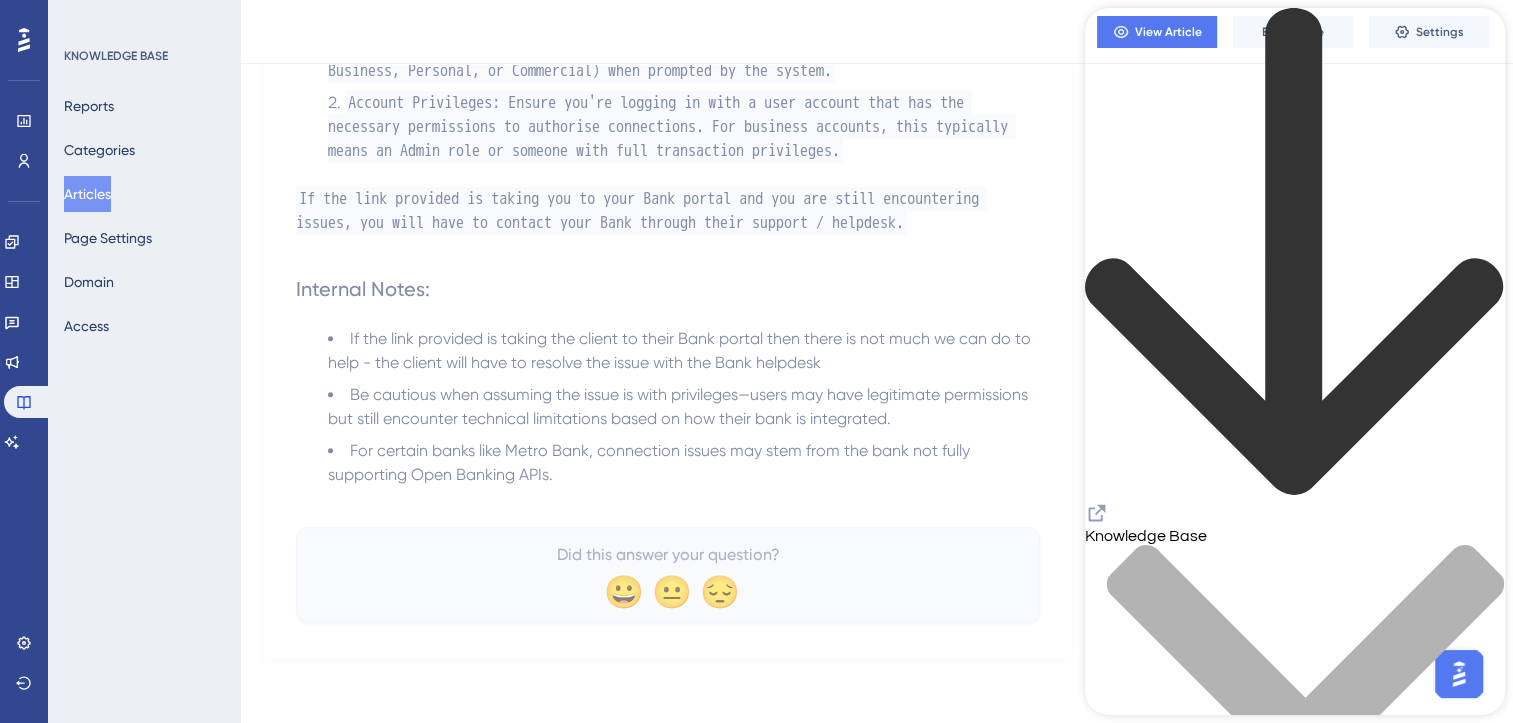 click 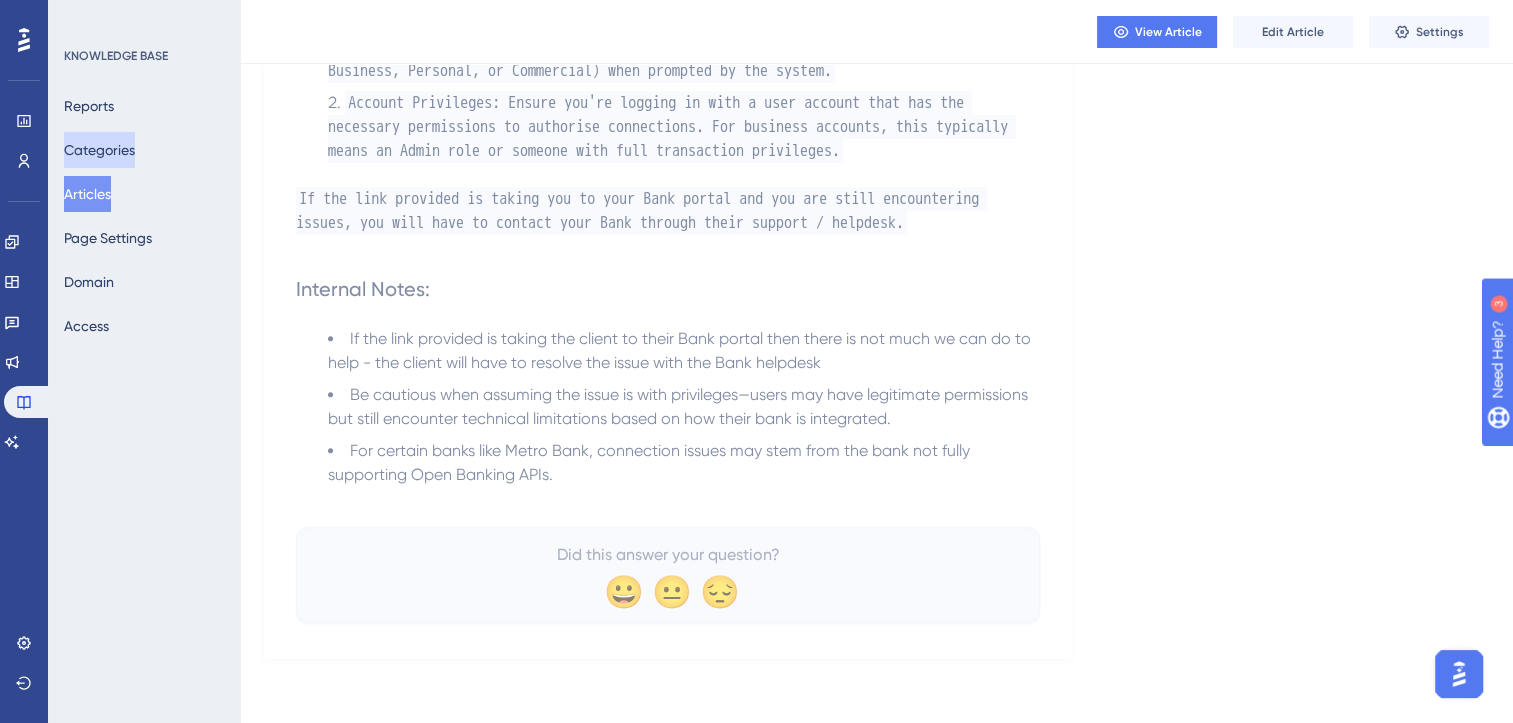 click on "Categories" at bounding box center [99, 150] 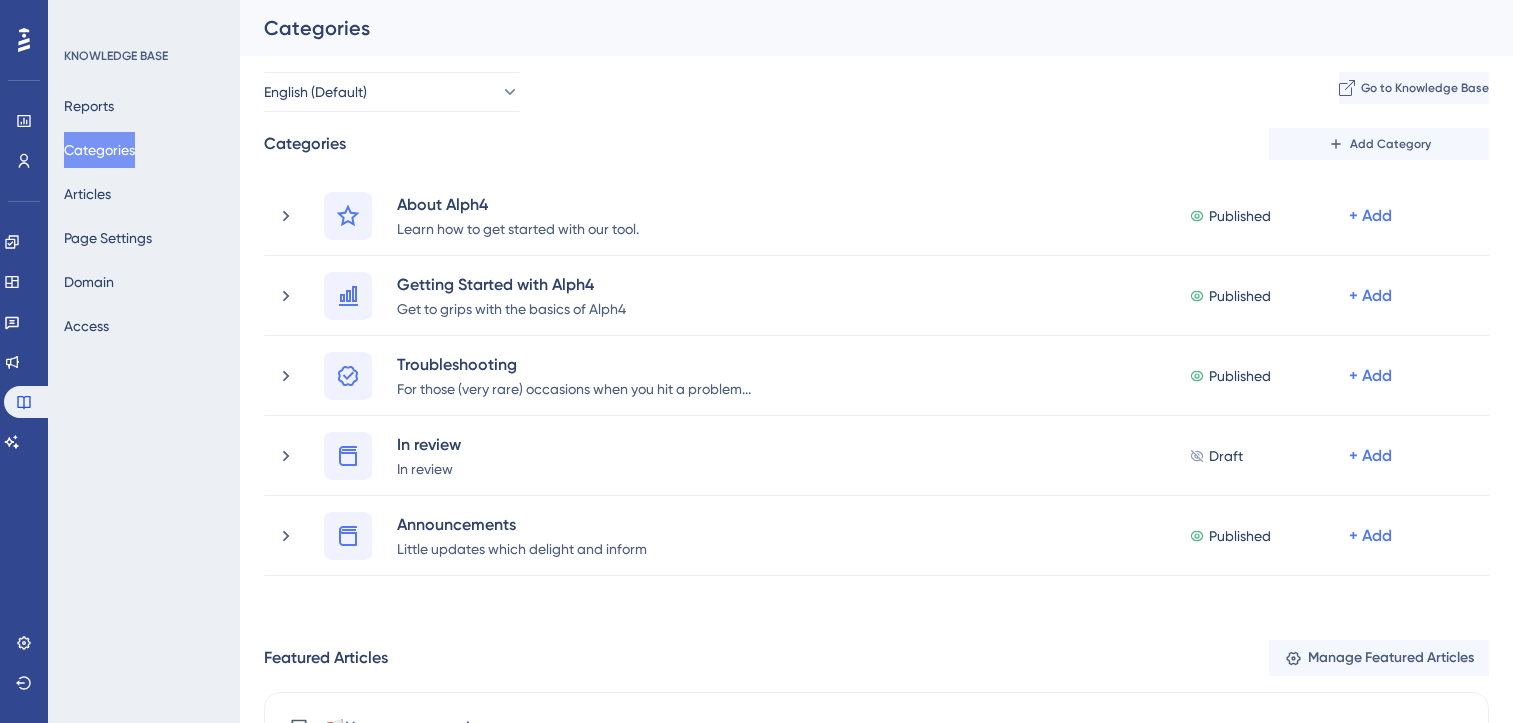 scroll, scrollTop: 0, scrollLeft: 0, axis: both 